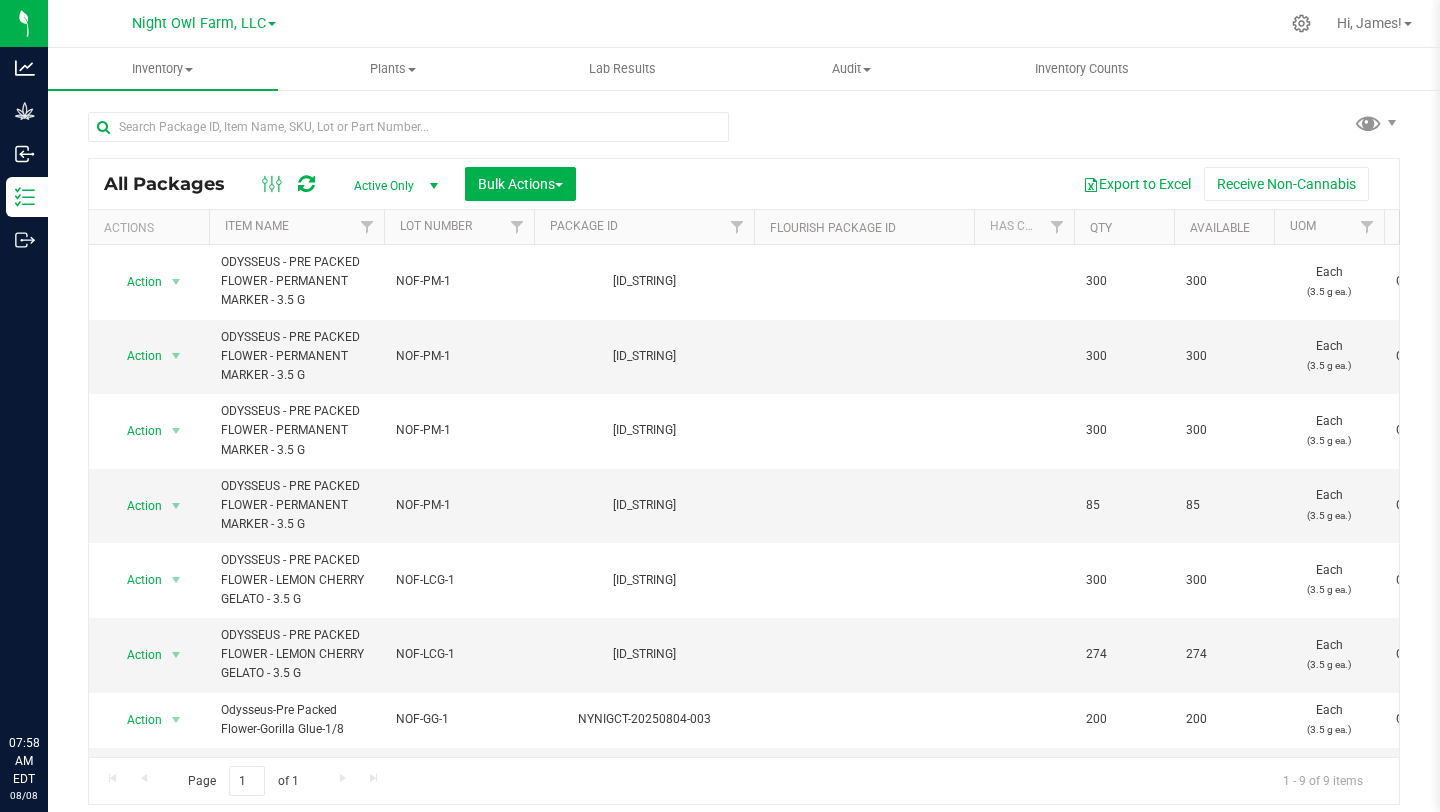 scroll, scrollTop: 0, scrollLeft: 0, axis: both 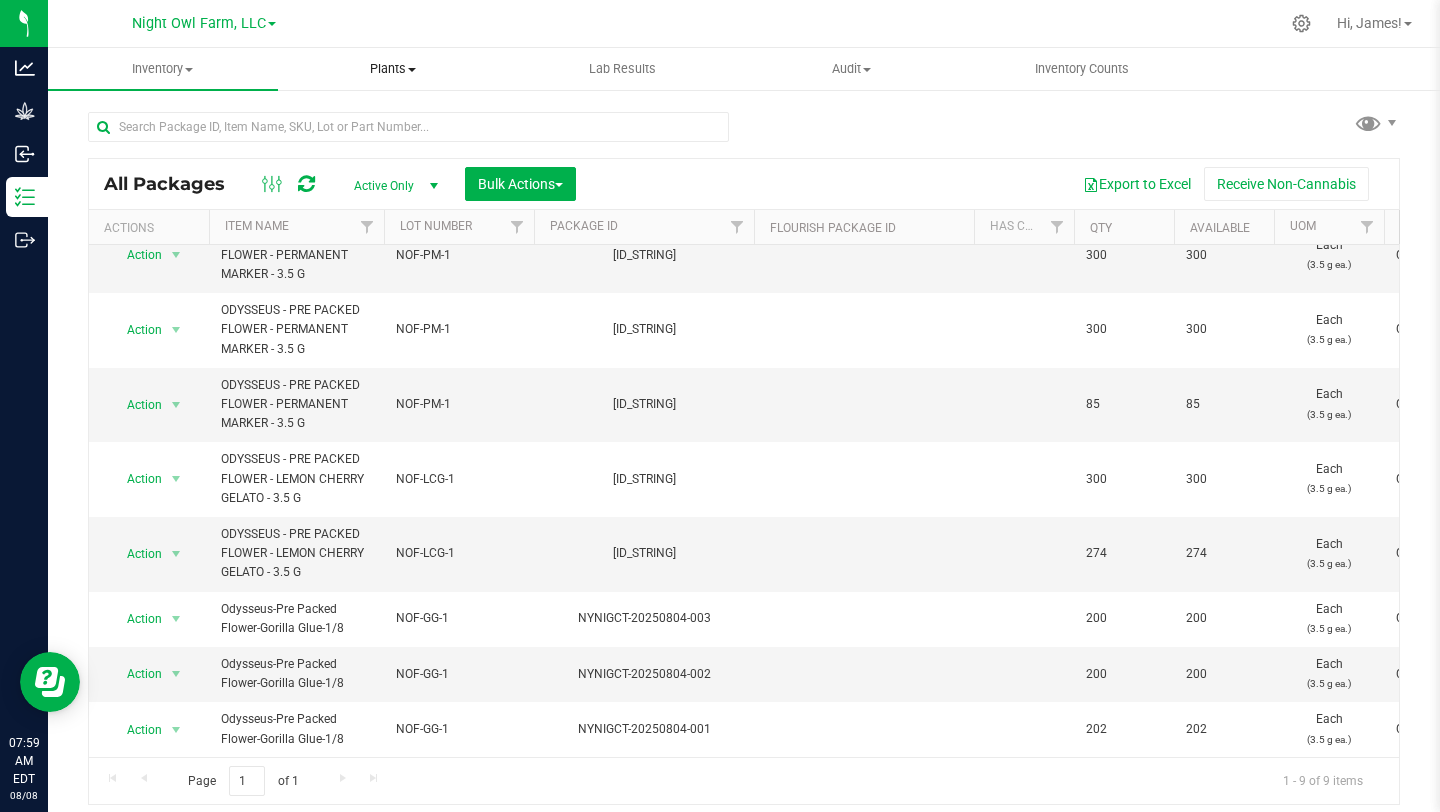 click on "Plants" at bounding box center (393, 69) 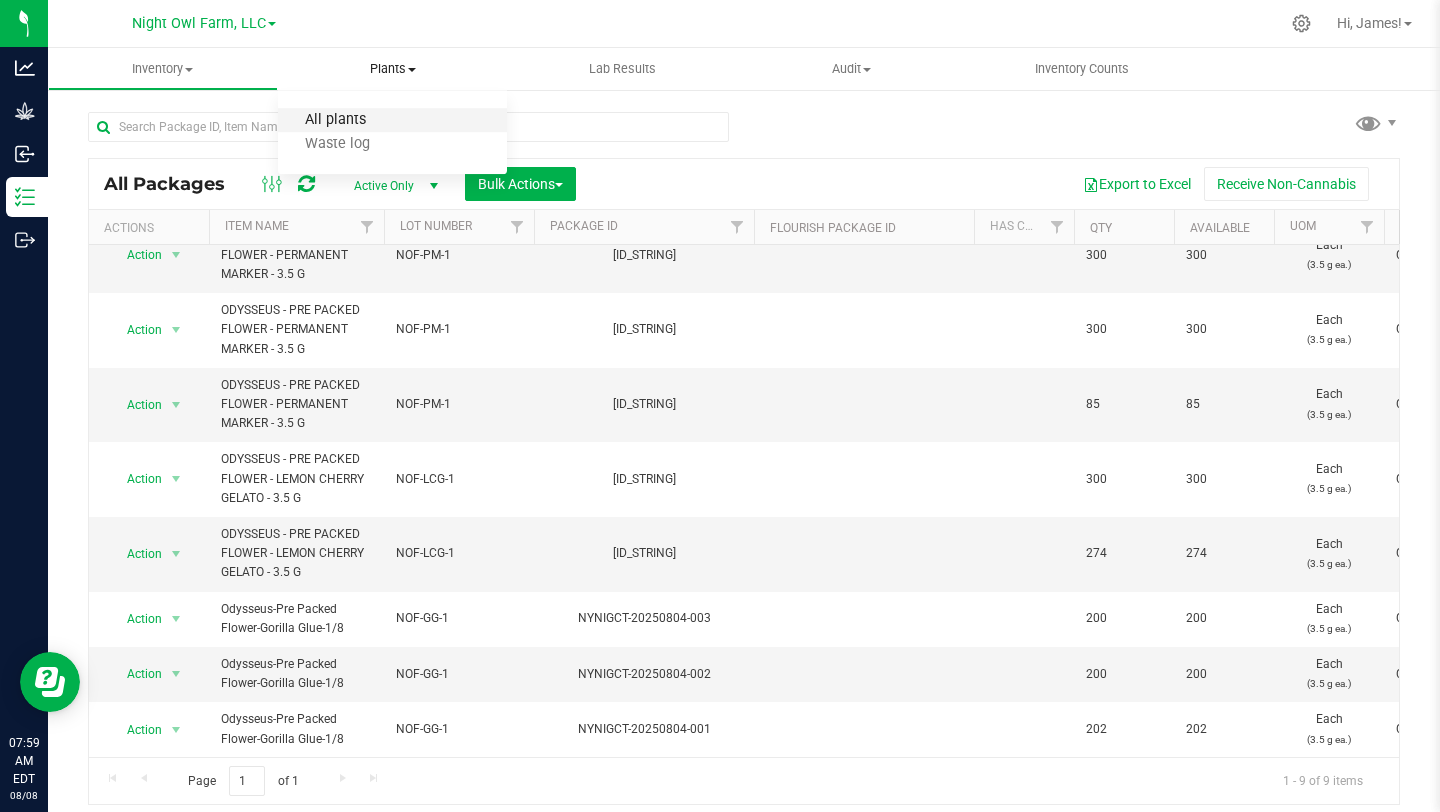 click on "All plants" at bounding box center (335, 120) 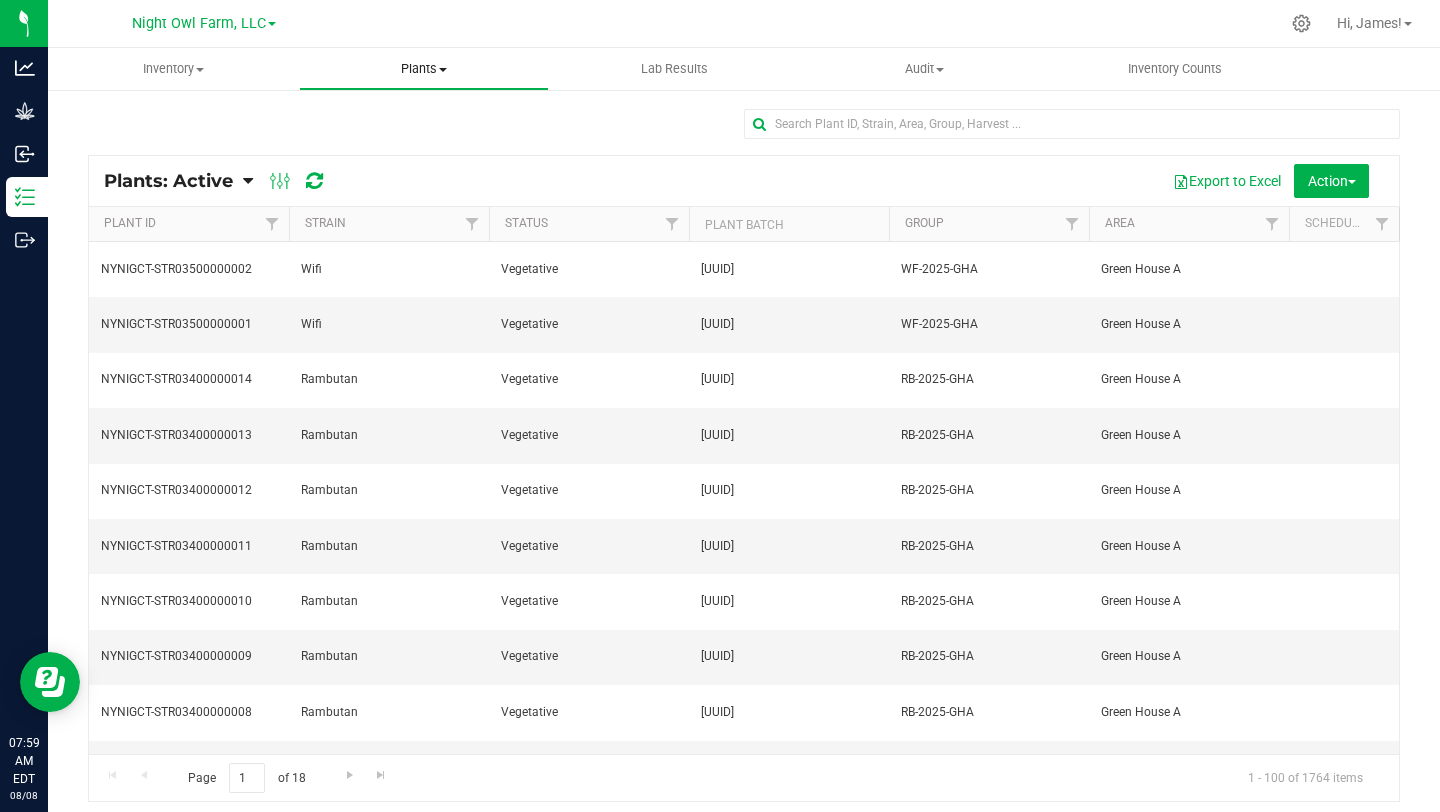 click on "Plants" at bounding box center (424, 69) 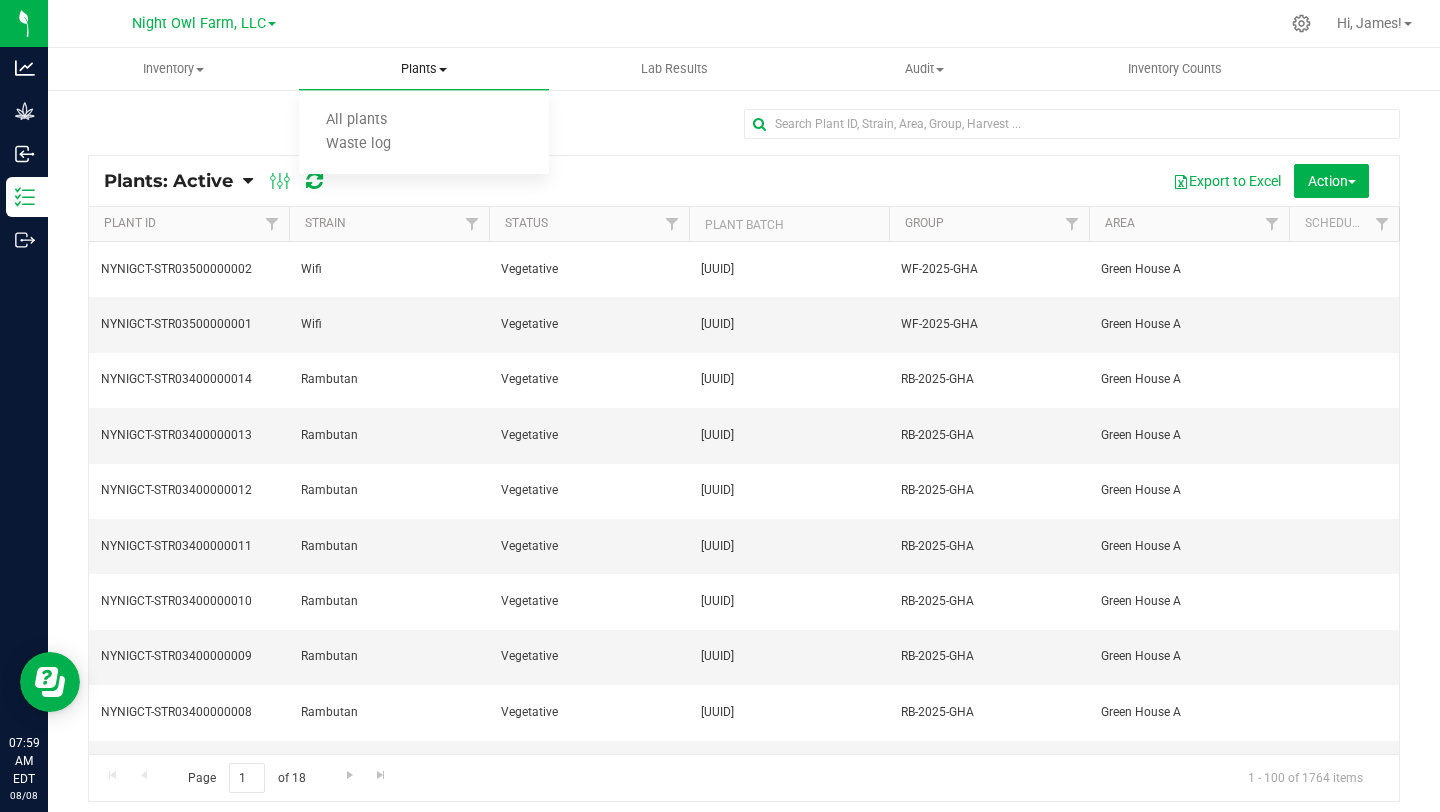 click at bounding box center [443, 70] 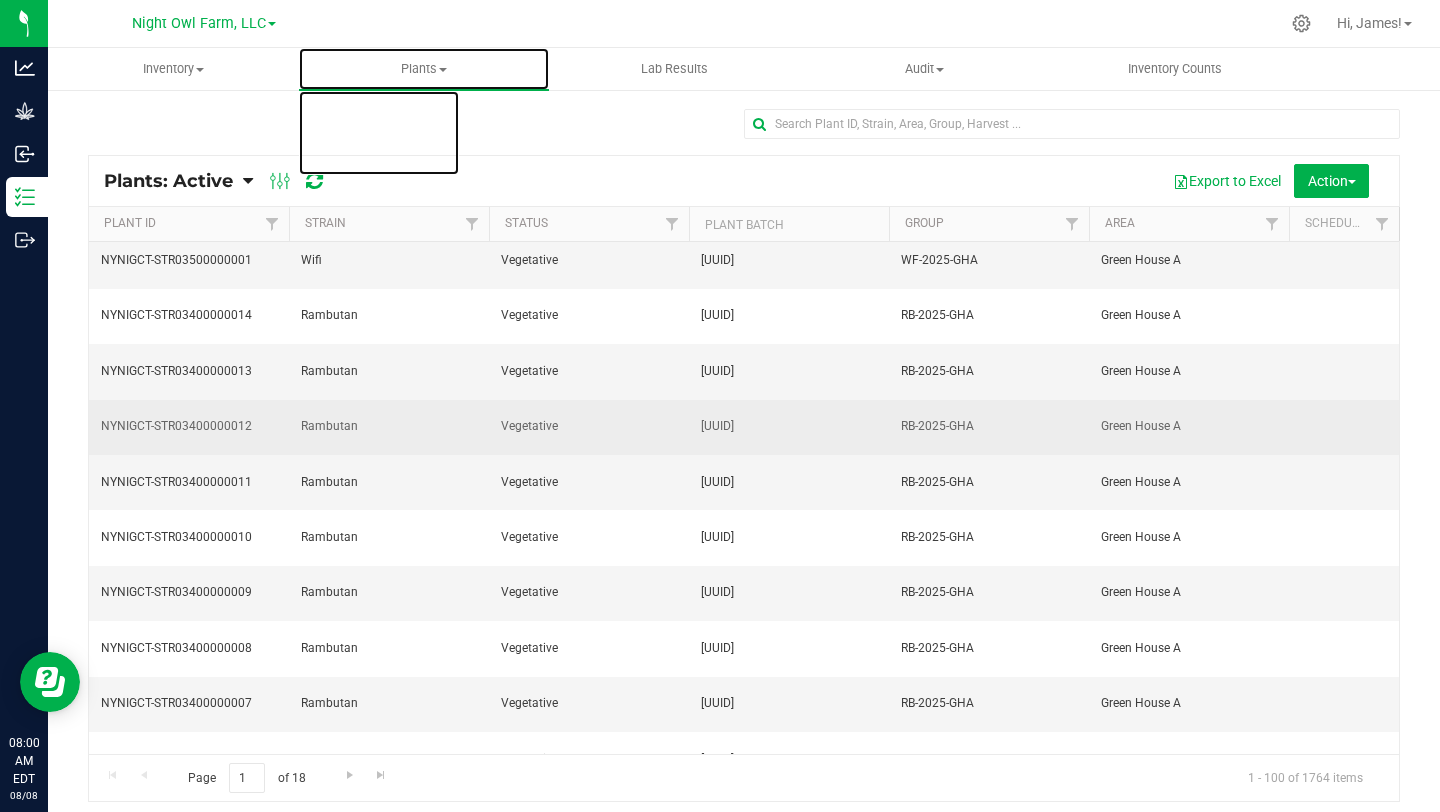 scroll, scrollTop: 0, scrollLeft: 0, axis: both 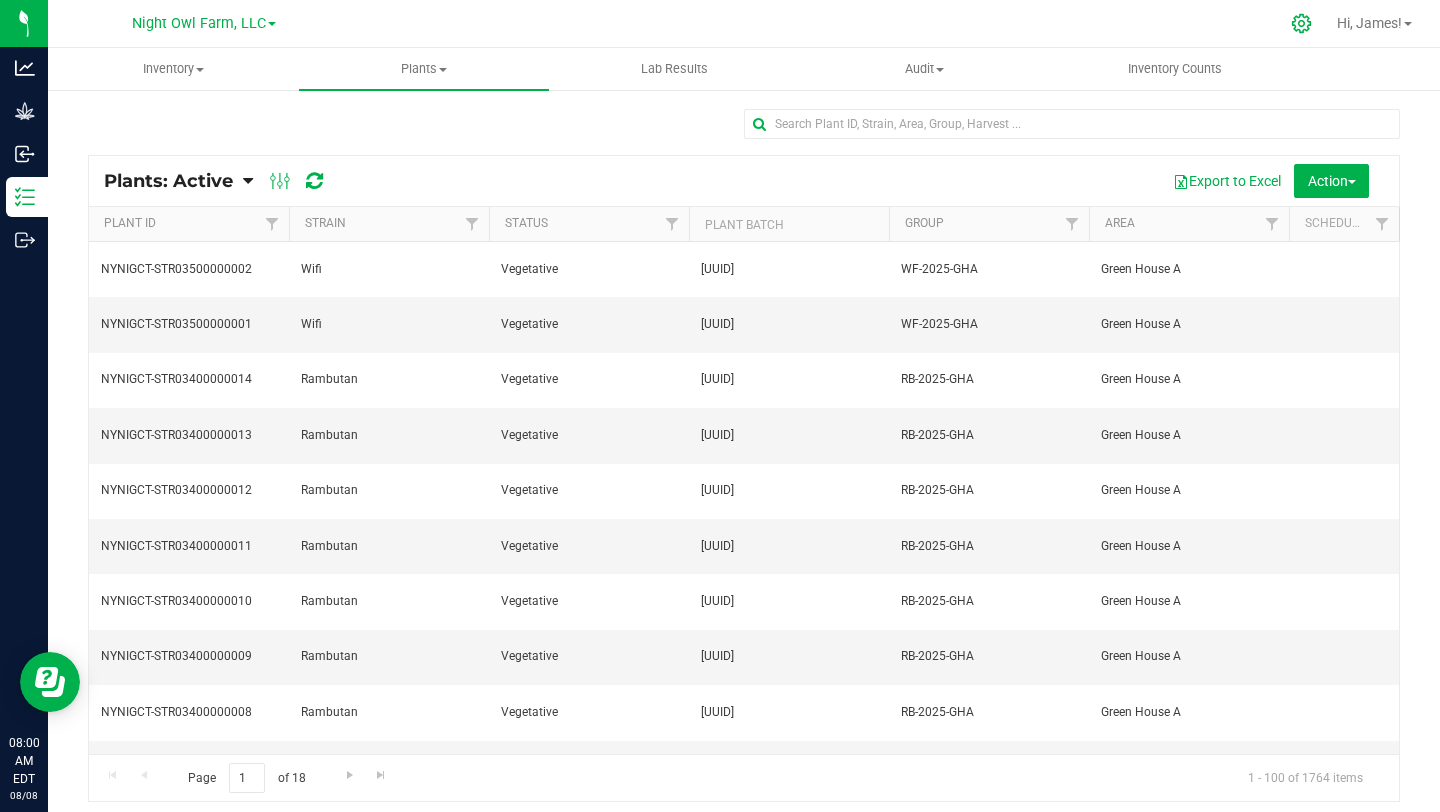 click at bounding box center (1302, 23) 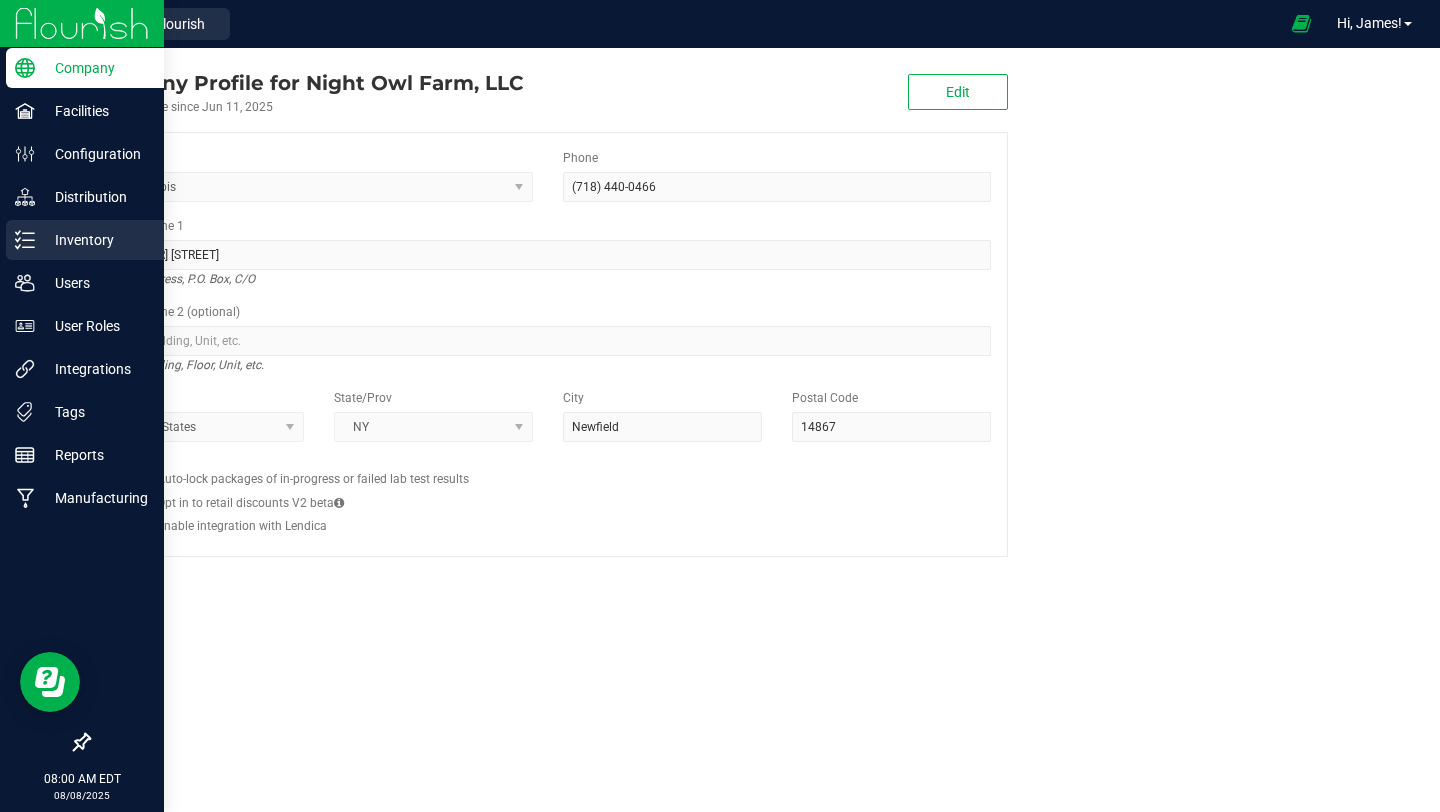 click on "Inventory" at bounding box center (95, 240) 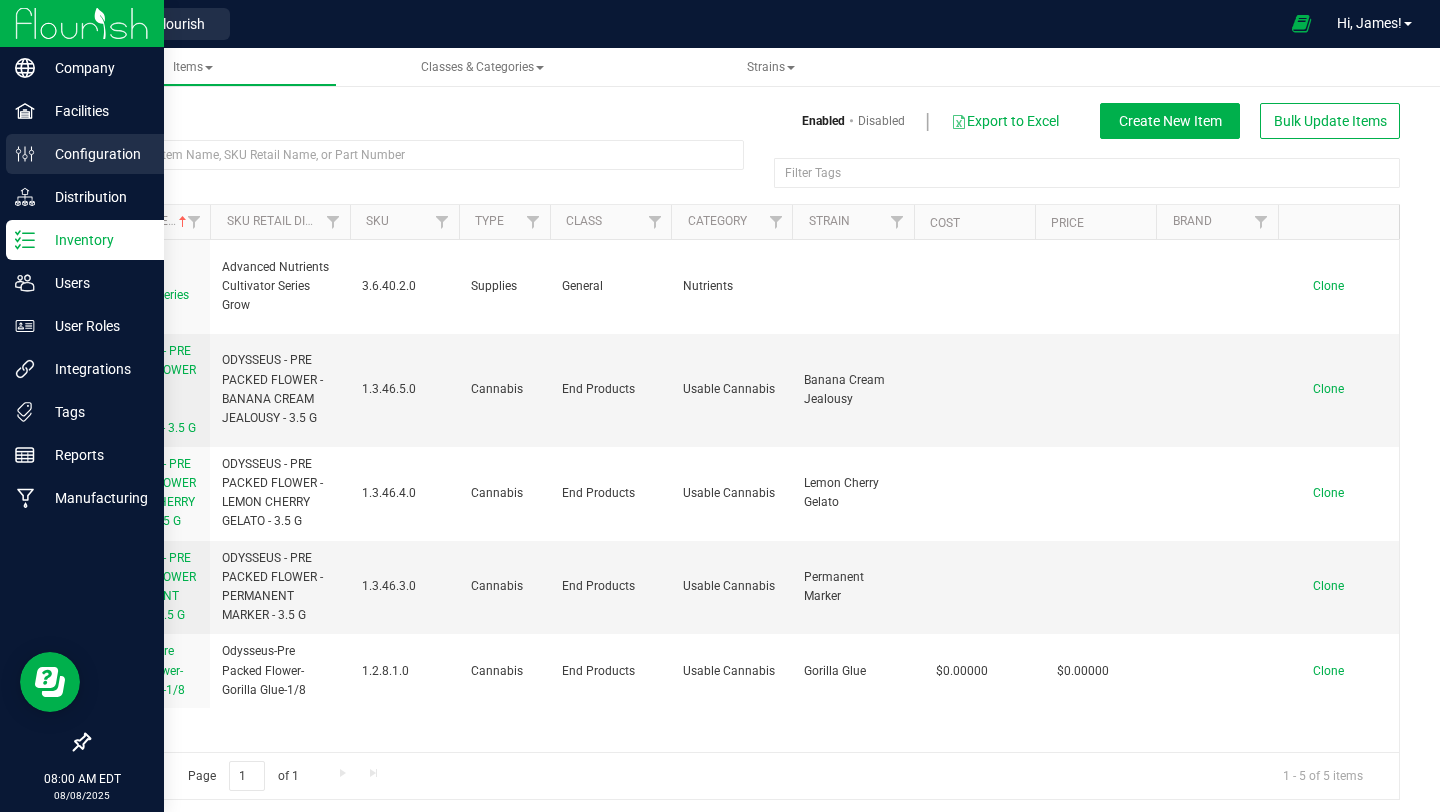 click on "Configuration" at bounding box center [95, 154] 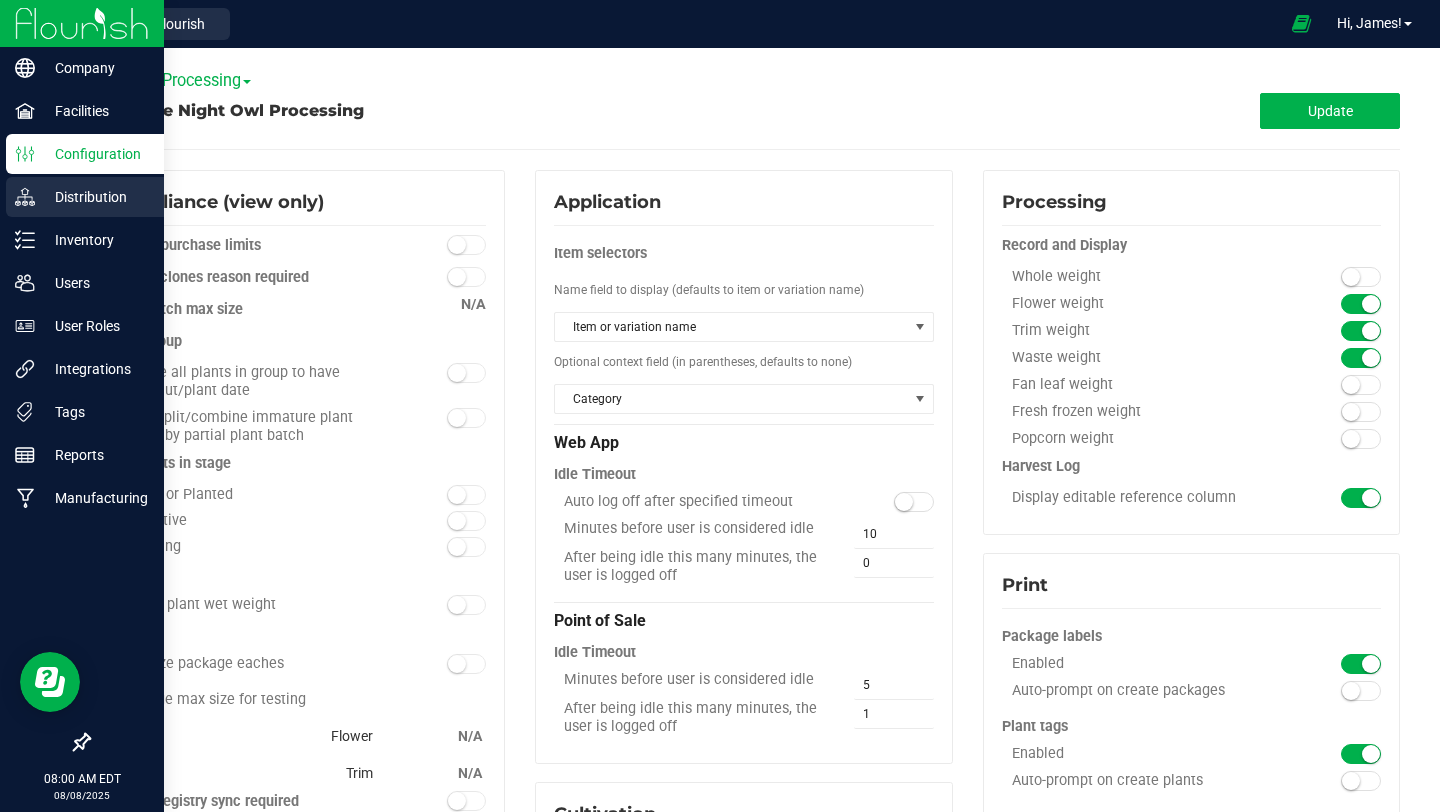 click on "Distribution" at bounding box center (95, 197) 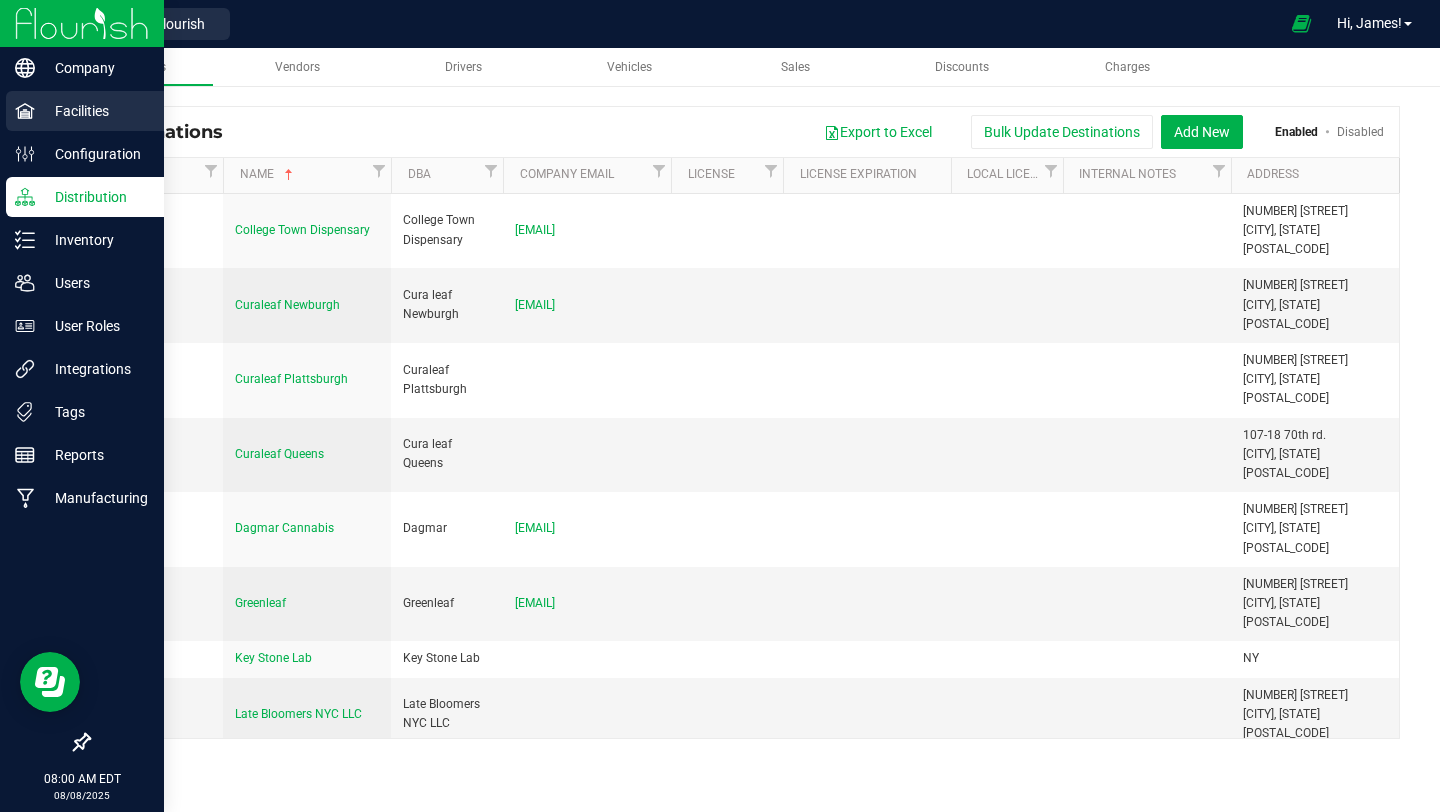 click on "Facilities" at bounding box center (95, 111) 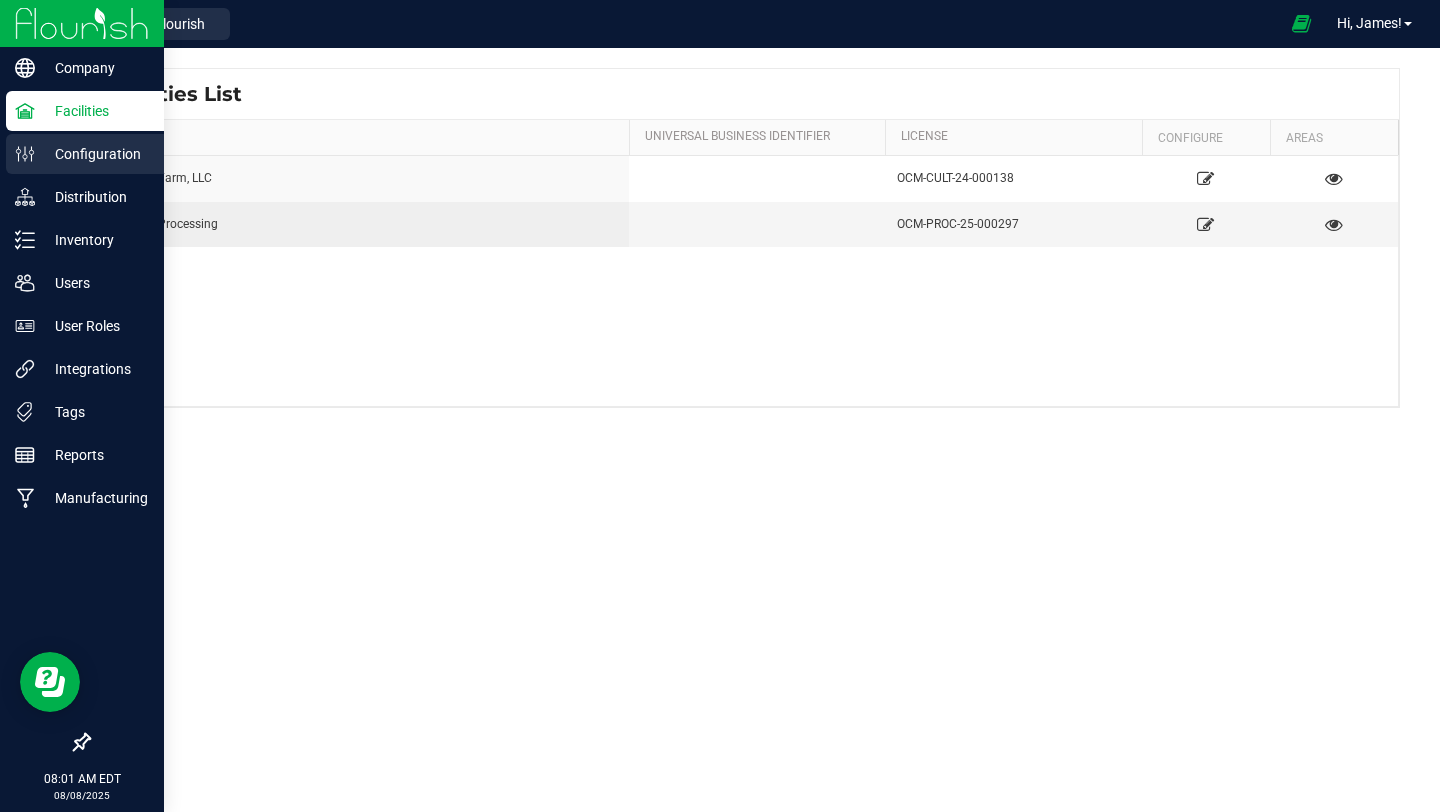 click on "Configuration" at bounding box center (95, 154) 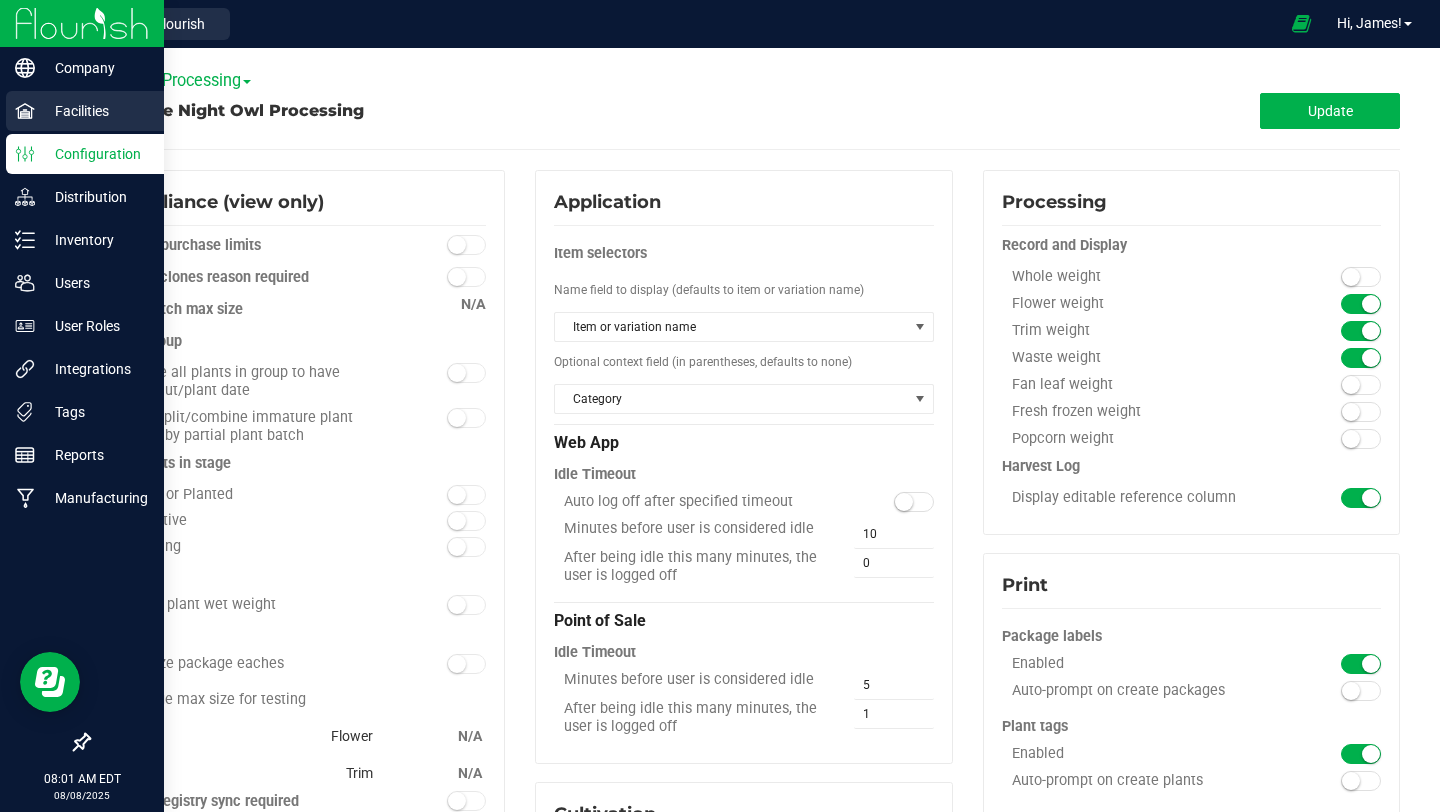 click on "Facilities" at bounding box center [95, 111] 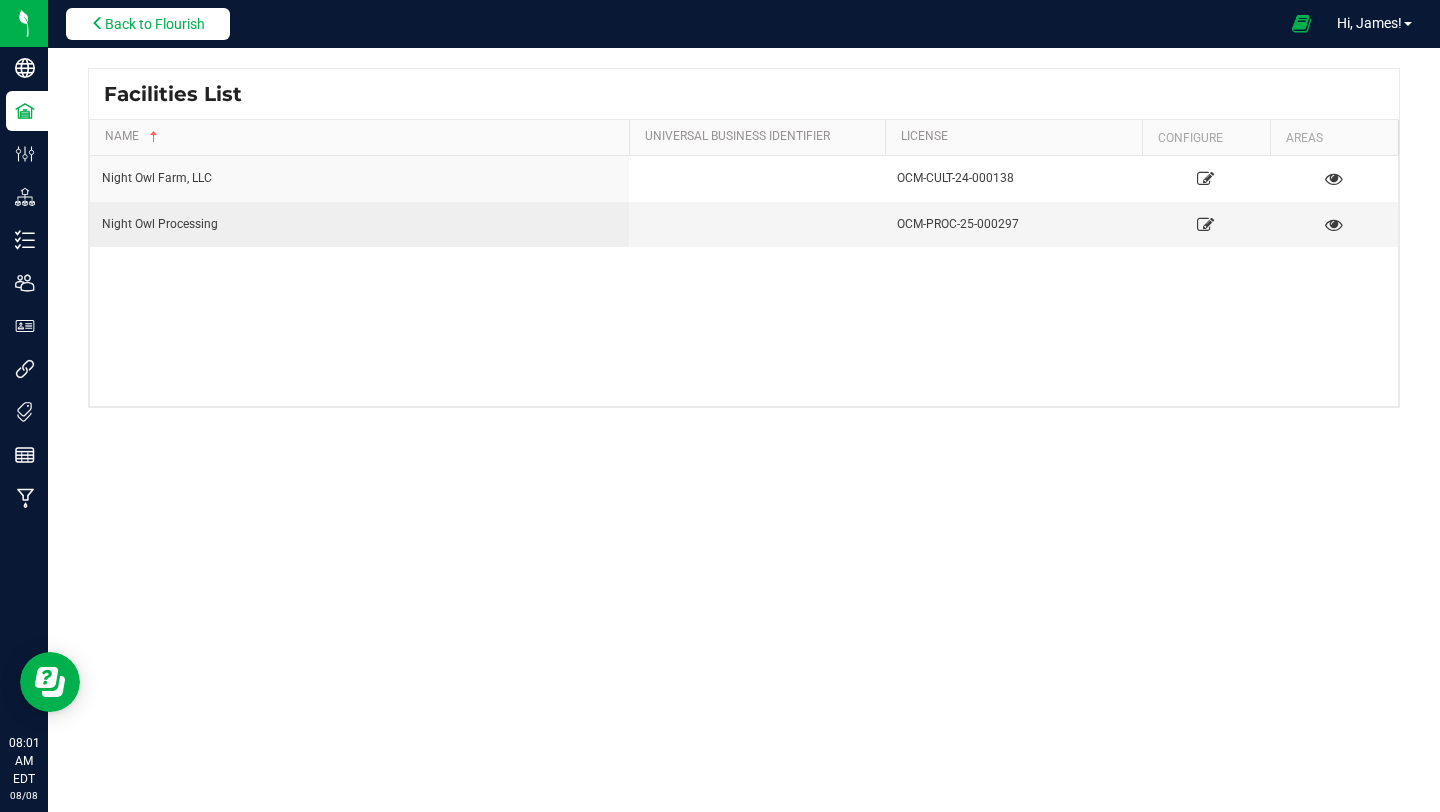 click on "Back to Flourish" at bounding box center (155, 24) 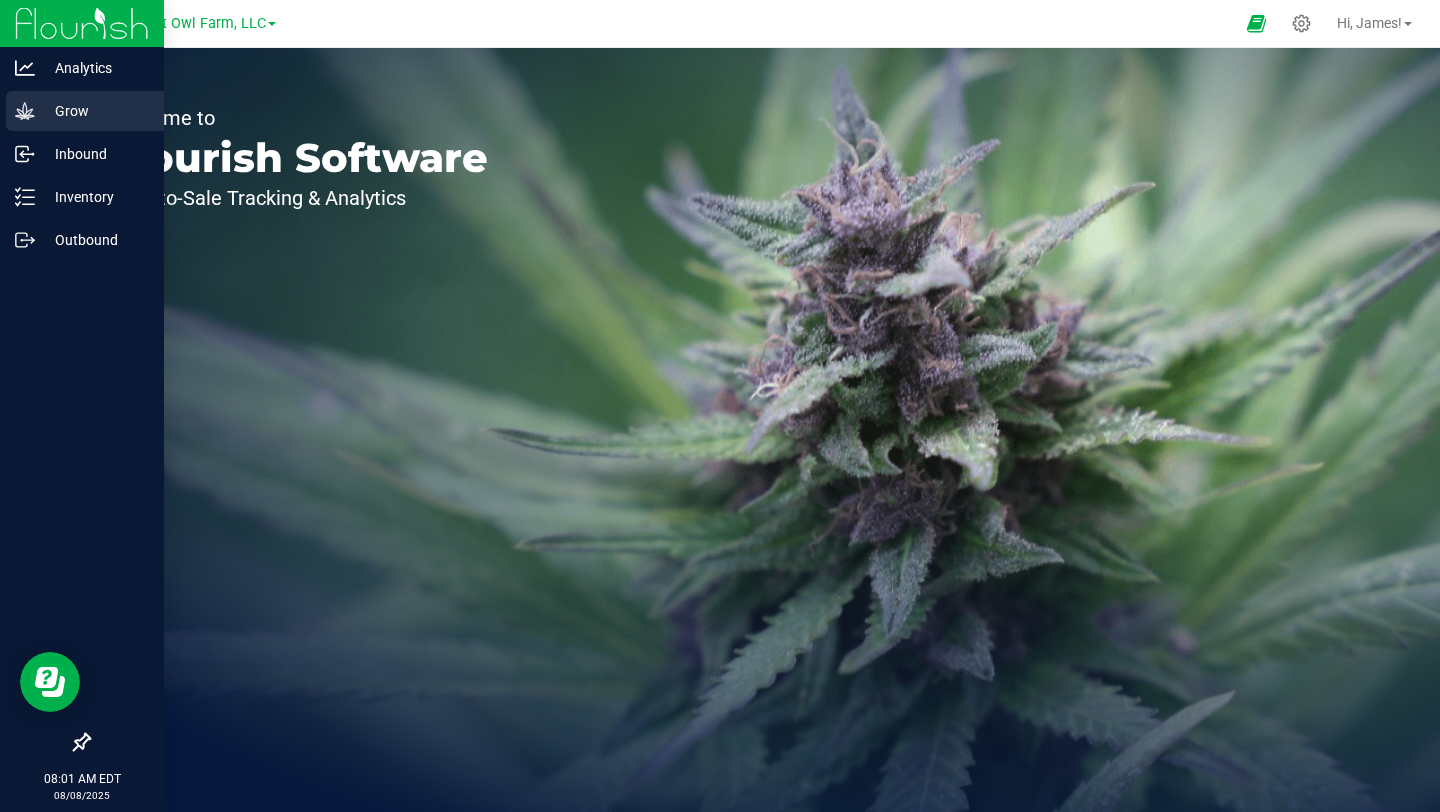 click on "Grow" at bounding box center (95, 111) 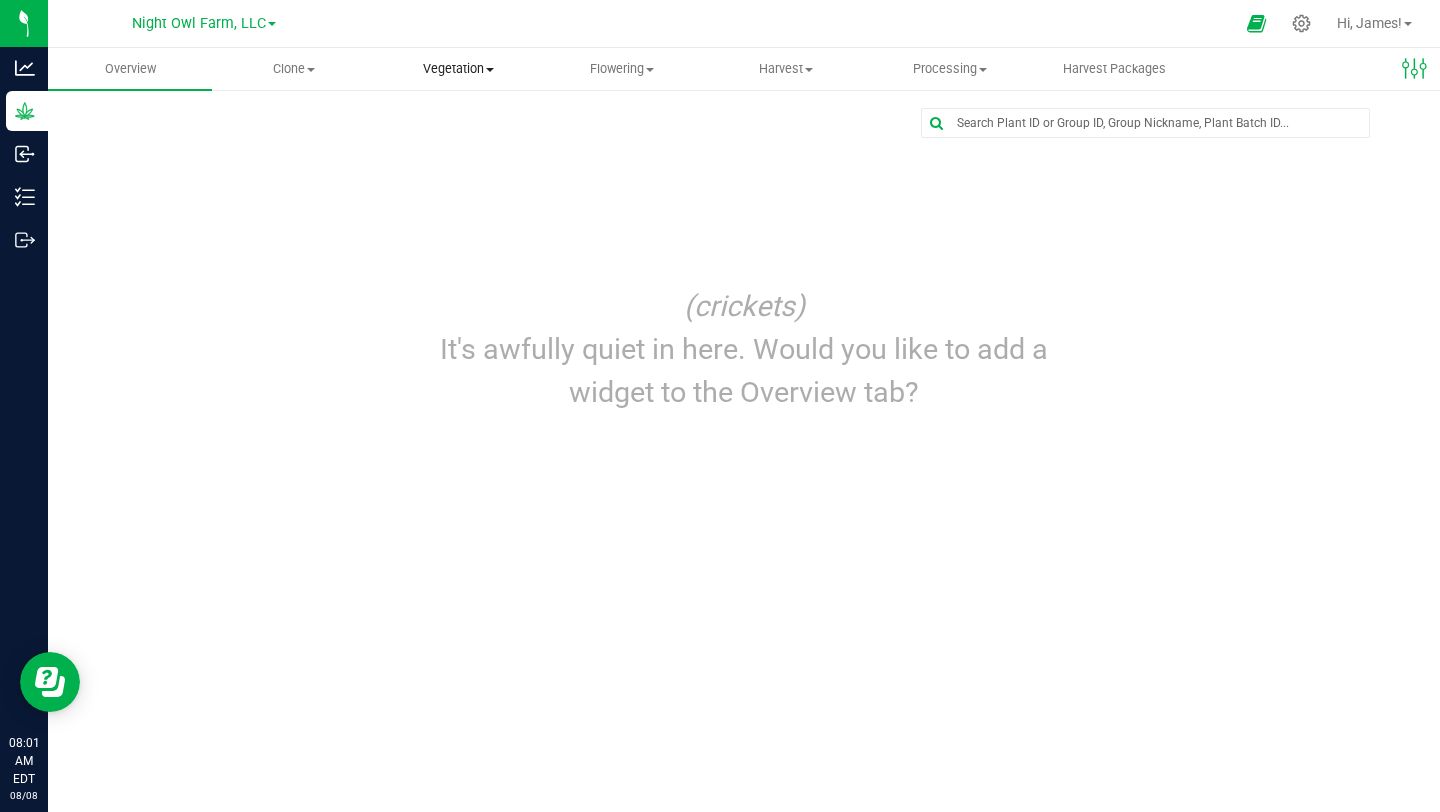 click on "Vegetation" at bounding box center [458, 69] 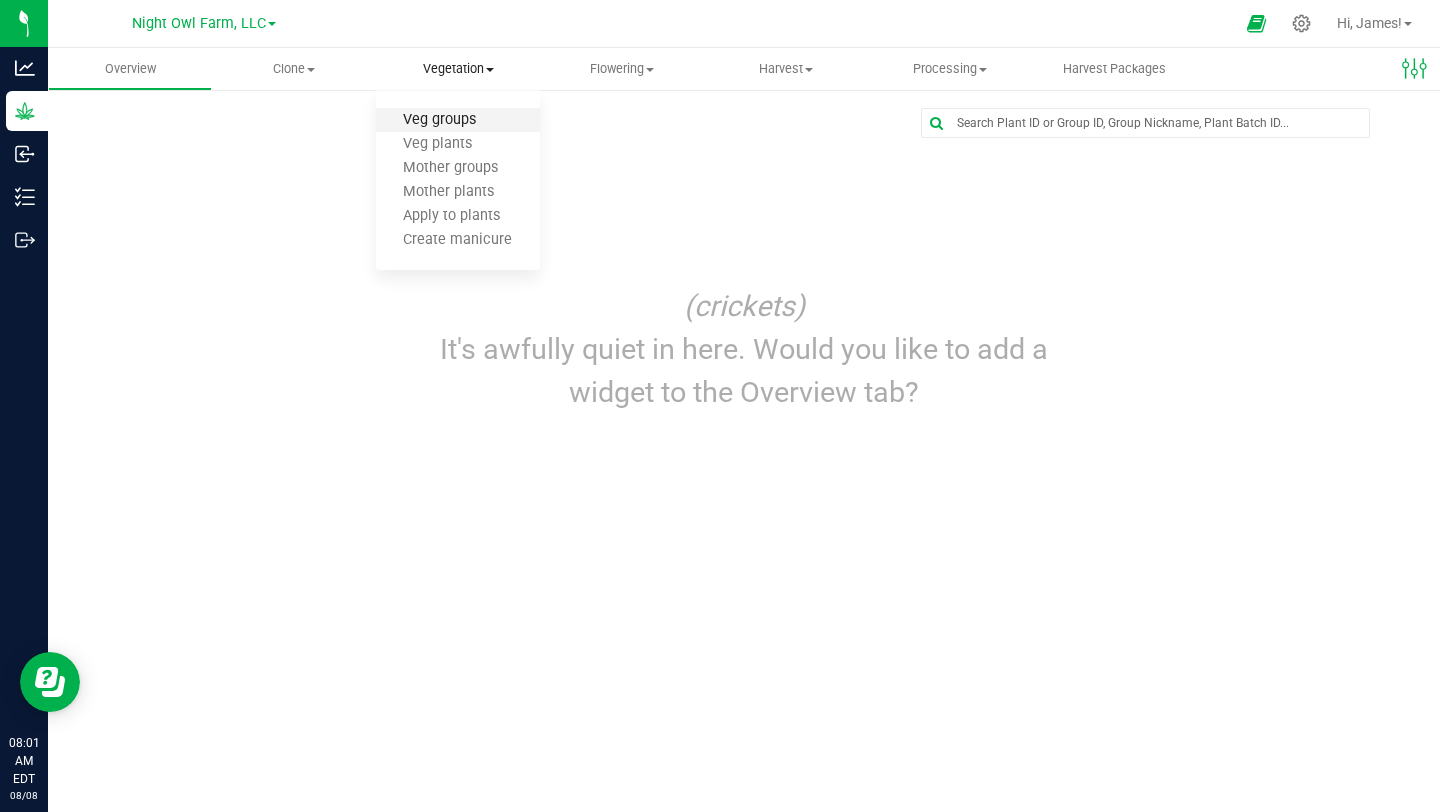 click on "Veg groups" at bounding box center (439, 120) 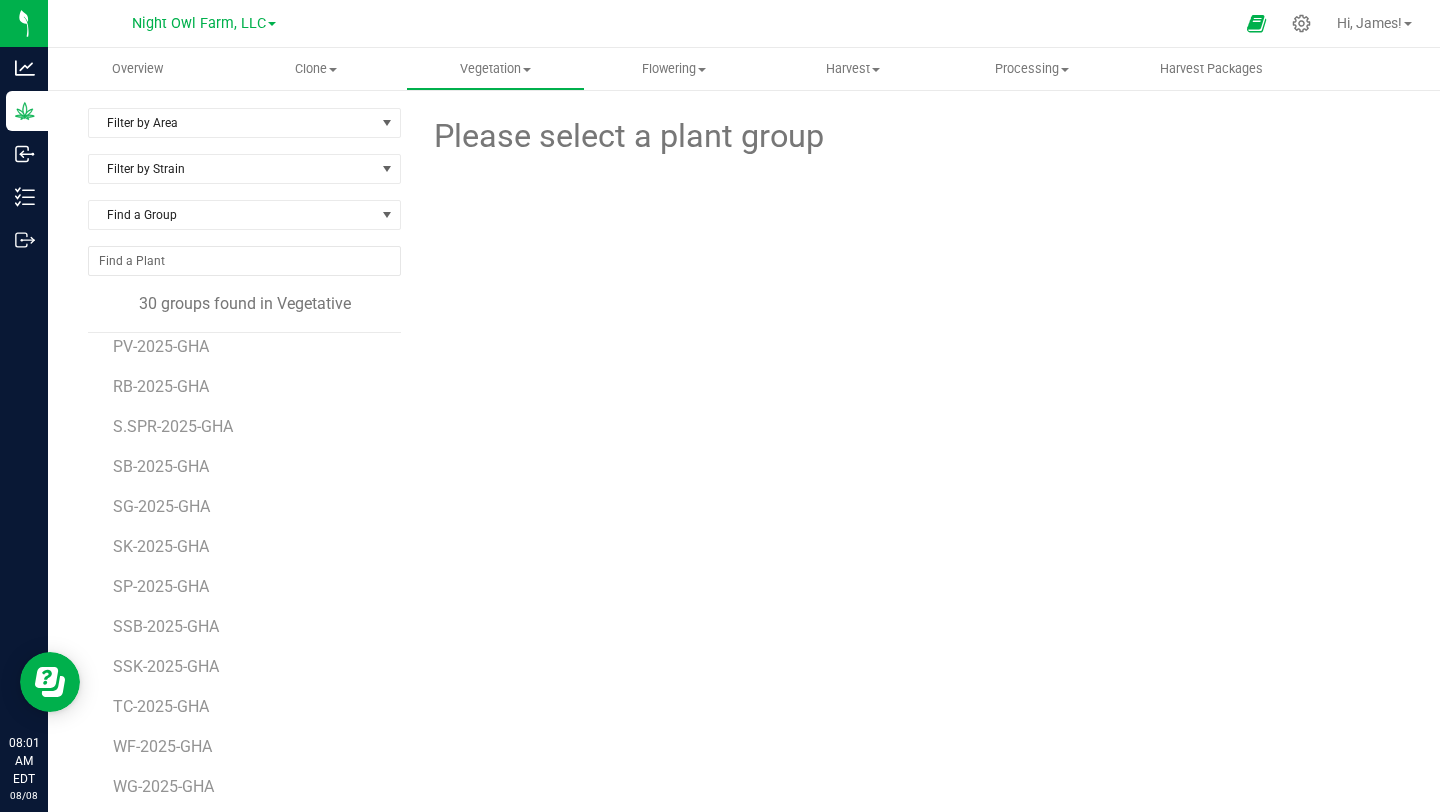 scroll, scrollTop: 716, scrollLeft: 0, axis: vertical 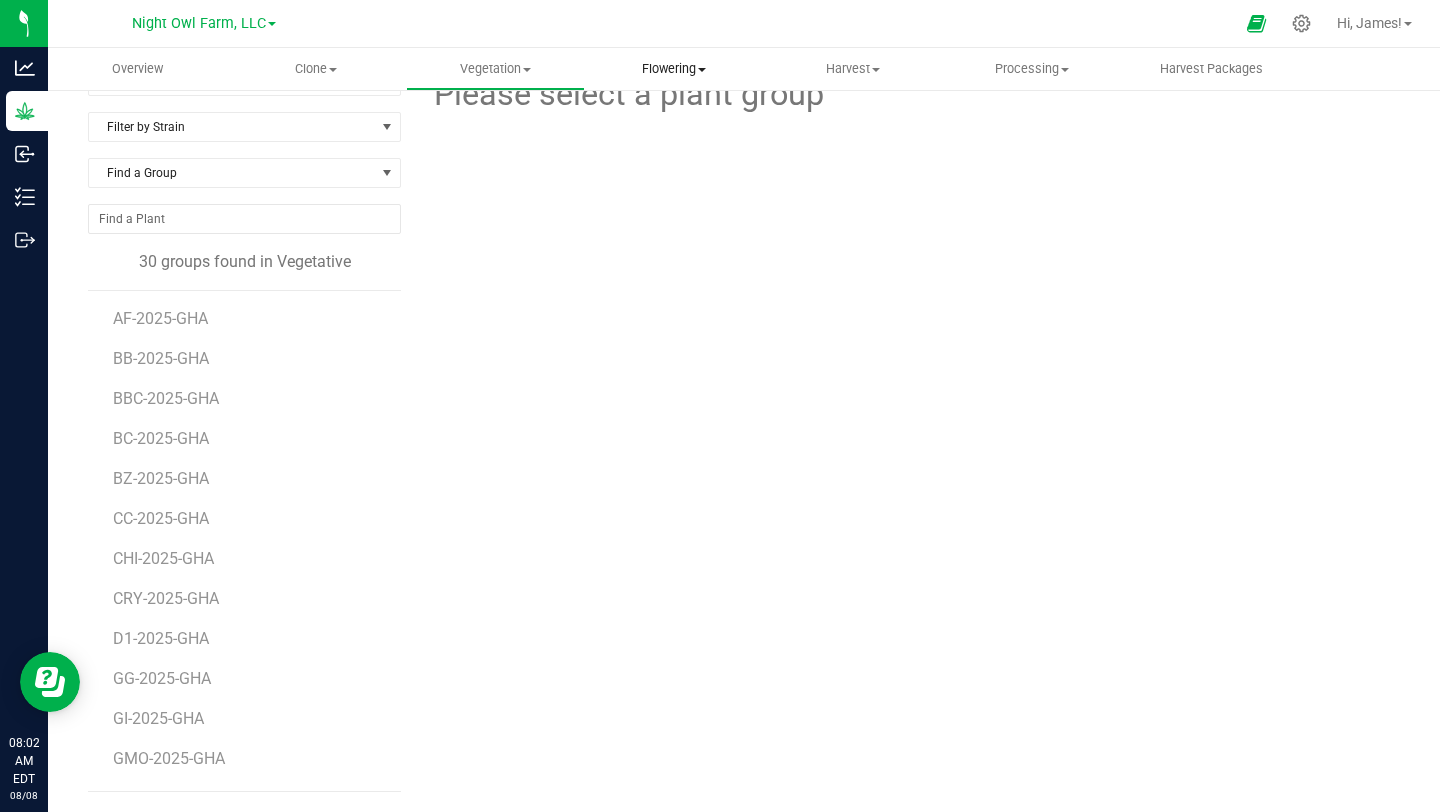 click at bounding box center (702, 70) 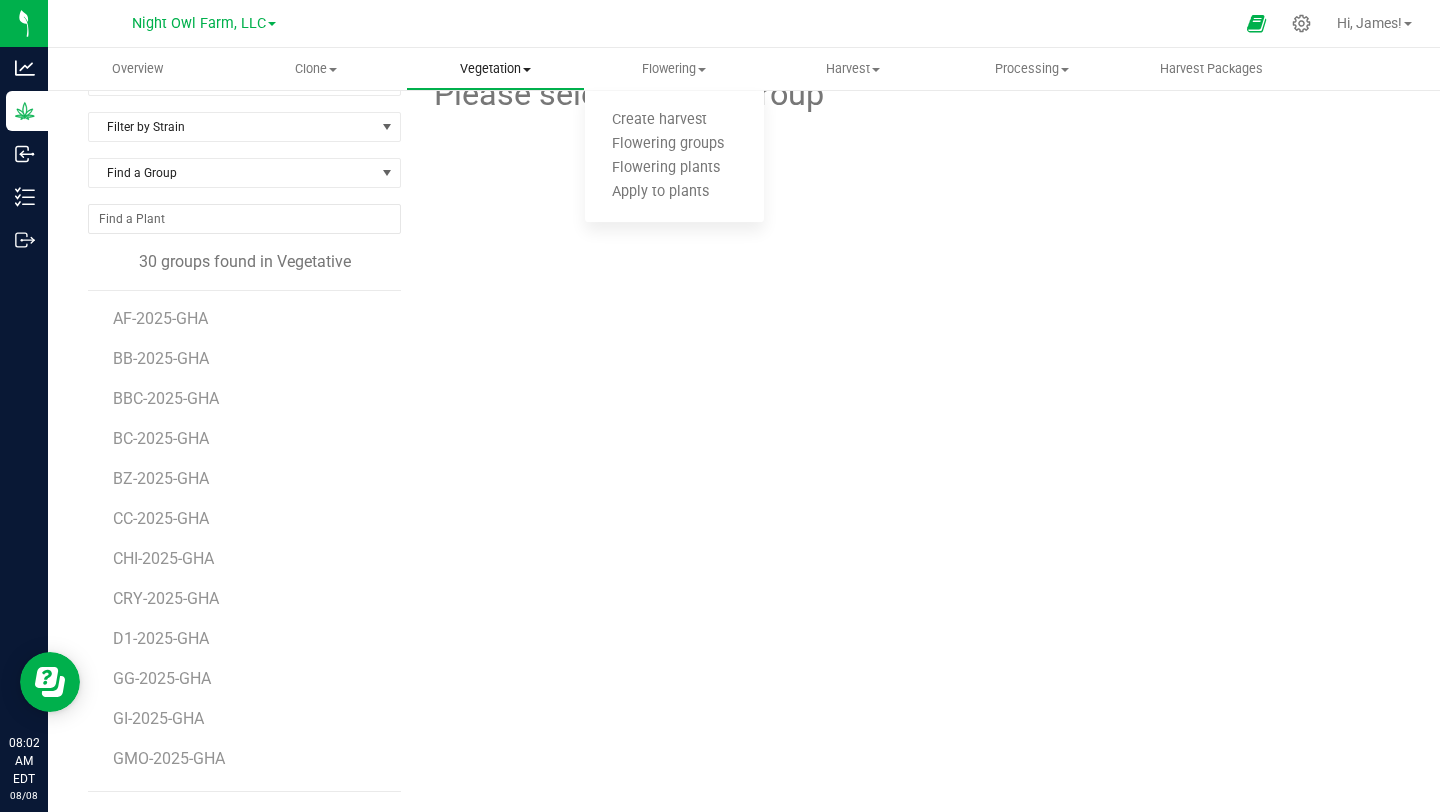 click on "Vegetation" at bounding box center [495, 69] 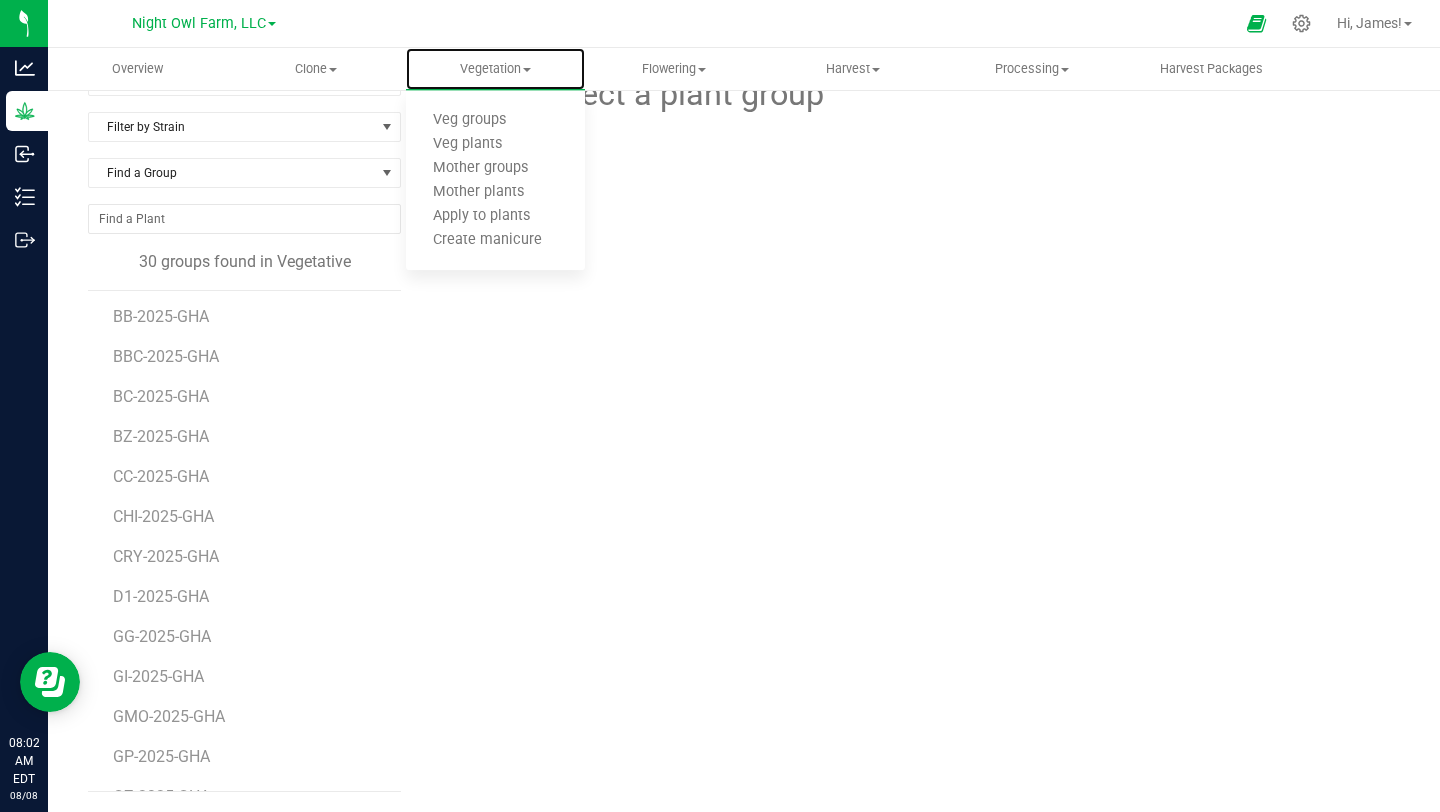 scroll, scrollTop: 0, scrollLeft: 0, axis: both 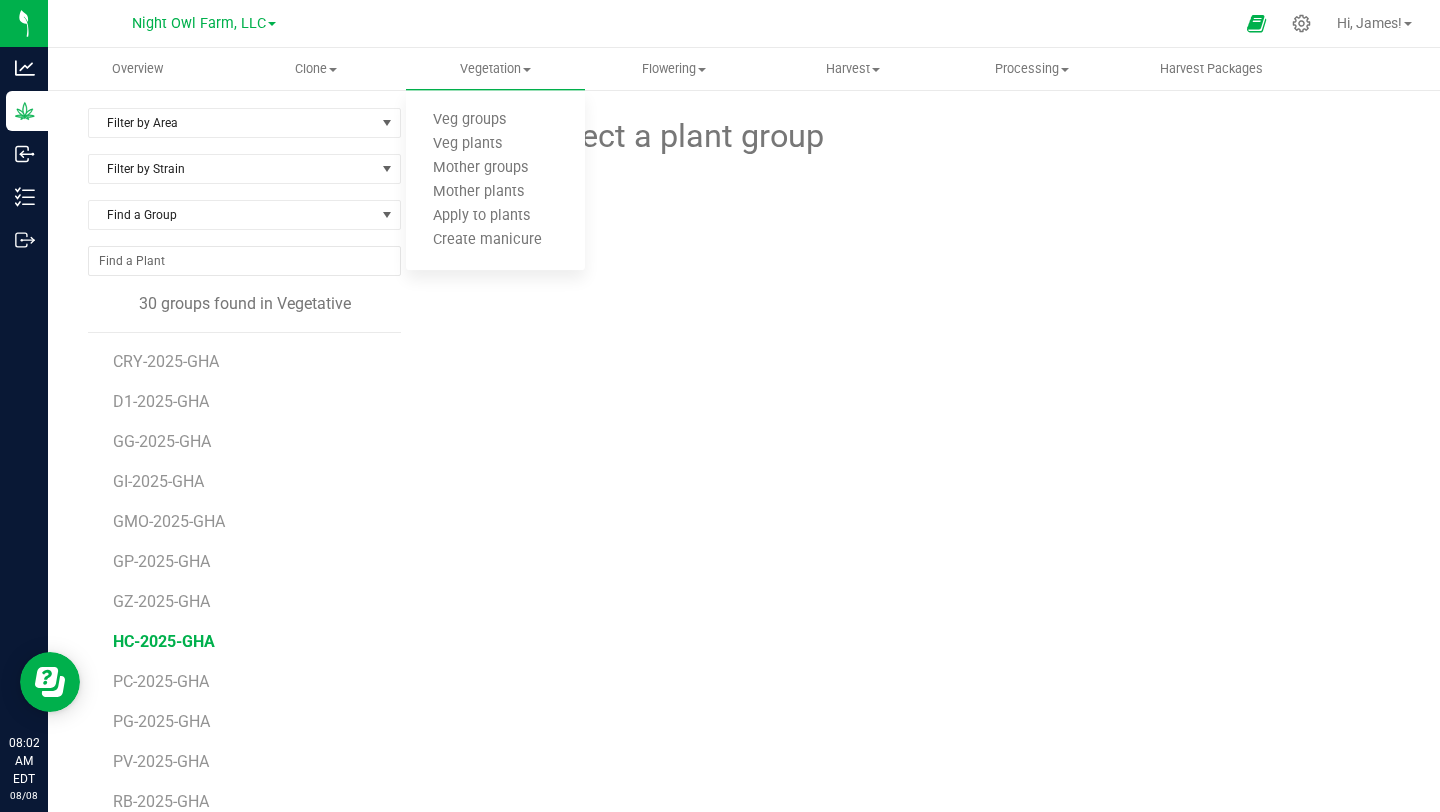 click on "HC-2025-GHA" at bounding box center [164, 641] 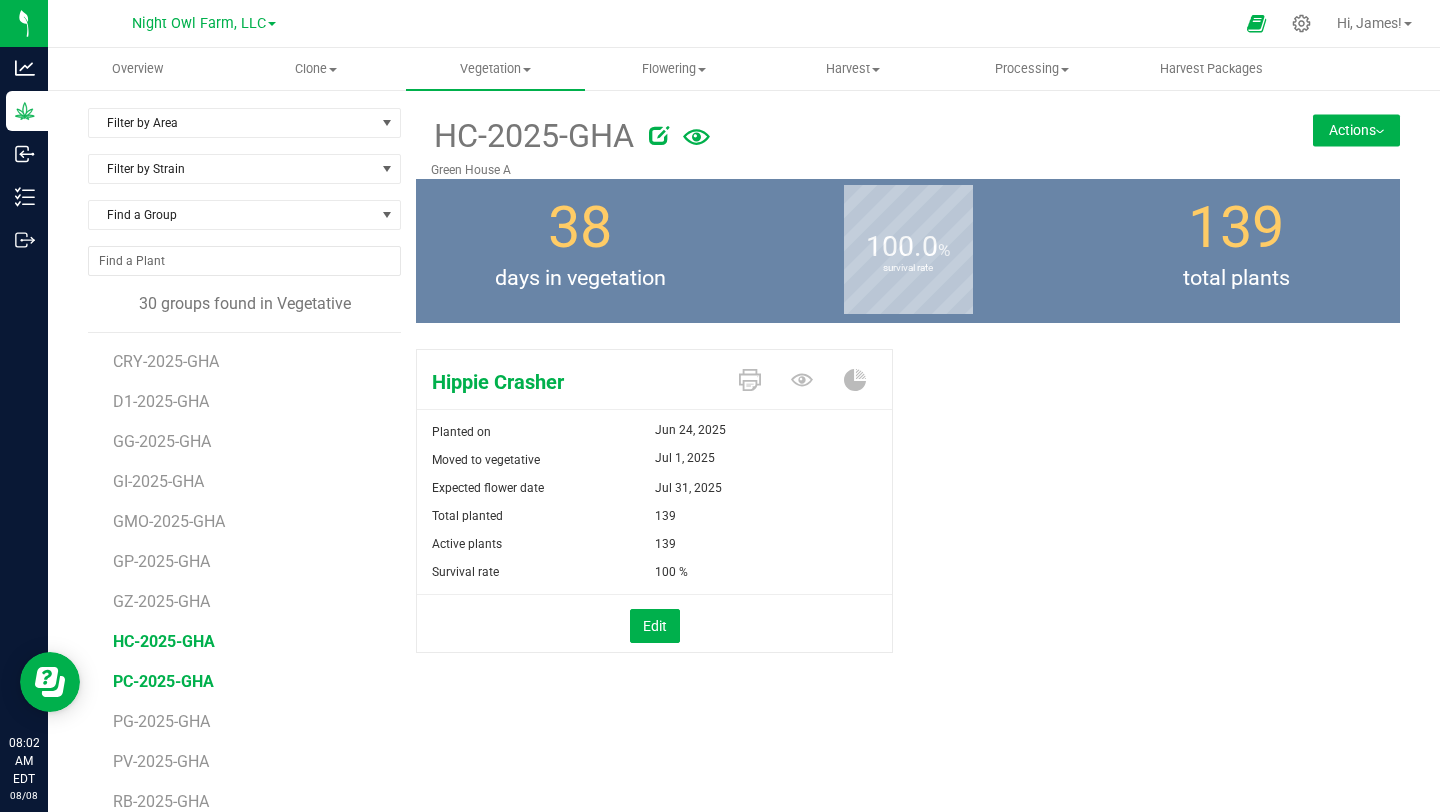 click on "PC-2025-GHA" at bounding box center [163, 681] 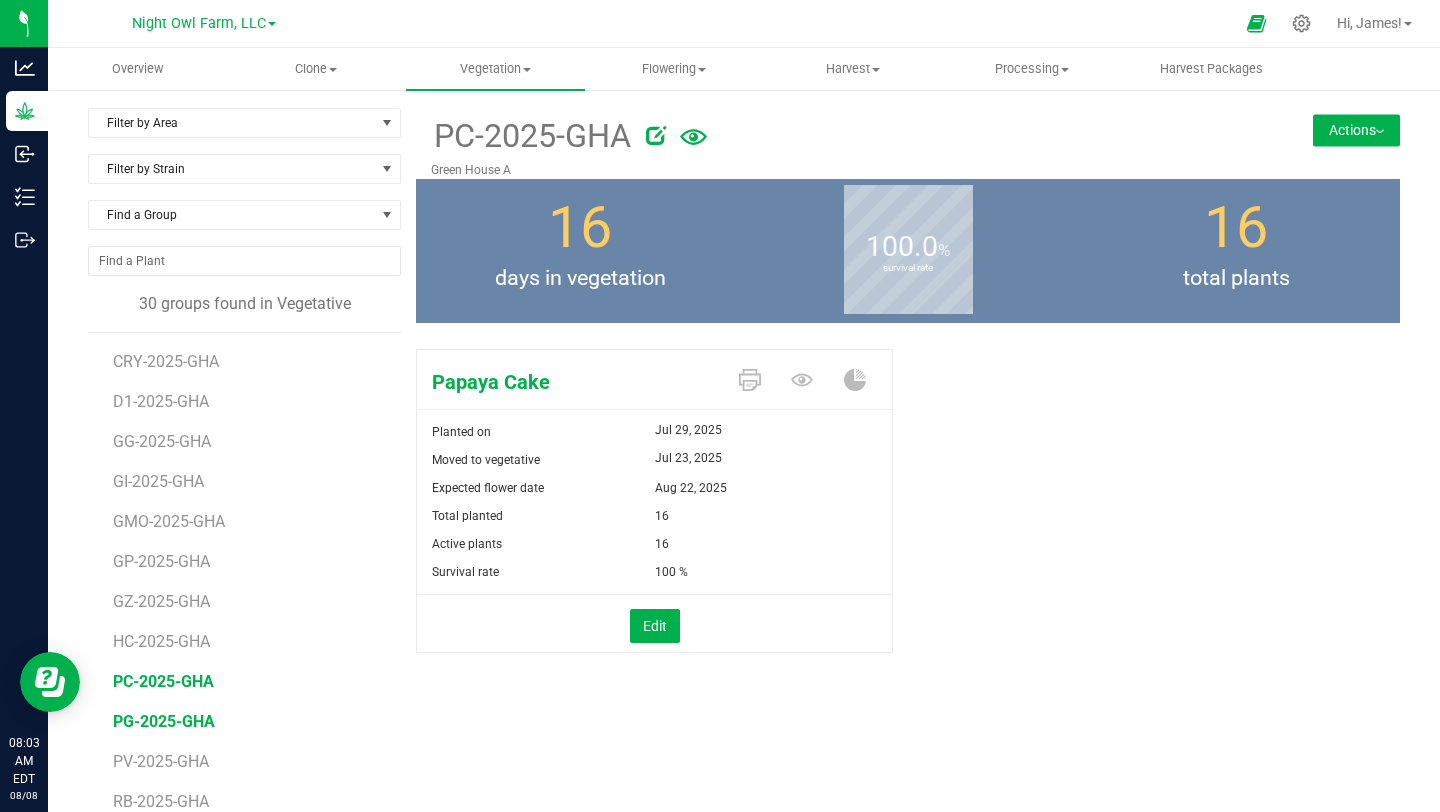 click on "PG-2025-GHA" at bounding box center [164, 721] 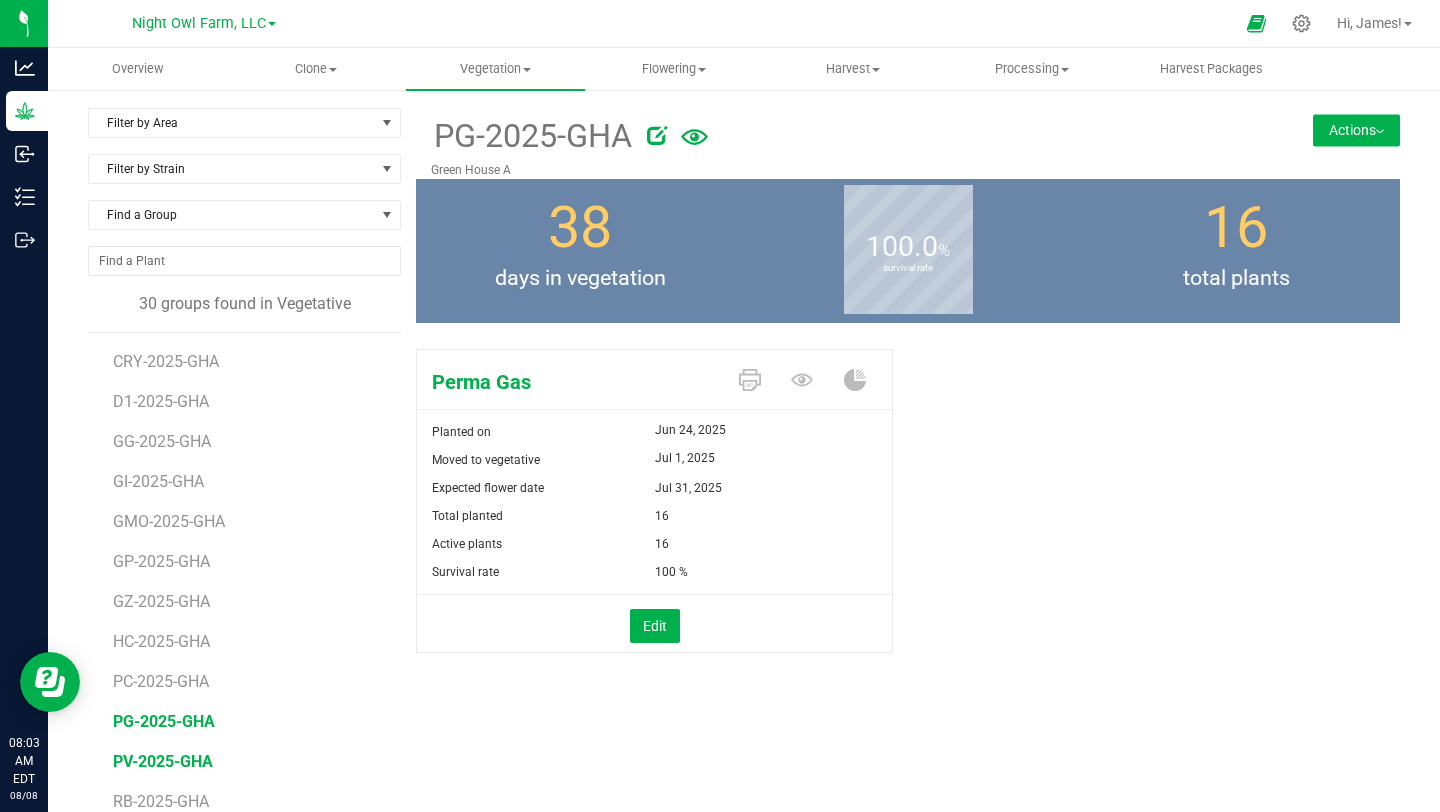 click on "PV-2025-GHA" at bounding box center (163, 761) 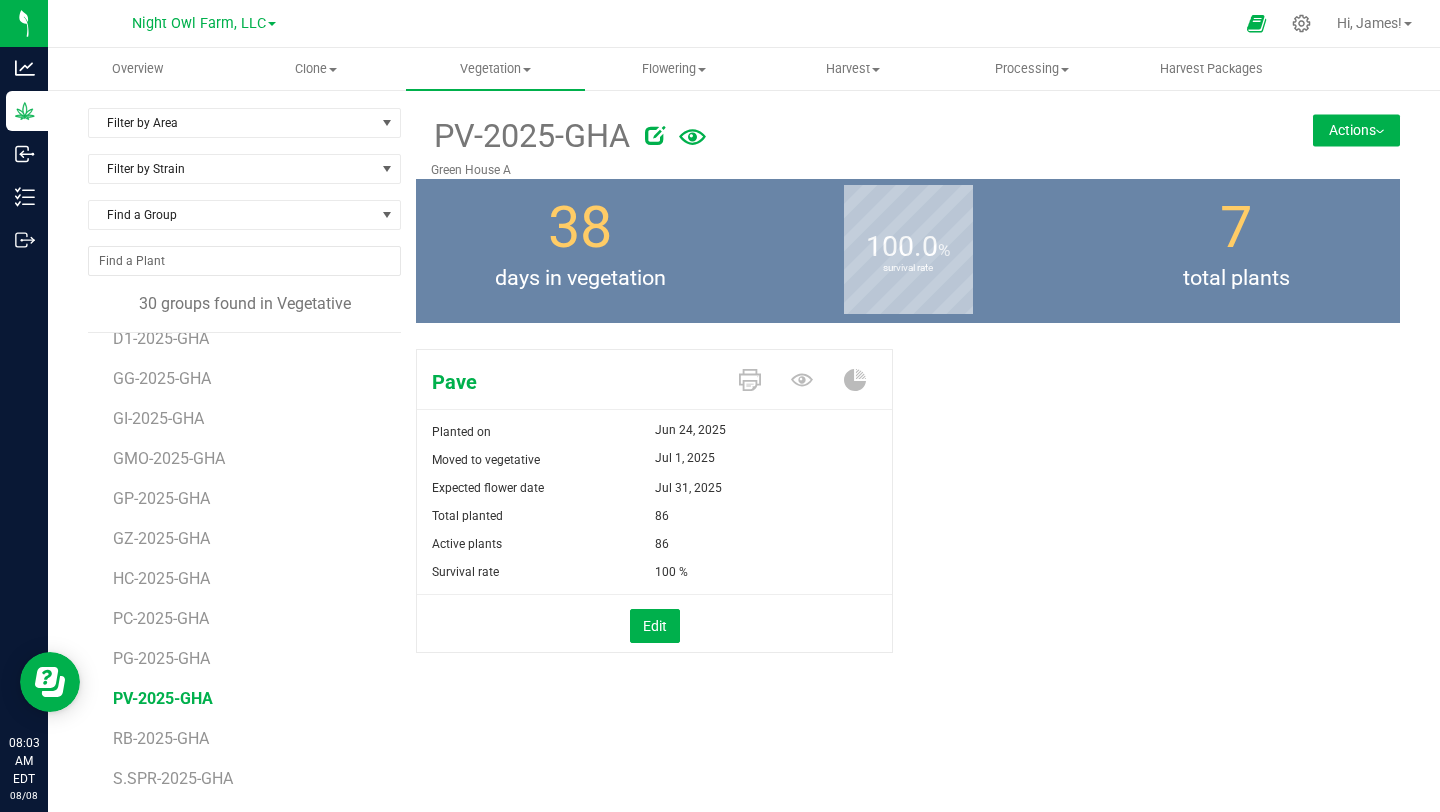 scroll, scrollTop: 346, scrollLeft: 0, axis: vertical 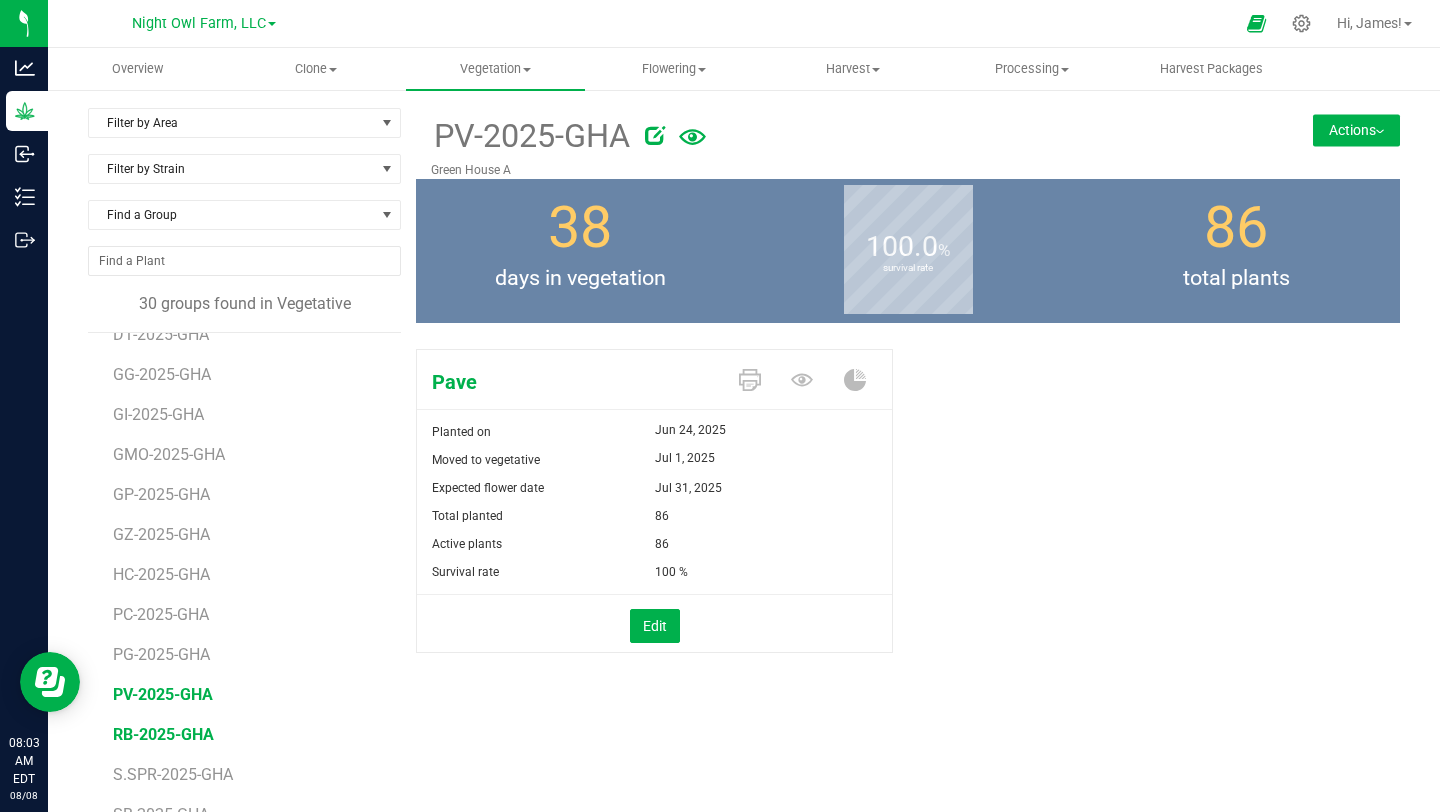 click on "RB-2025-GHA" at bounding box center (163, 734) 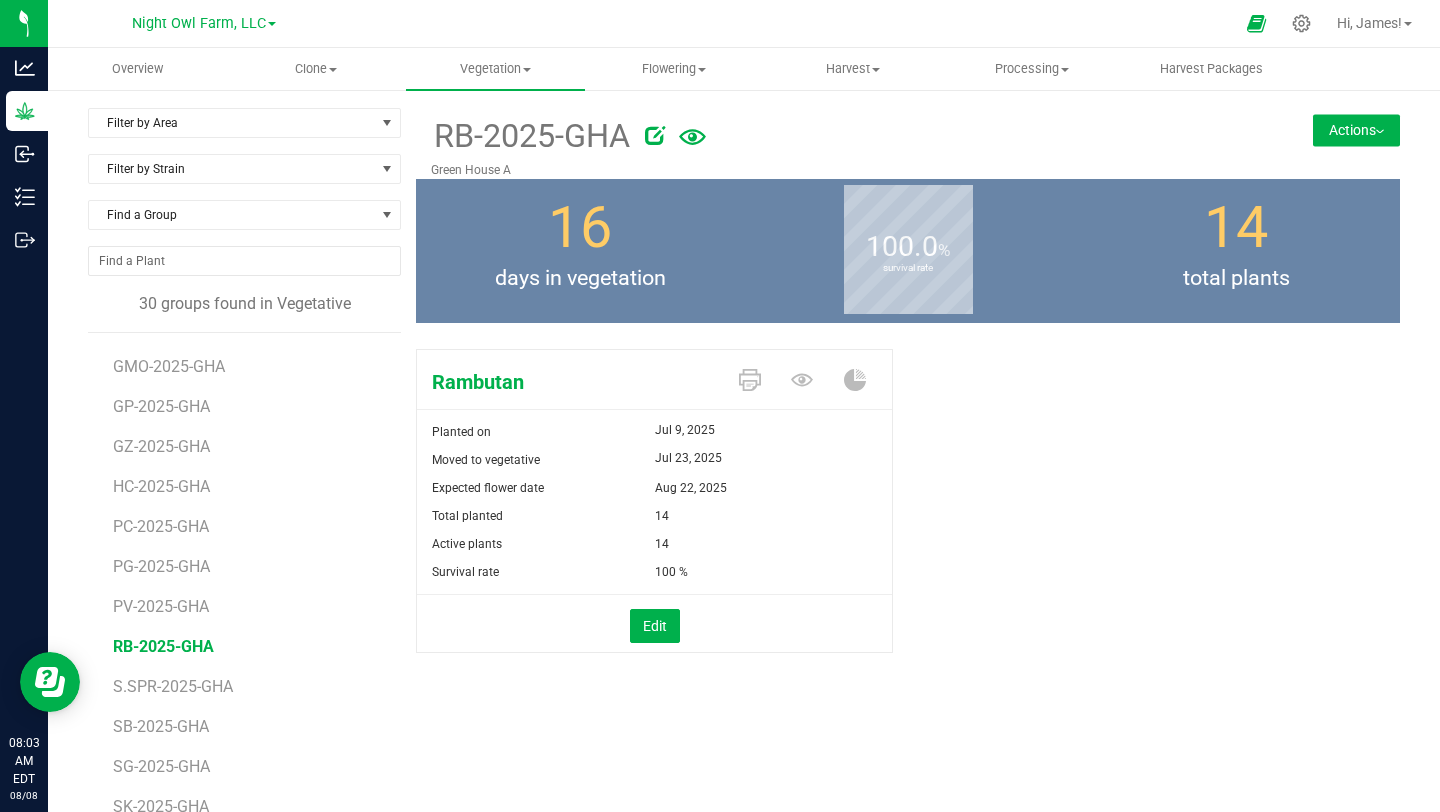 scroll, scrollTop: 435, scrollLeft: 0, axis: vertical 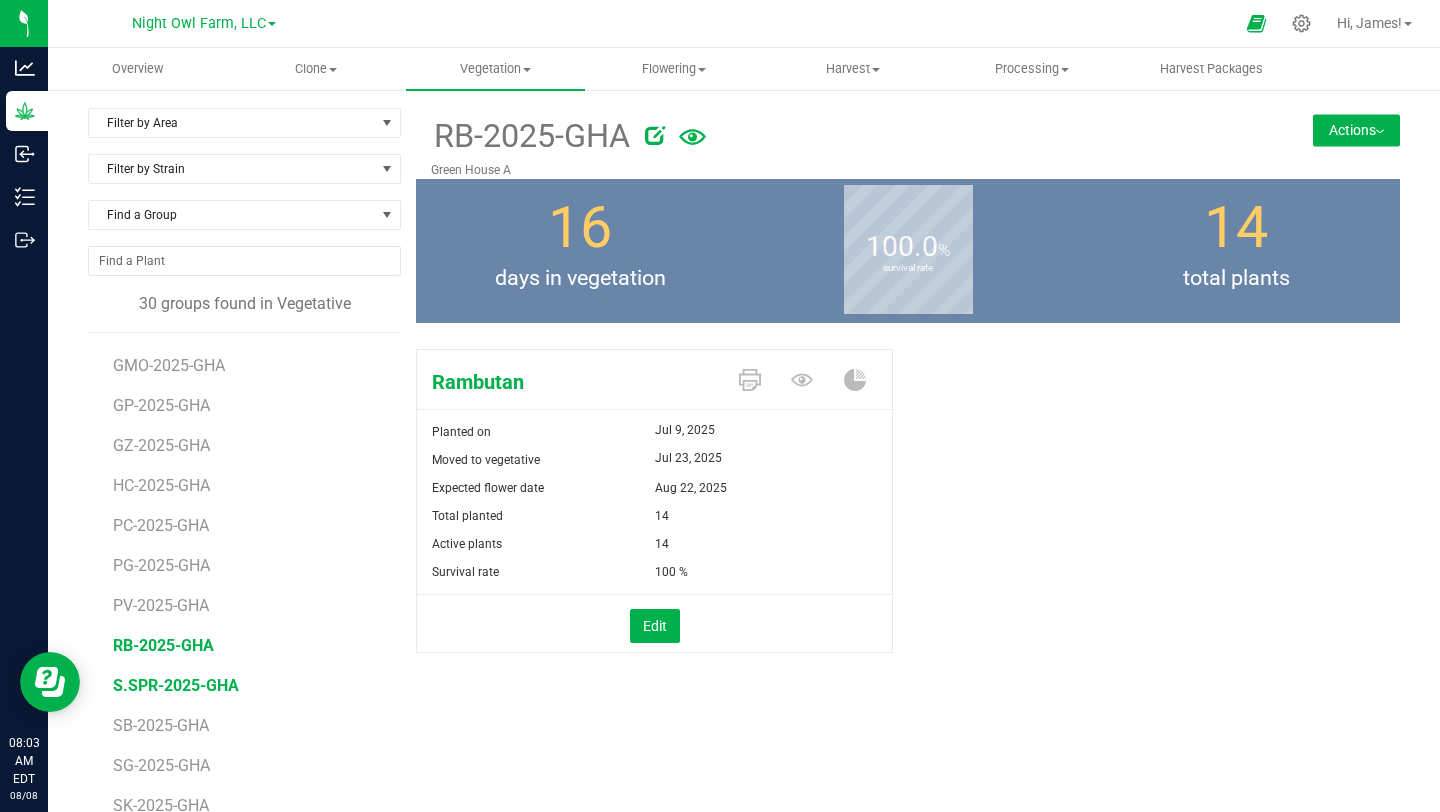 click on "S.SPR-2025-GHA" at bounding box center (176, 685) 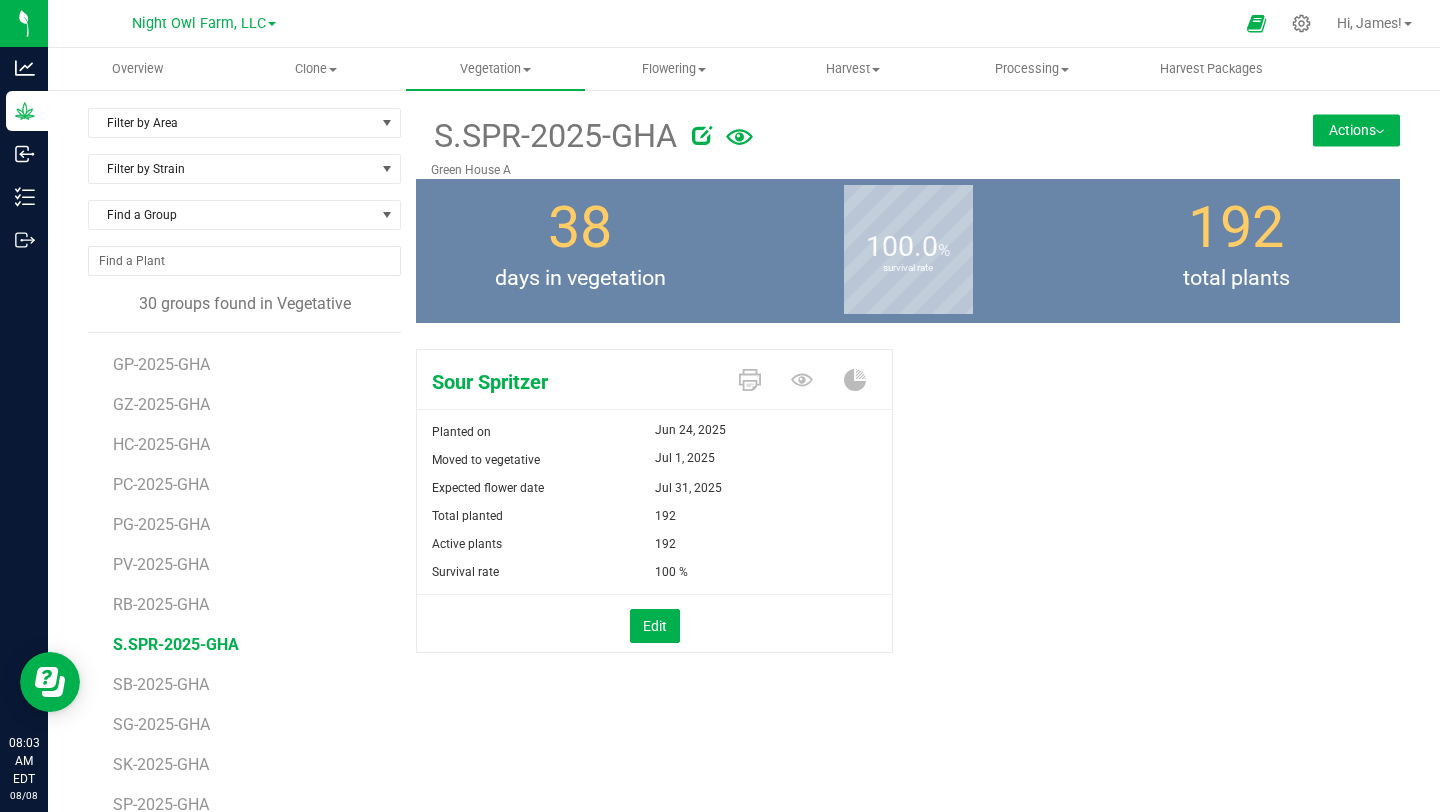 scroll, scrollTop: 481, scrollLeft: 0, axis: vertical 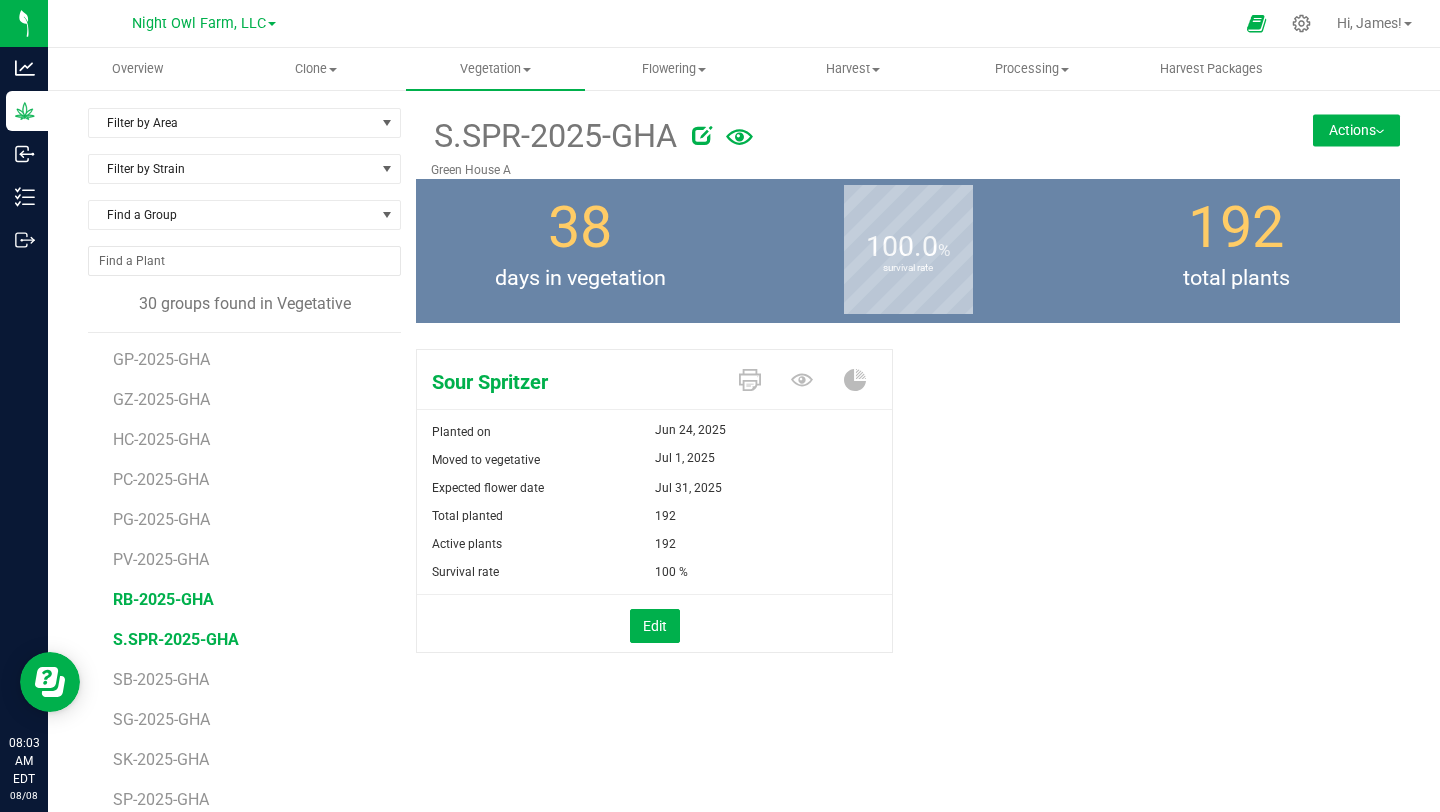 click on "RB-2025-GHA" at bounding box center [163, 599] 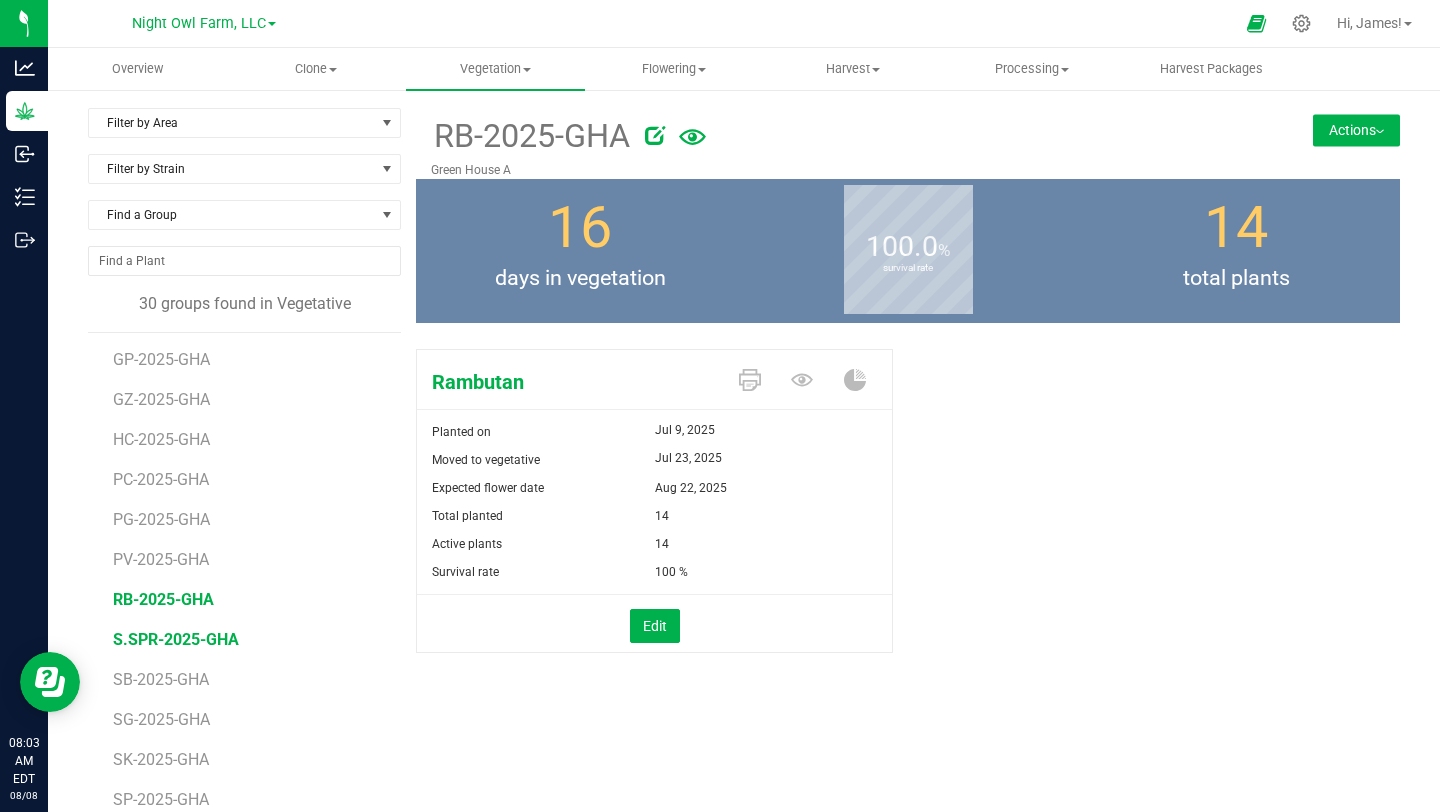 click on "S.SPR-2025-GHA" at bounding box center [176, 639] 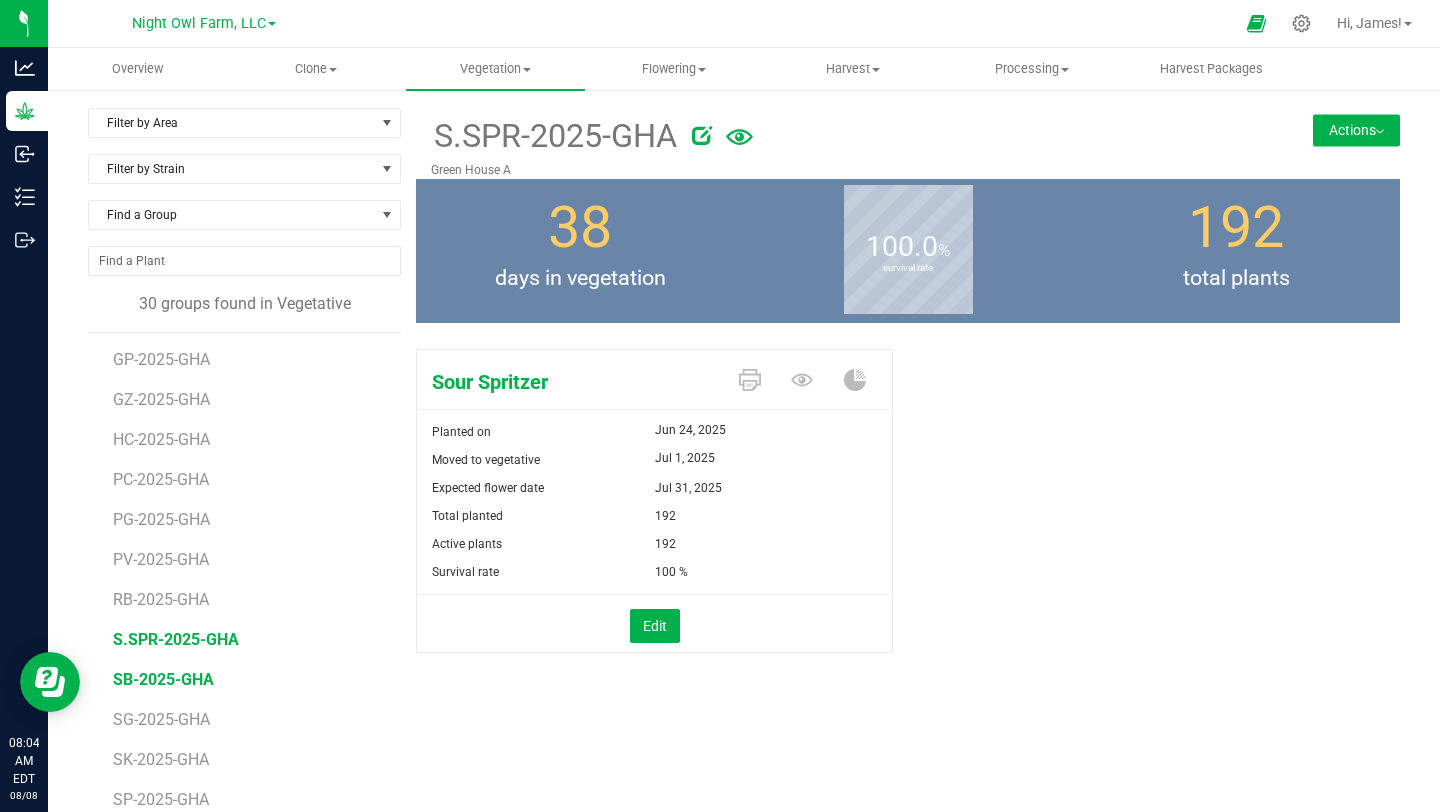 click on "SB-2025-GHA" at bounding box center [163, 679] 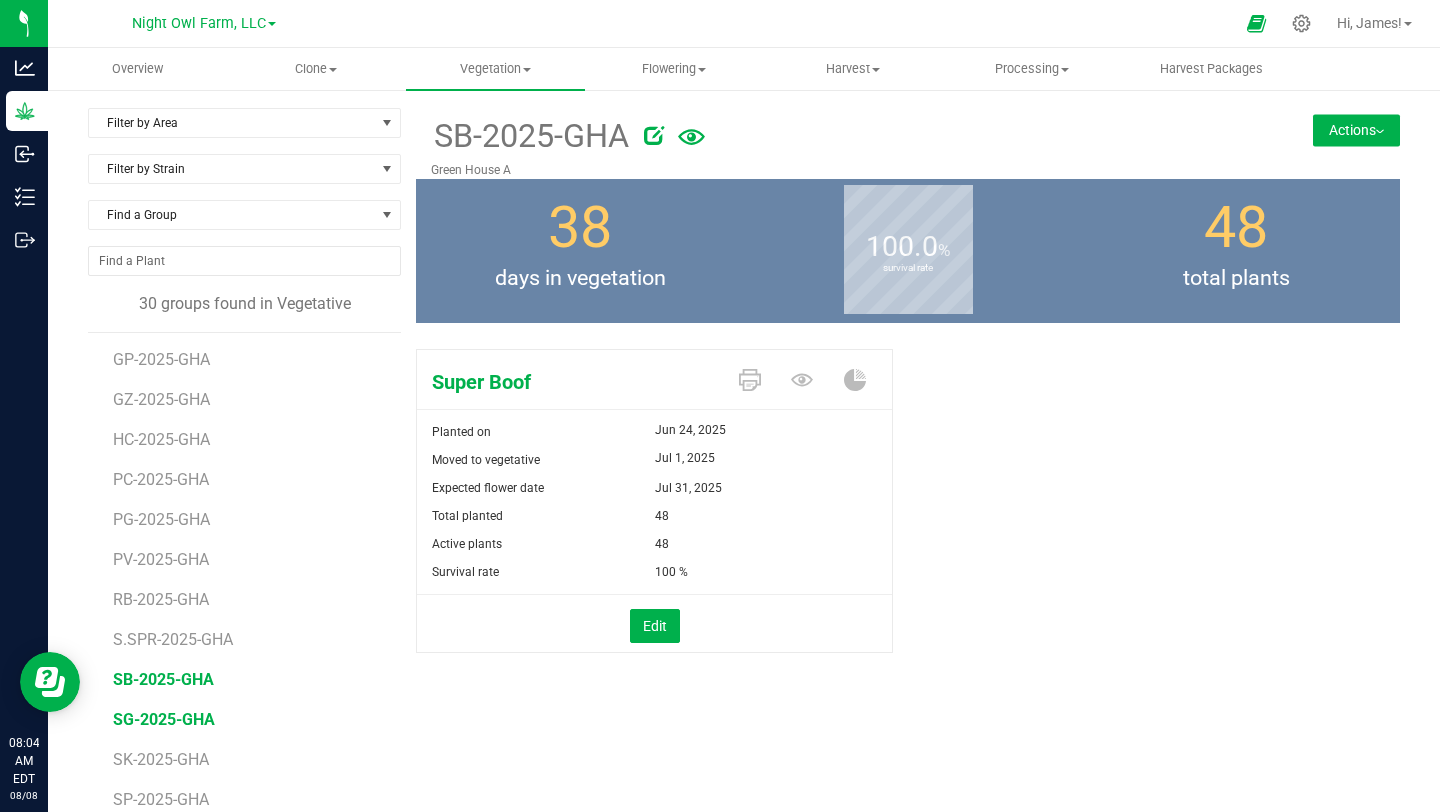 click on "SG-2025-GHA" at bounding box center (164, 719) 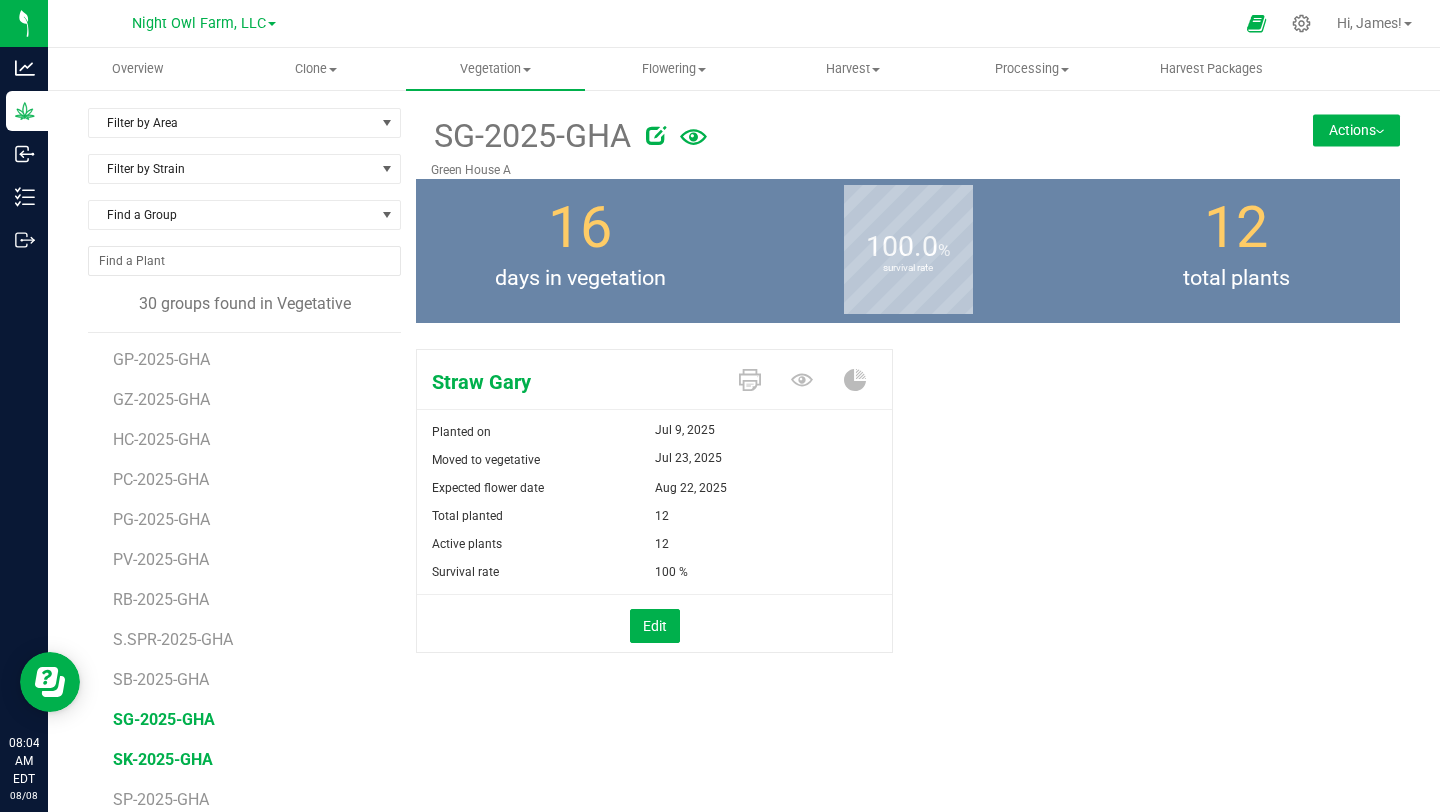 click on "SK-2025-GHA" at bounding box center (163, 759) 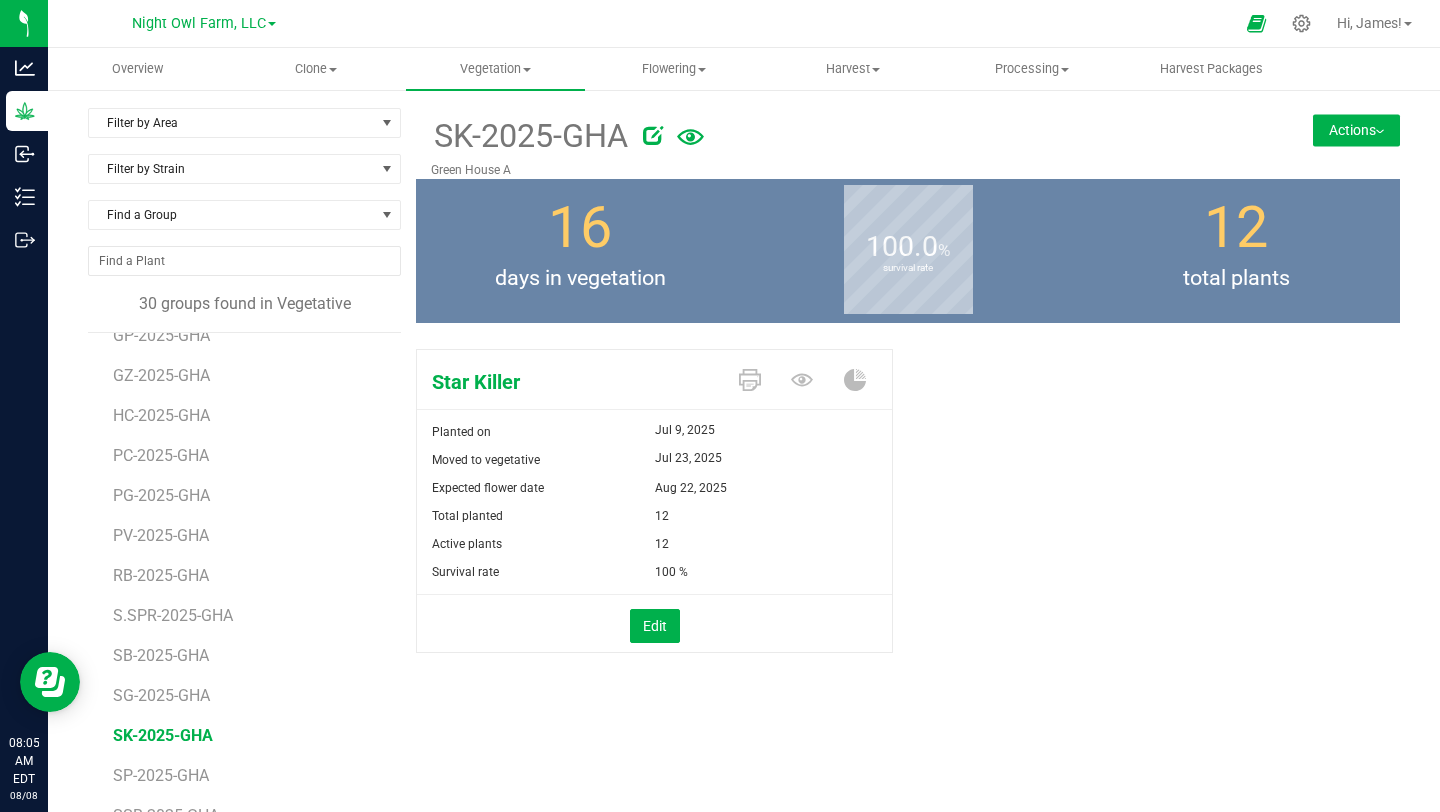 scroll, scrollTop: 511, scrollLeft: 0, axis: vertical 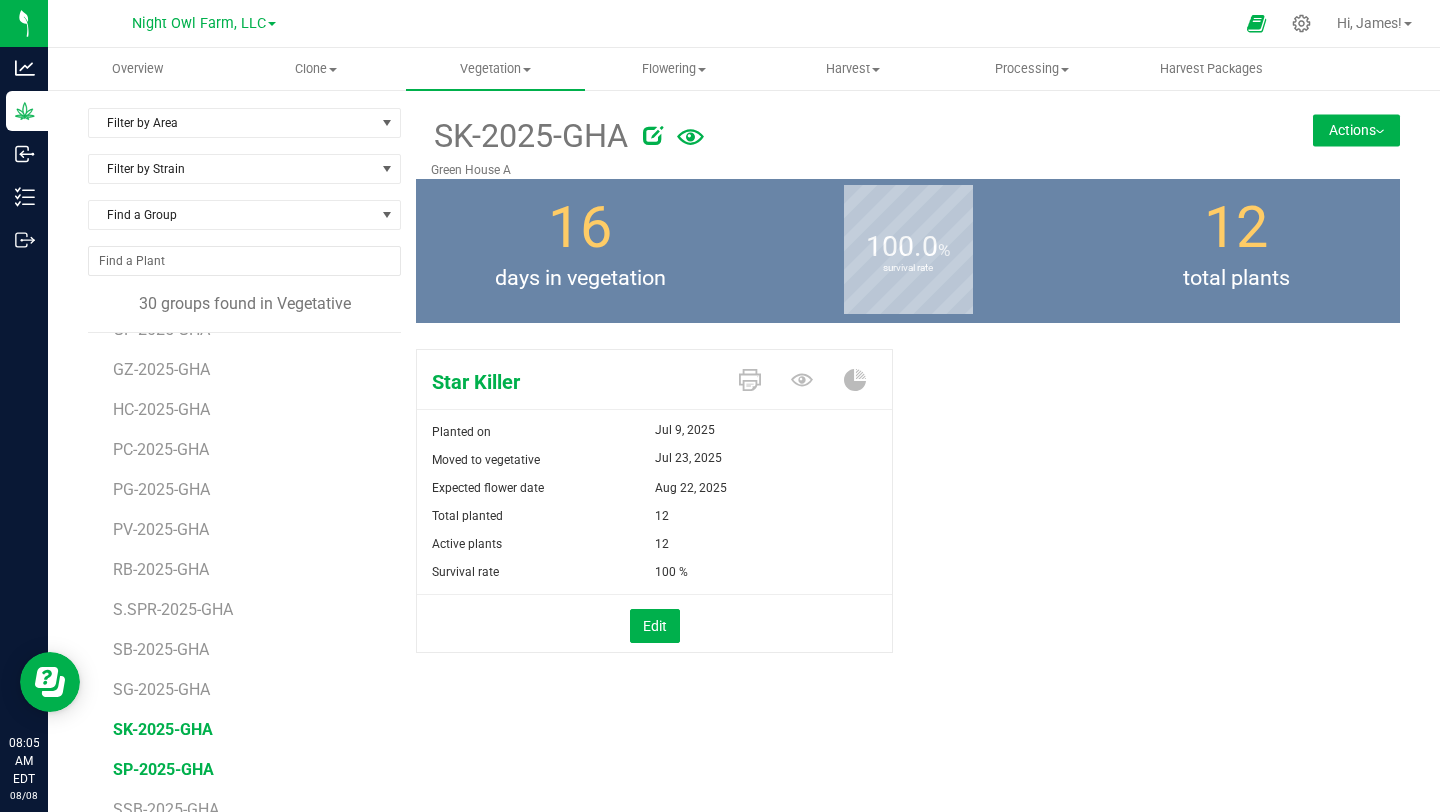 click on "SP-2025-GHA" at bounding box center [163, 769] 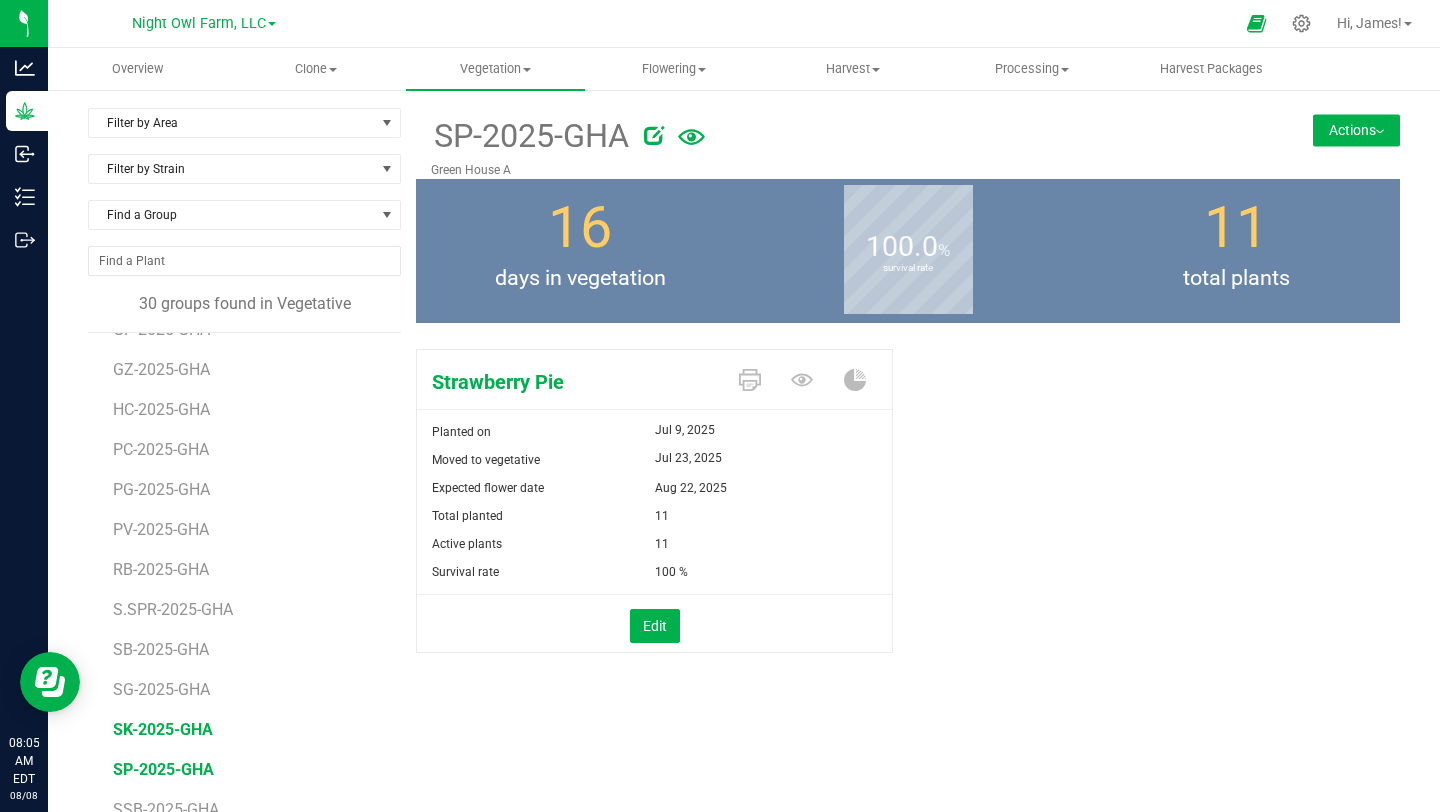 click on "SK-2025-GHA" at bounding box center [163, 729] 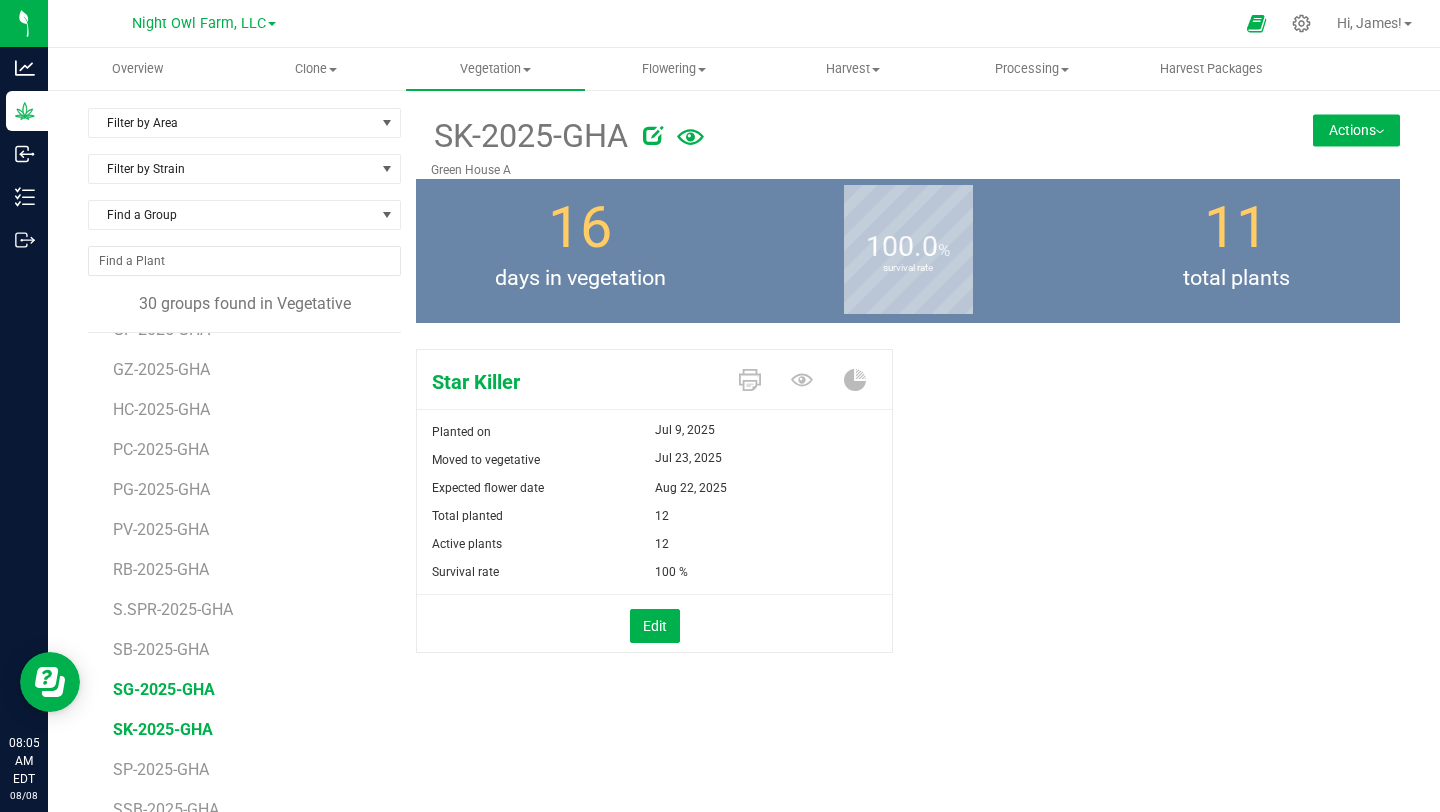 click on "SG-2025-GHA" at bounding box center (164, 689) 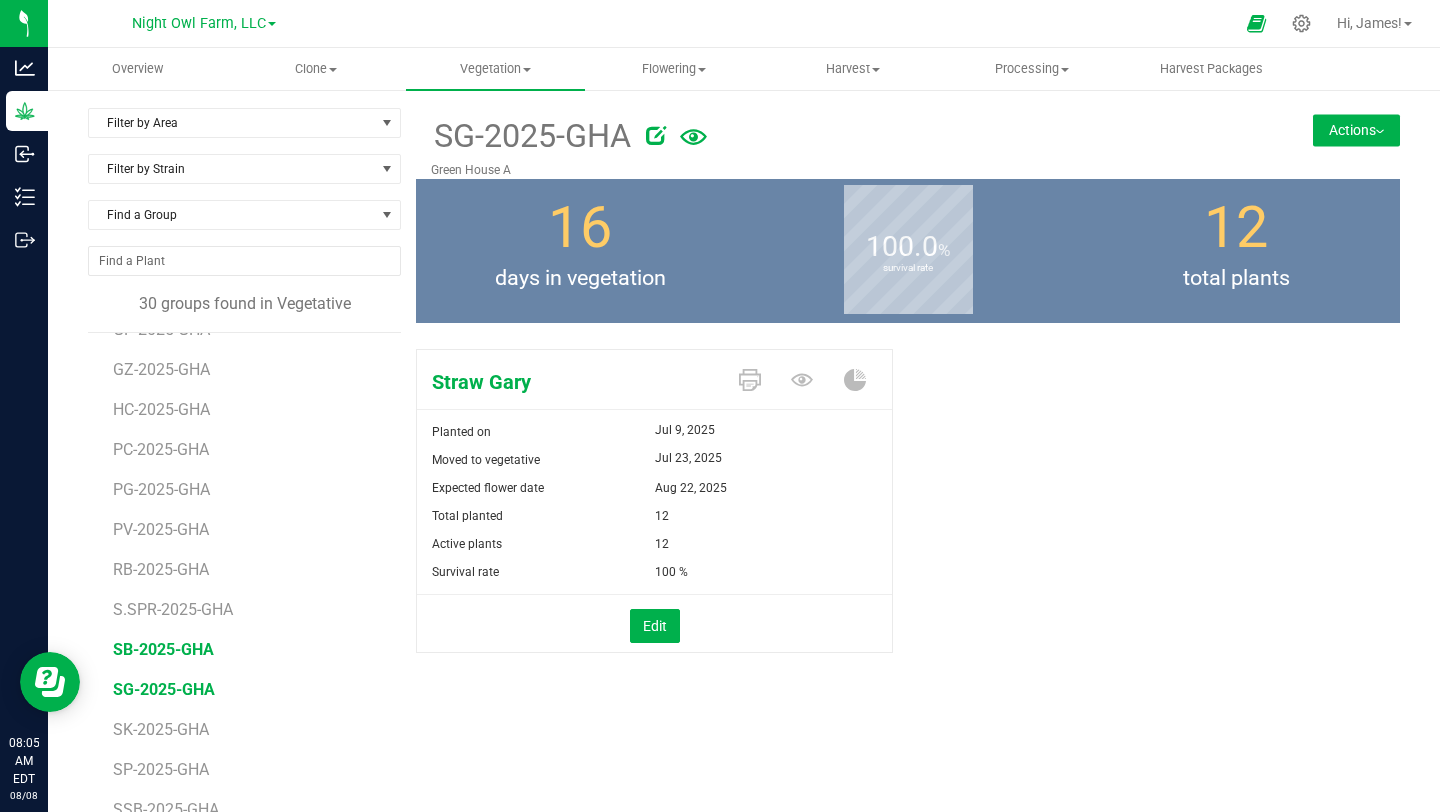 click on "SB-2025-GHA" at bounding box center (163, 649) 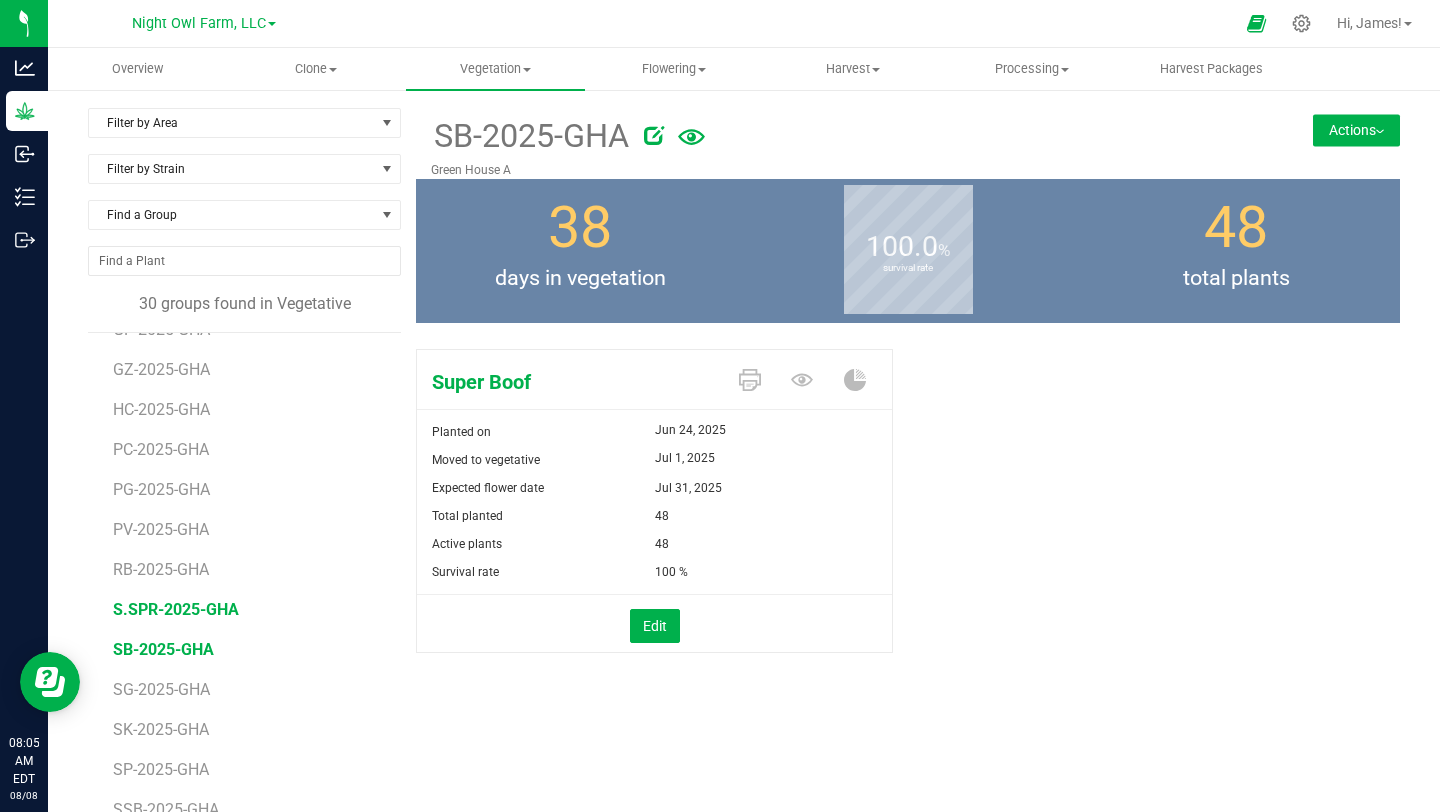 click on "S.SPR-2025-GHA" at bounding box center [176, 609] 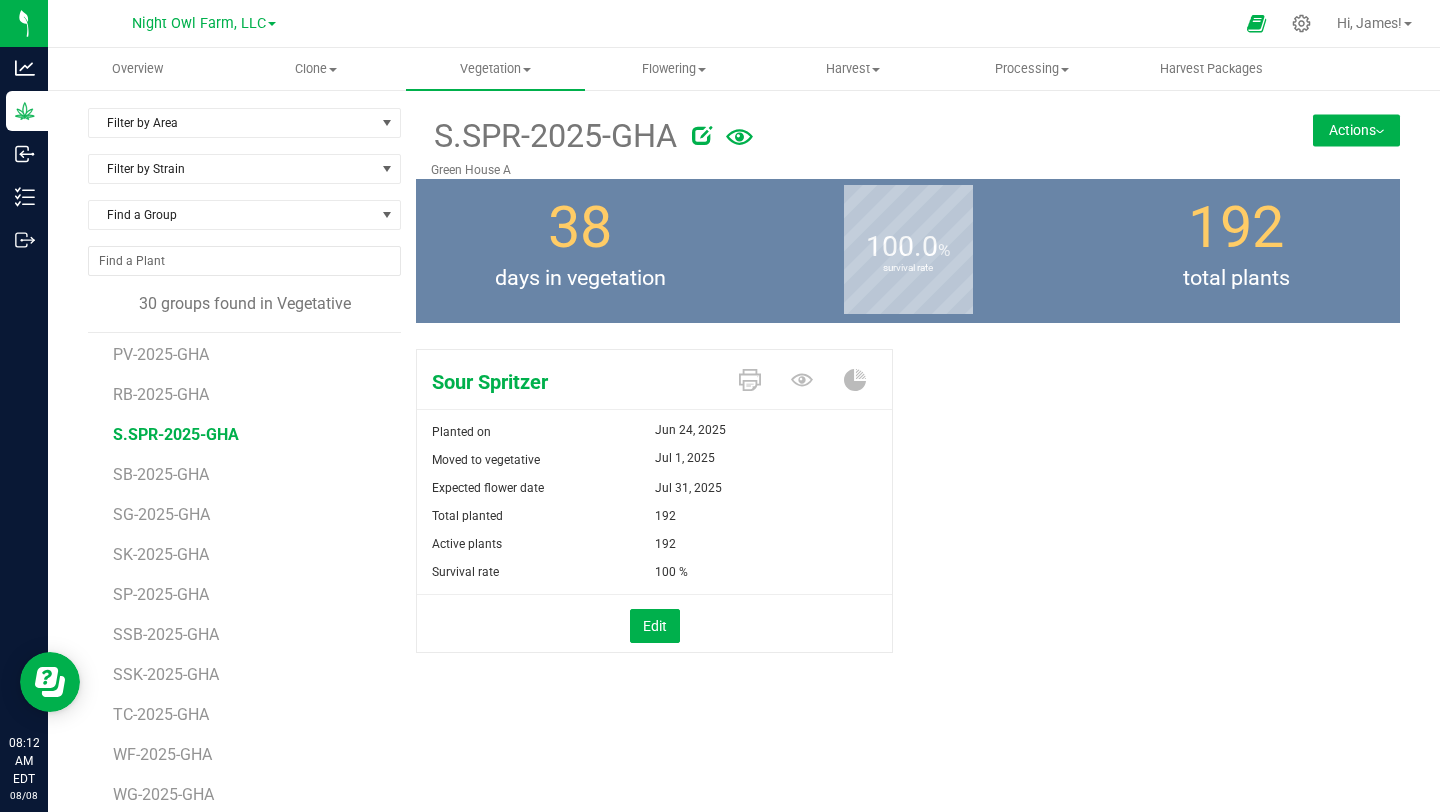 scroll, scrollTop: 716, scrollLeft: 0, axis: vertical 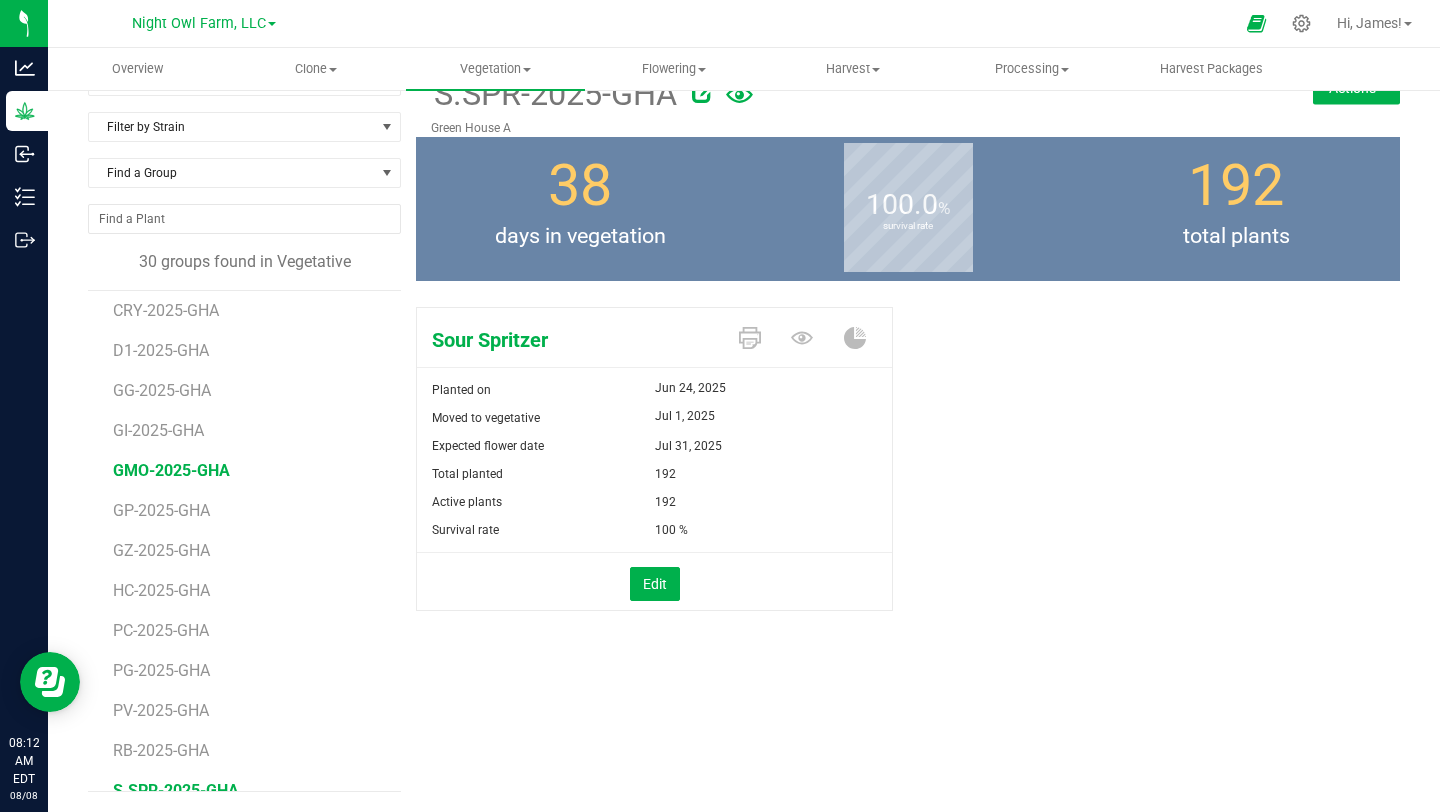 click on "GMO-2025-GHA" at bounding box center (171, 470) 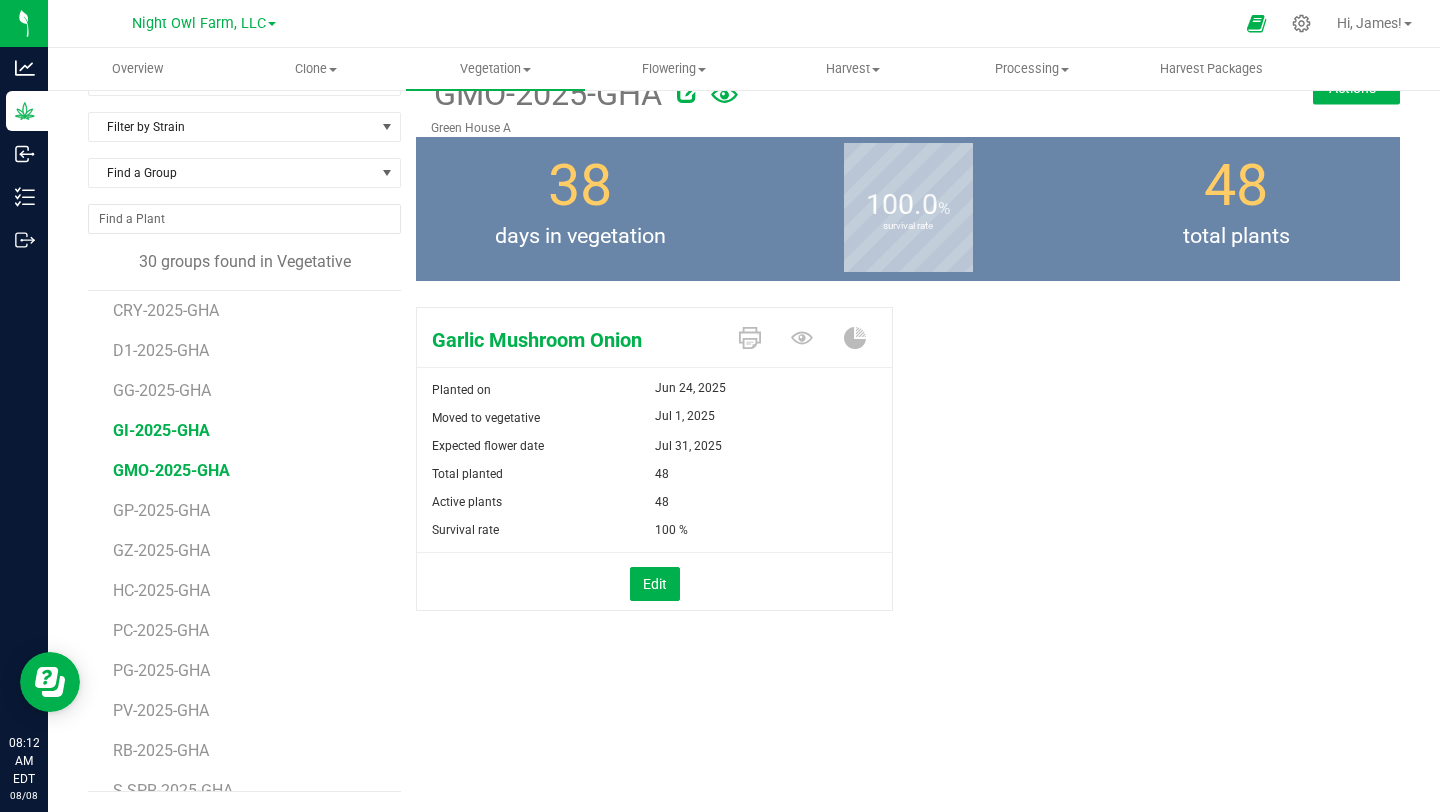 click on "GI-2025-GHA" at bounding box center [161, 430] 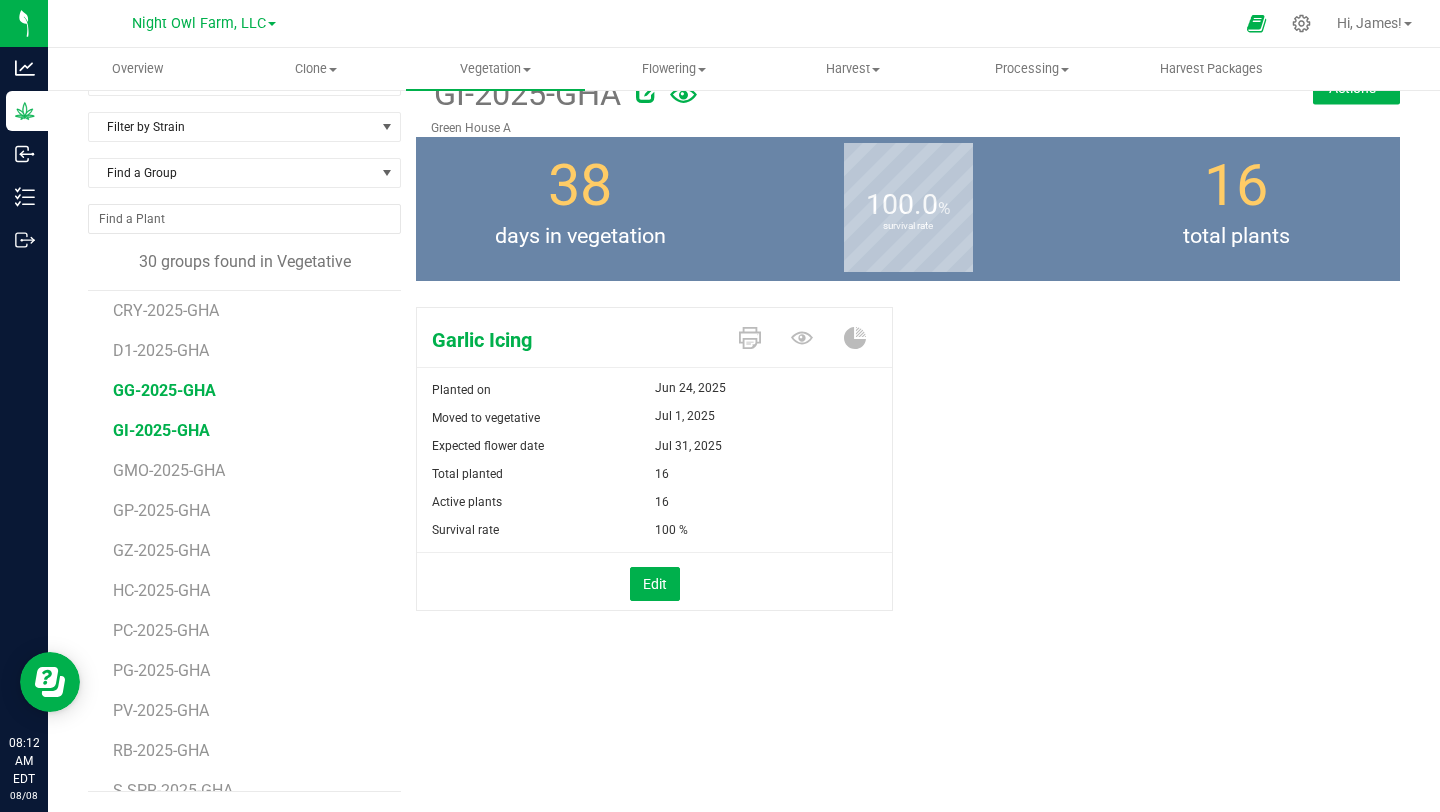 click on "GG-2025-GHA" at bounding box center [164, 390] 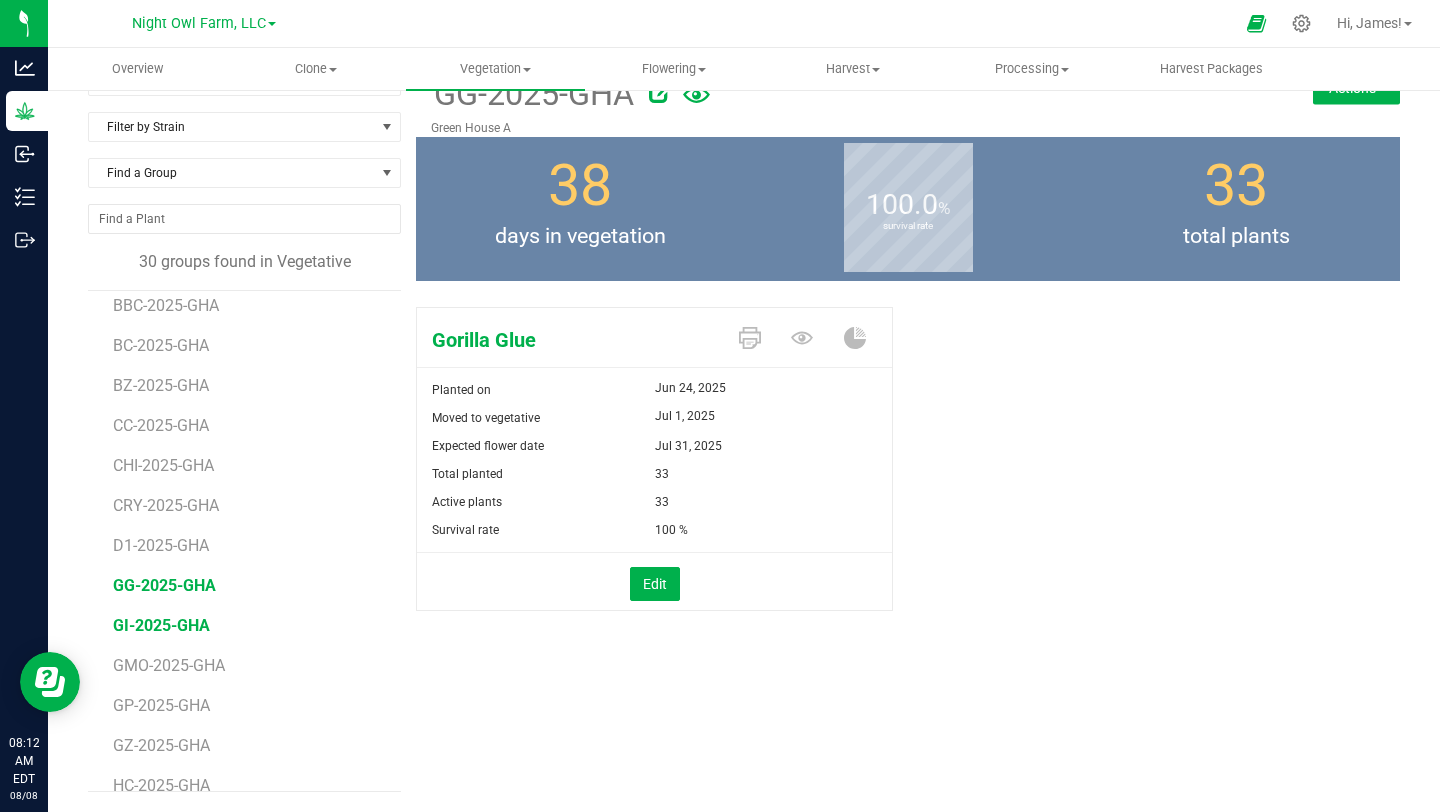 scroll, scrollTop: 0, scrollLeft: 0, axis: both 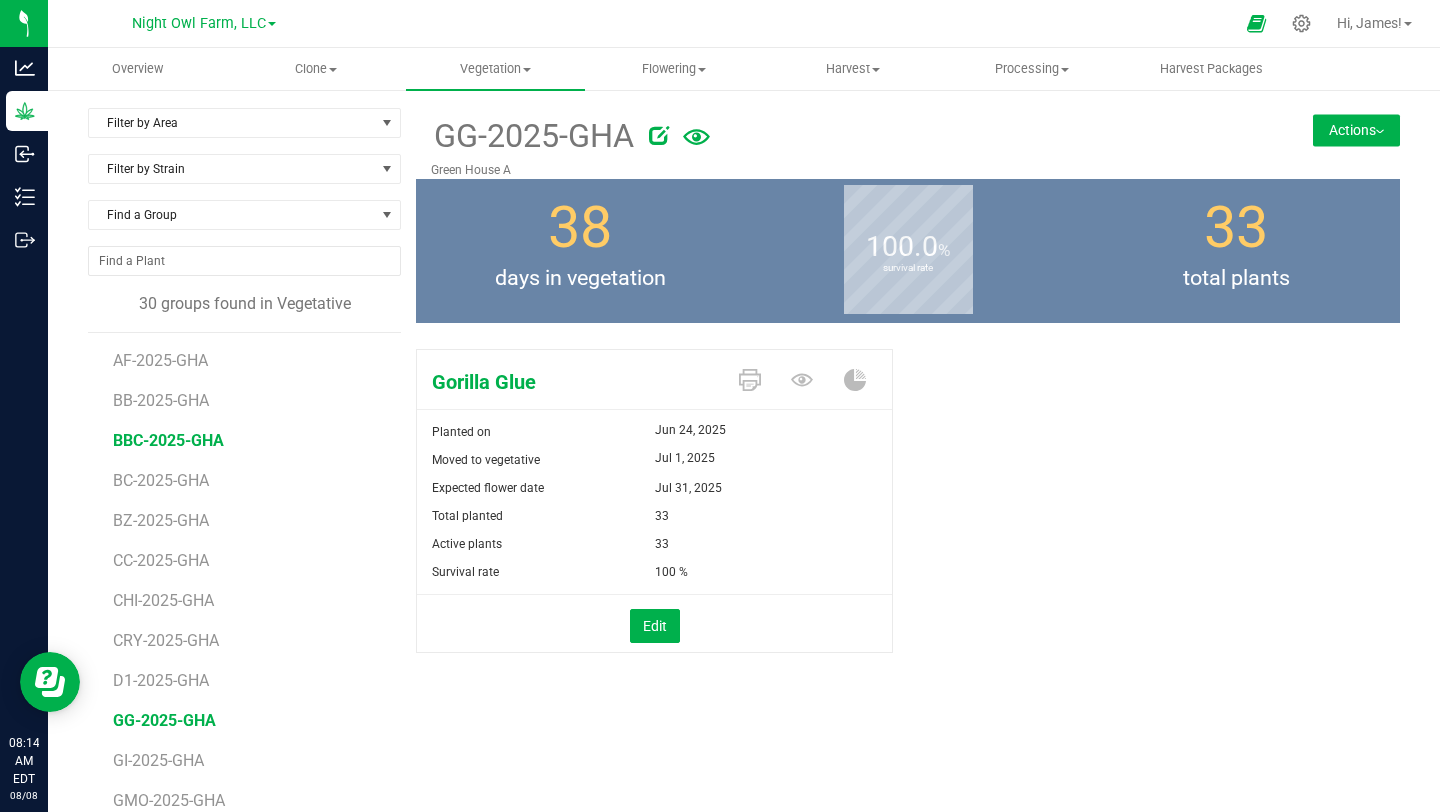 click on "BBC-2025-GHA" at bounding box center (168, 440) 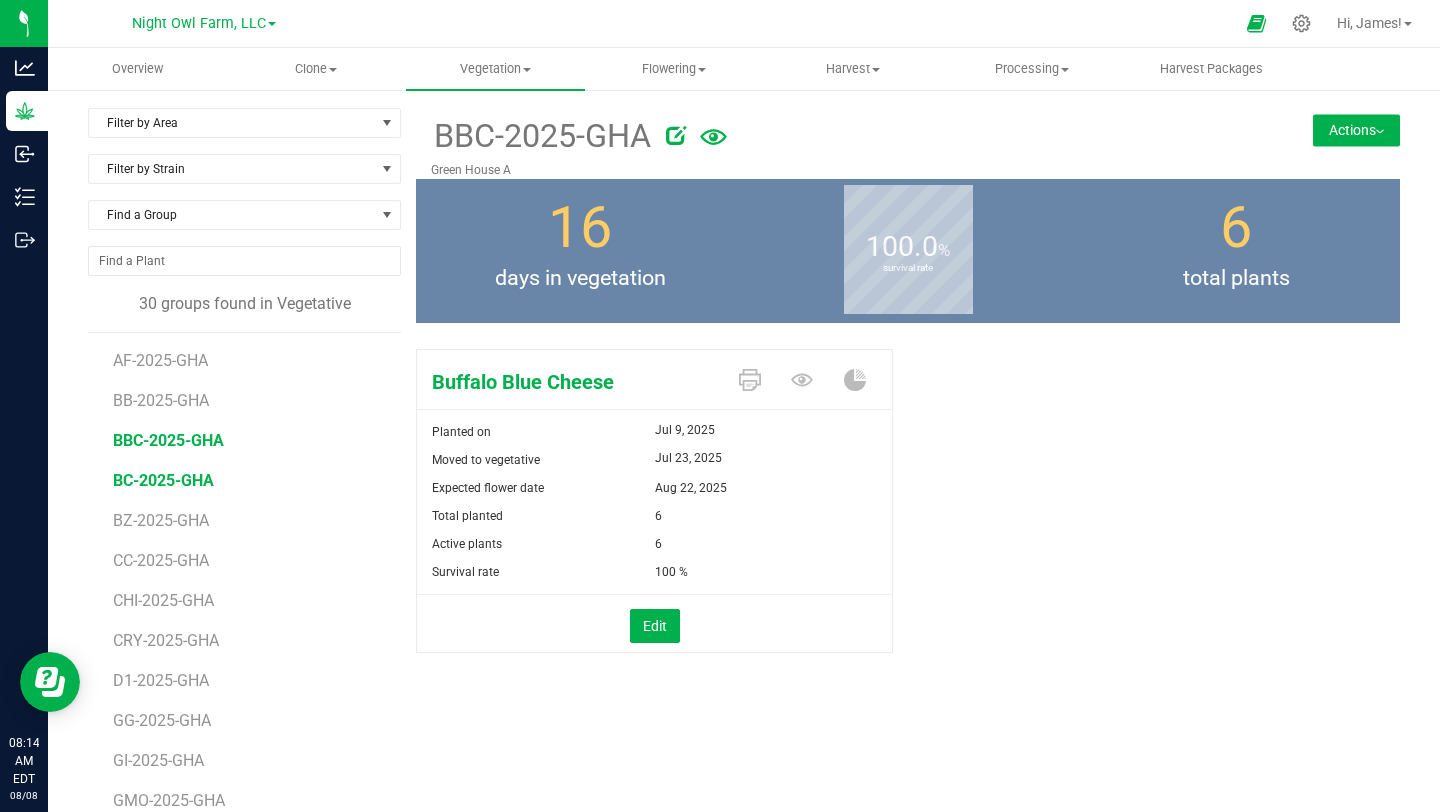 click on "BC-2025-GHA" at bounding box center [163, 480] 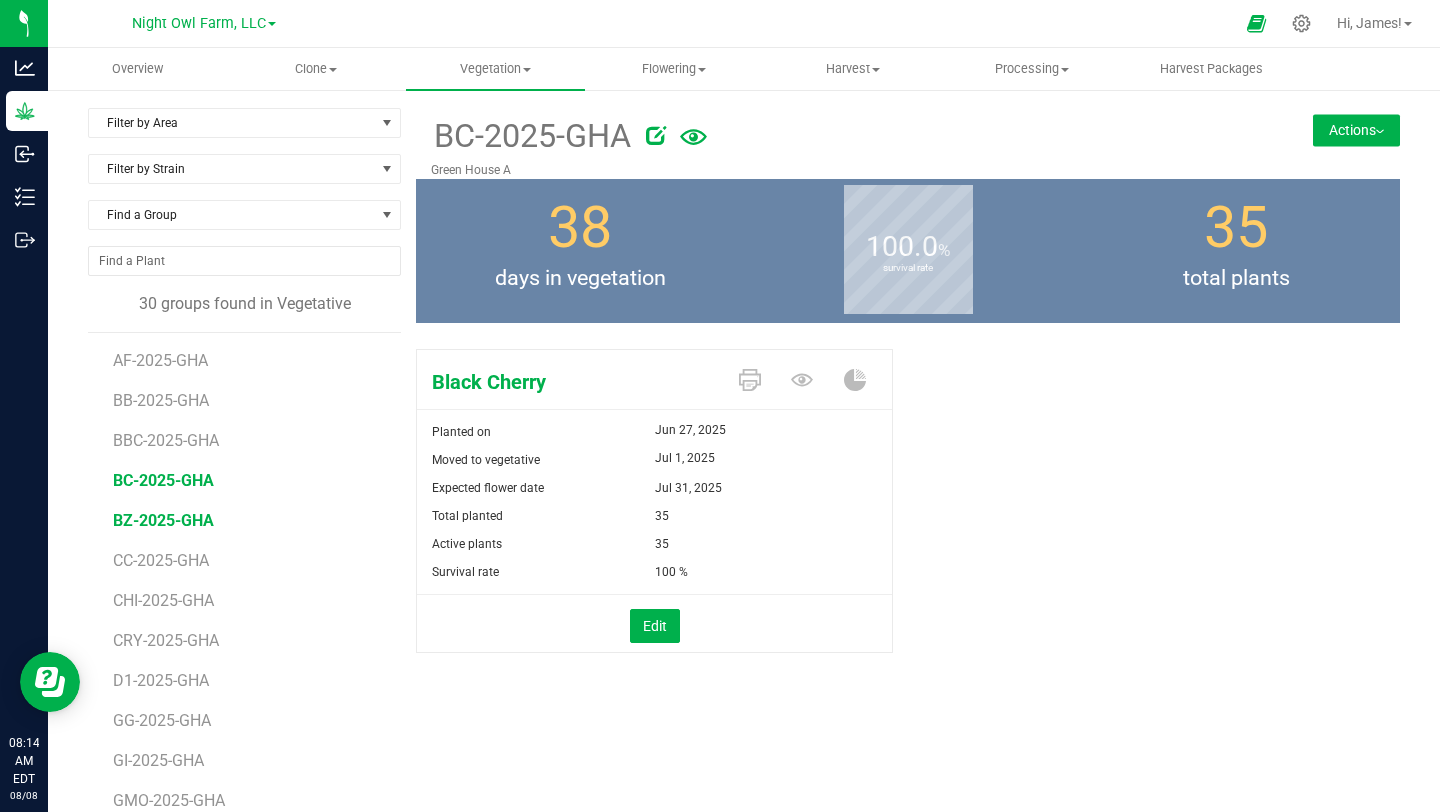 click on "BZ-2025-GHA" at bounding box center [163, 520] 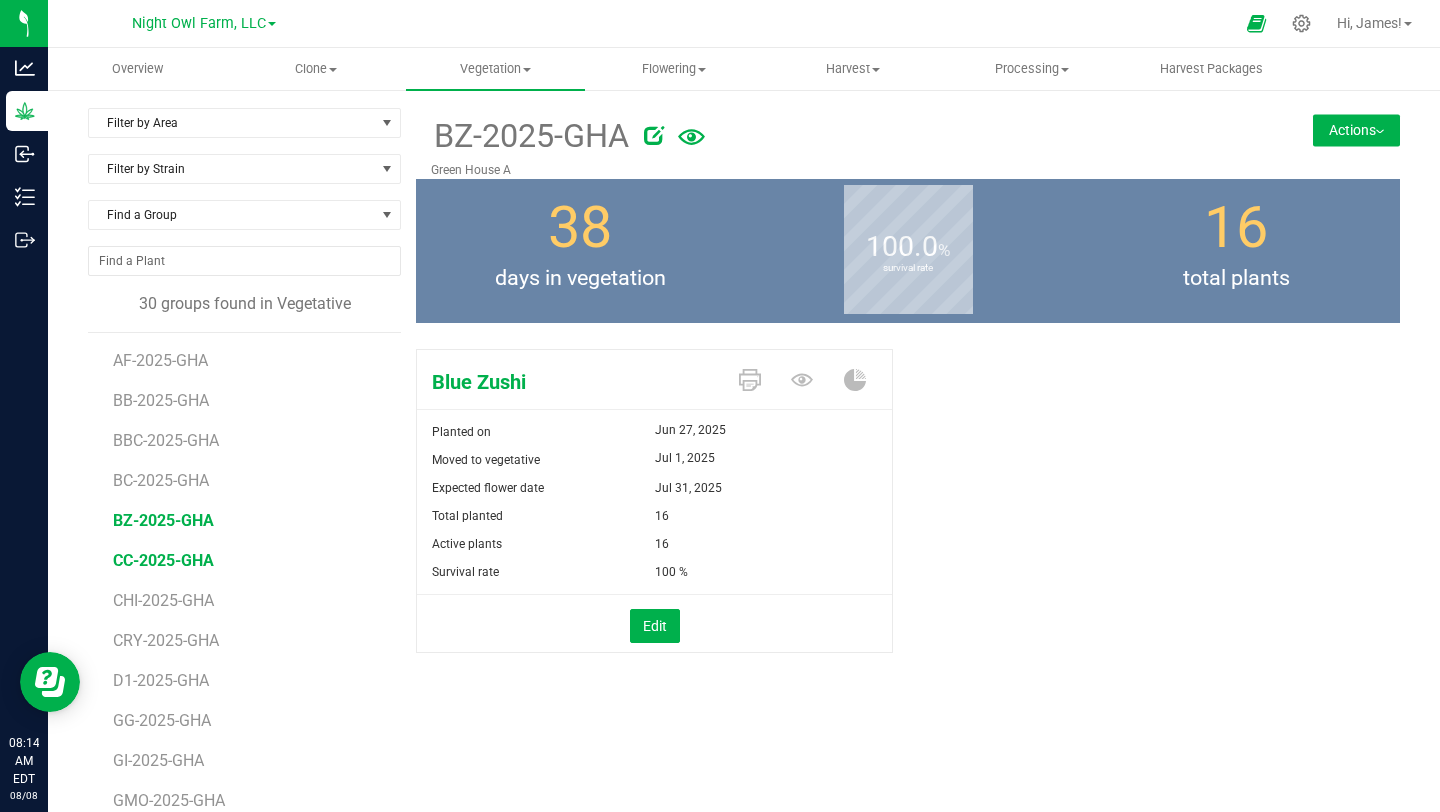 click on "CC-2025-GHA" at bounding box center (163, 560) 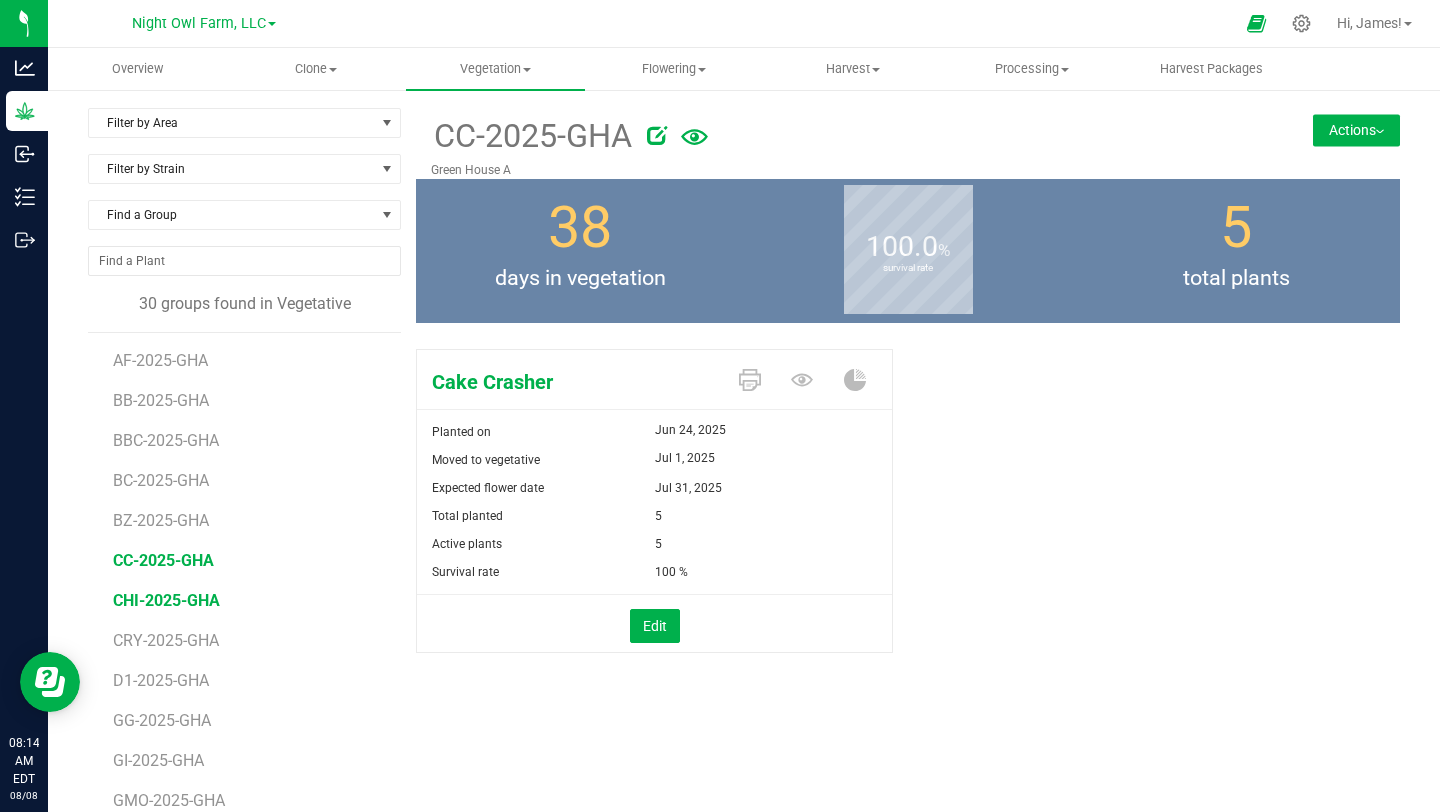 click on "CHI-2025-GHA" at bounding box center [166, 600] 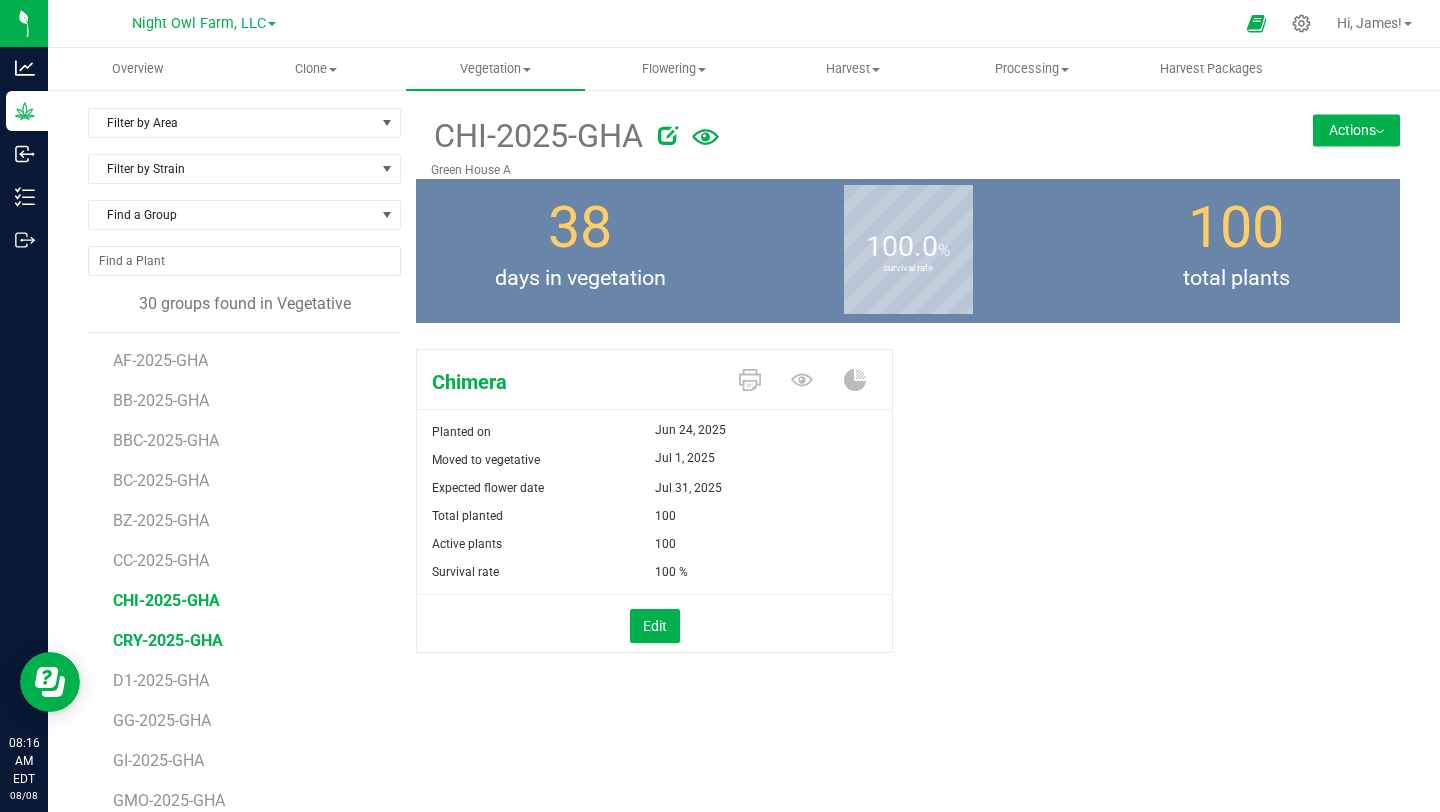 click on "CRY-2025-GHA" at bounding box center (168, 640) 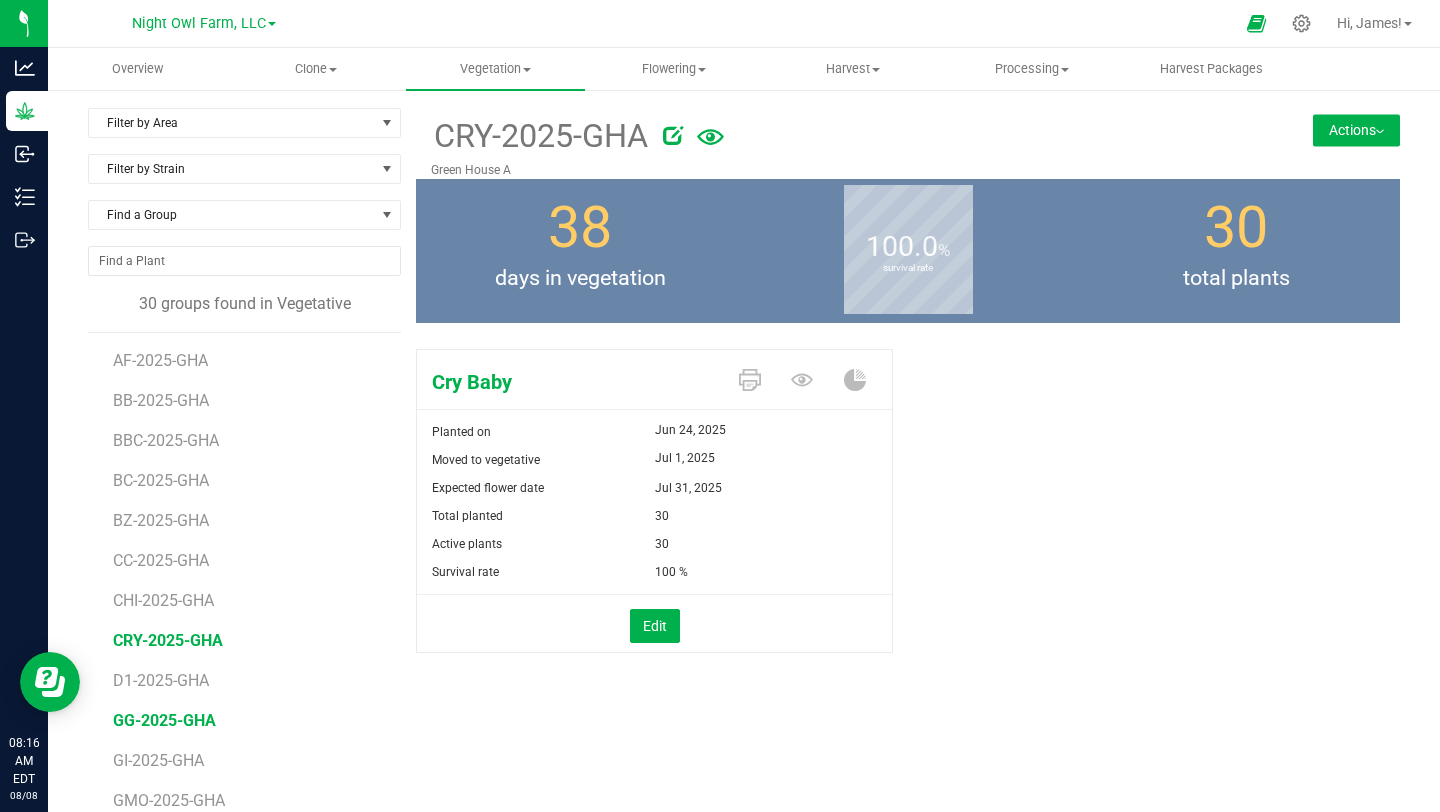 click on "GG-2025-GHA" at bounding box center [164, 720] 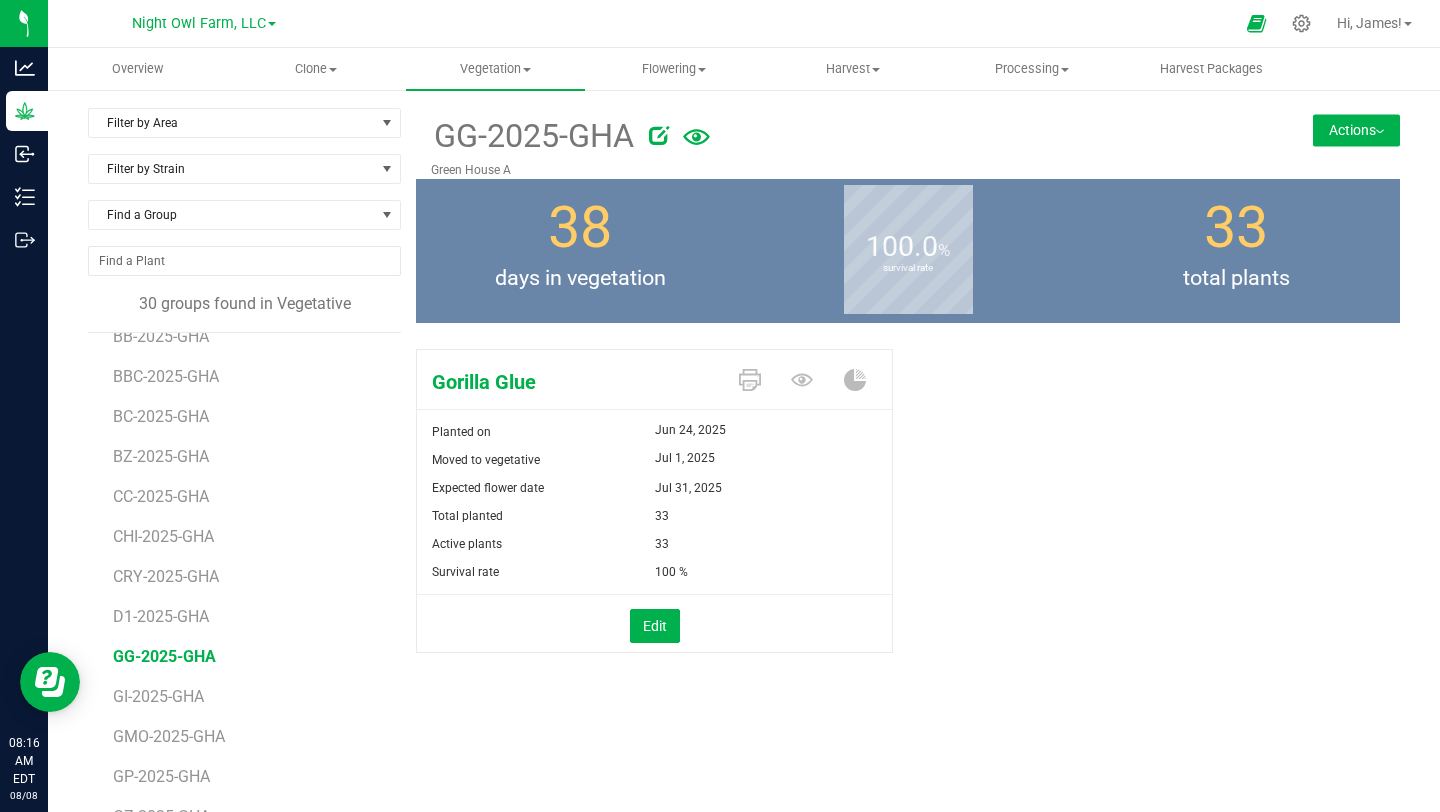 scroll, scrollTop: 82, scrollLeft: 0, axis: vertical 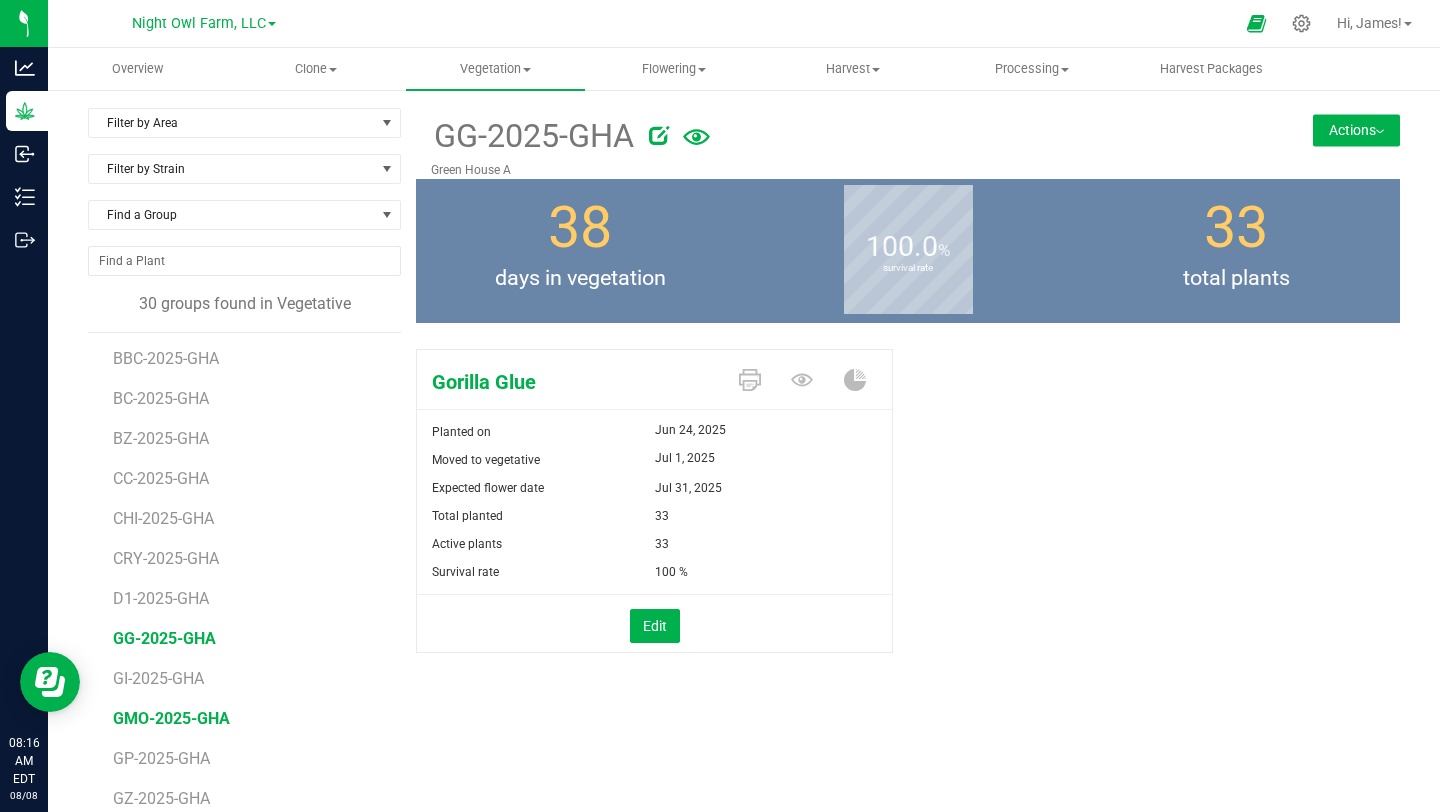 click on "GMO-2025-GHA" at bounding box center [171, 718] 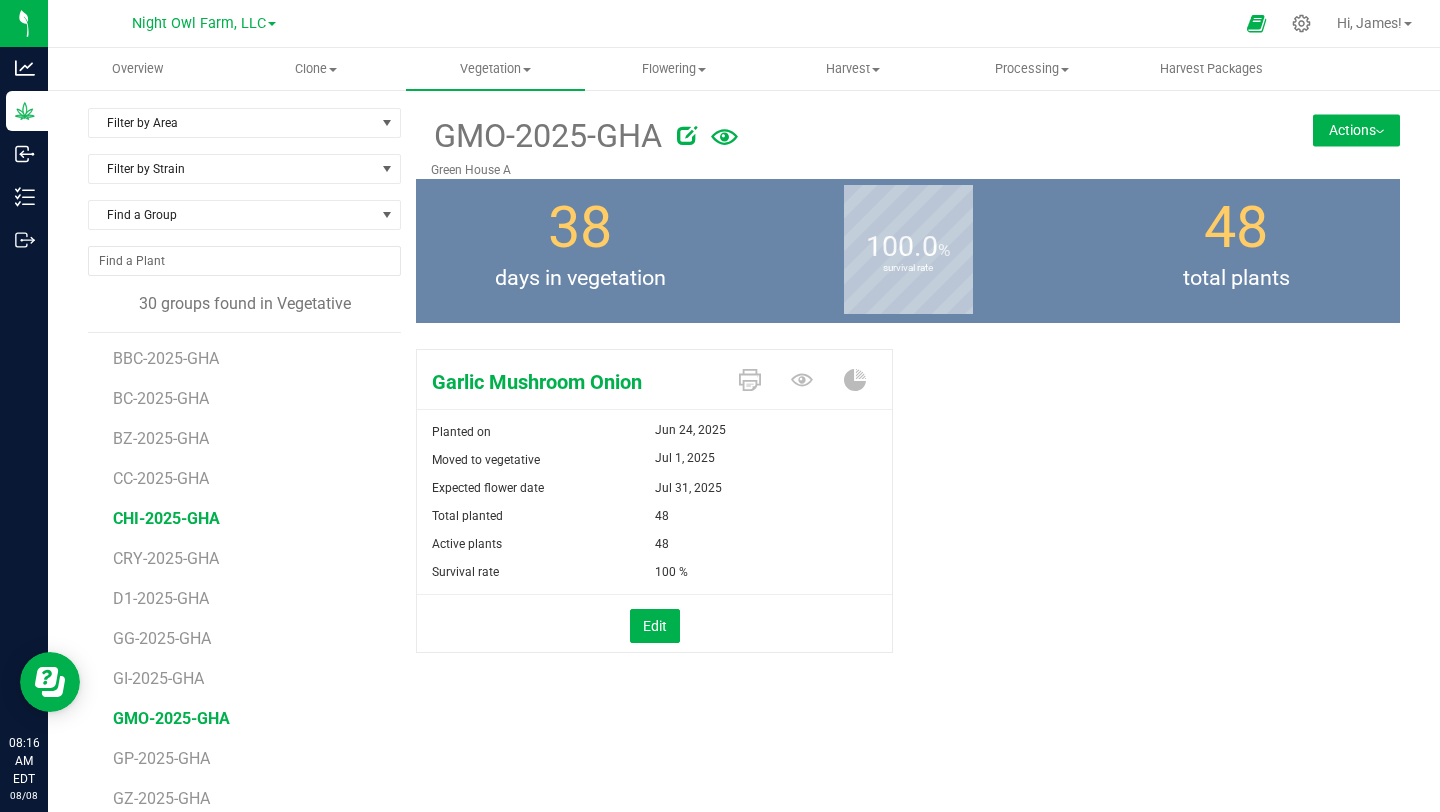 click on "CHI-2025-GHA" at bounding box center [166, 518] 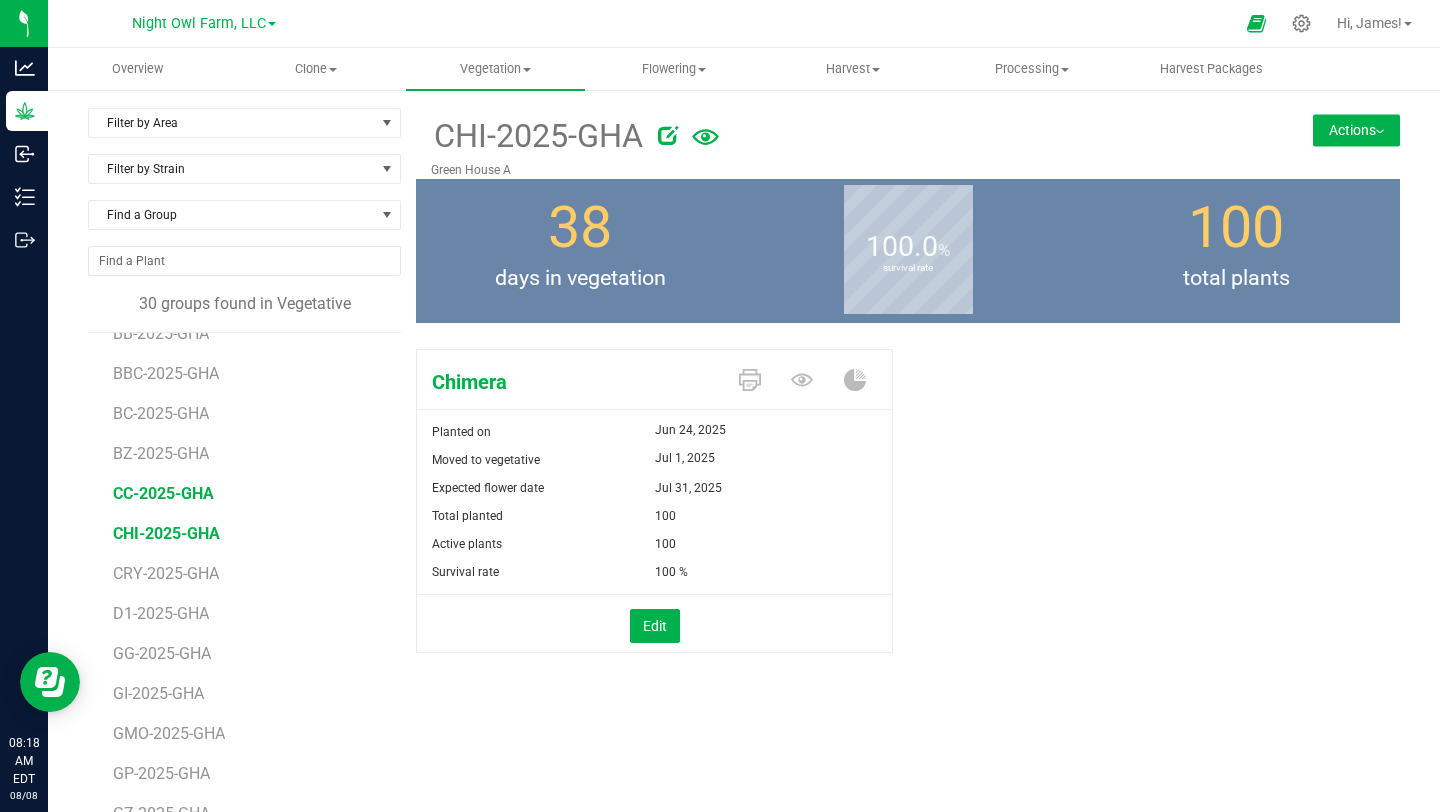 scroll, scrollTop: 0, scrollLeft: 0, axis: both 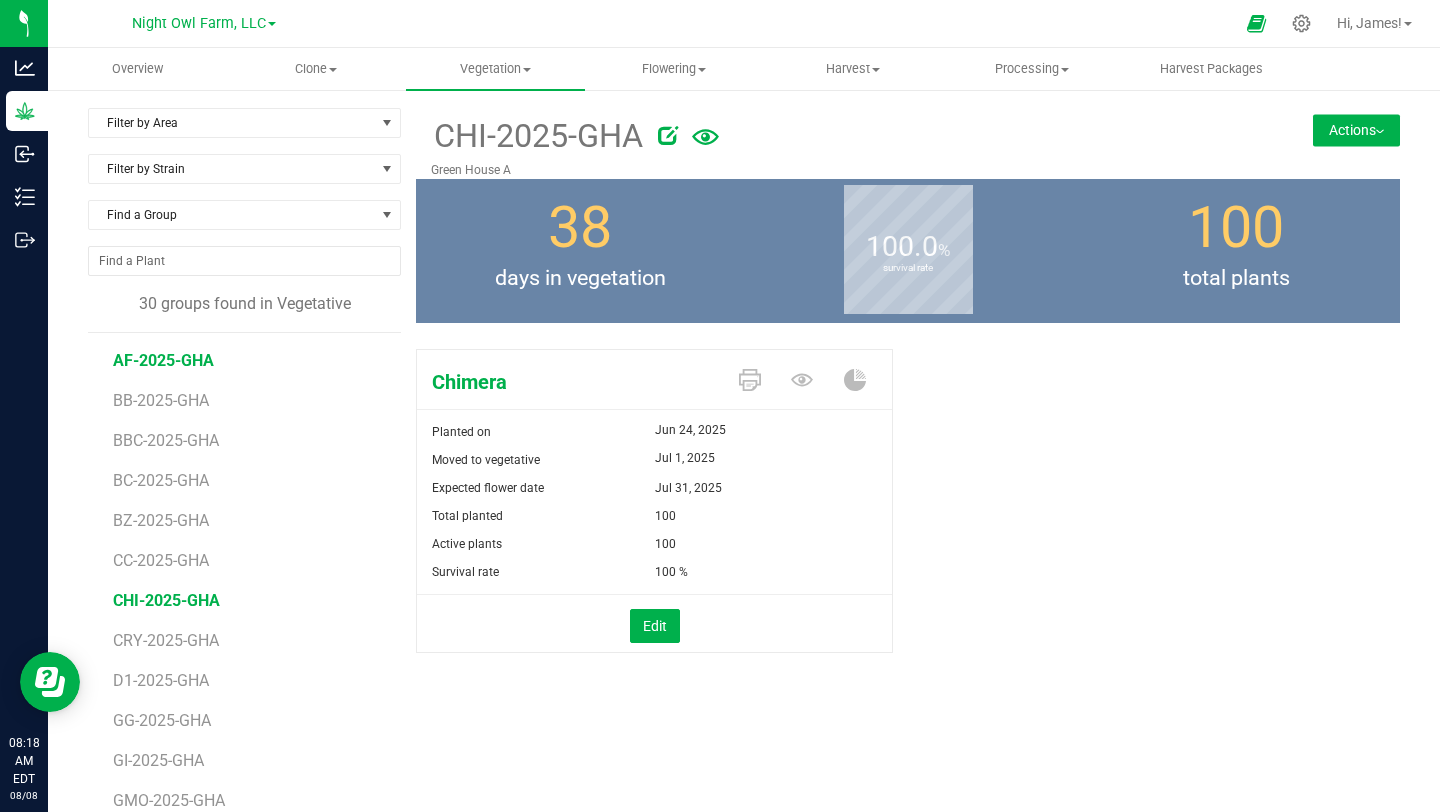 click on "AF-2025-GHA" at bounding box center [163, 360] 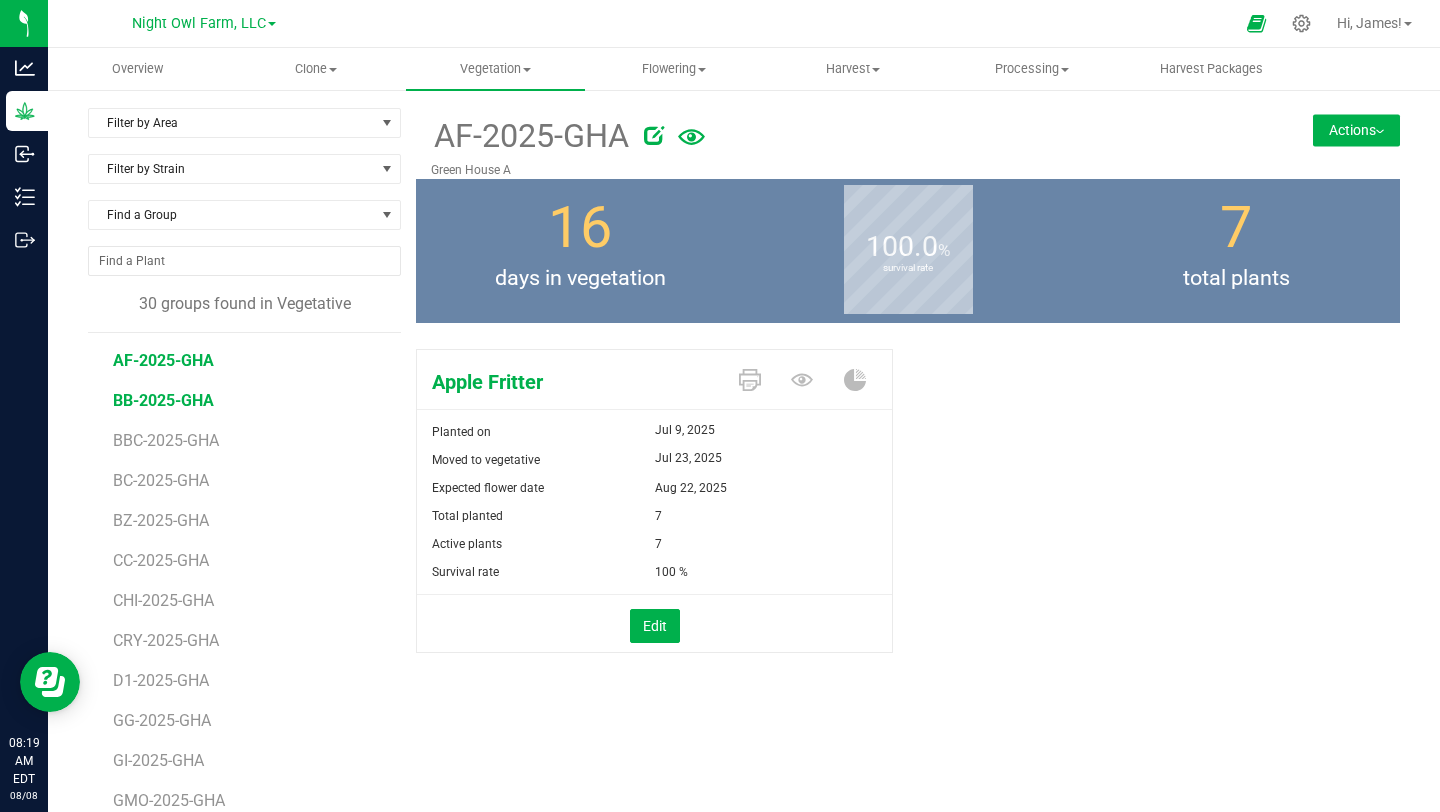 click on "BB-2025-GHA" at bounding box center [163, 400] 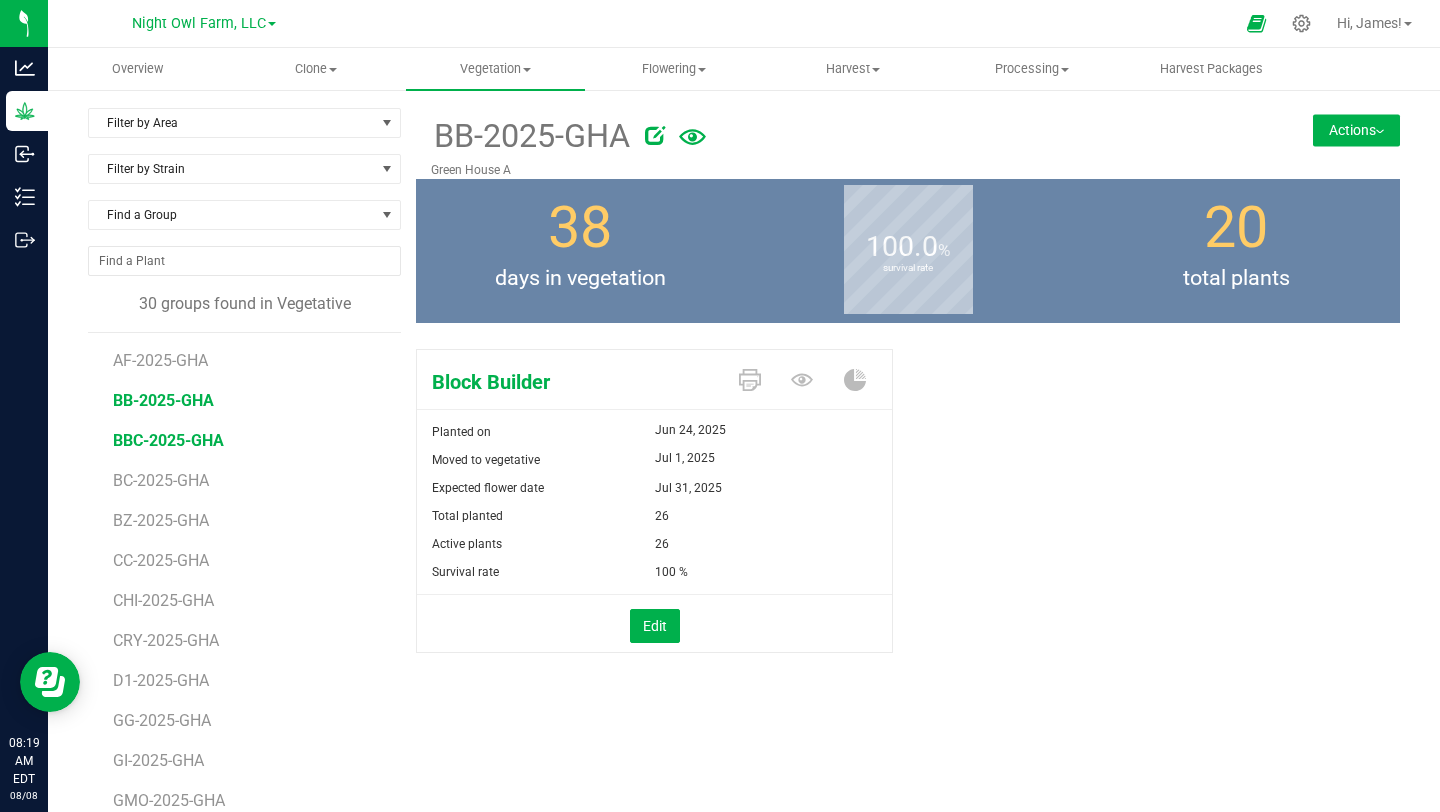 click on "BBC-2025-GHA" at bounding box center [168, 440] 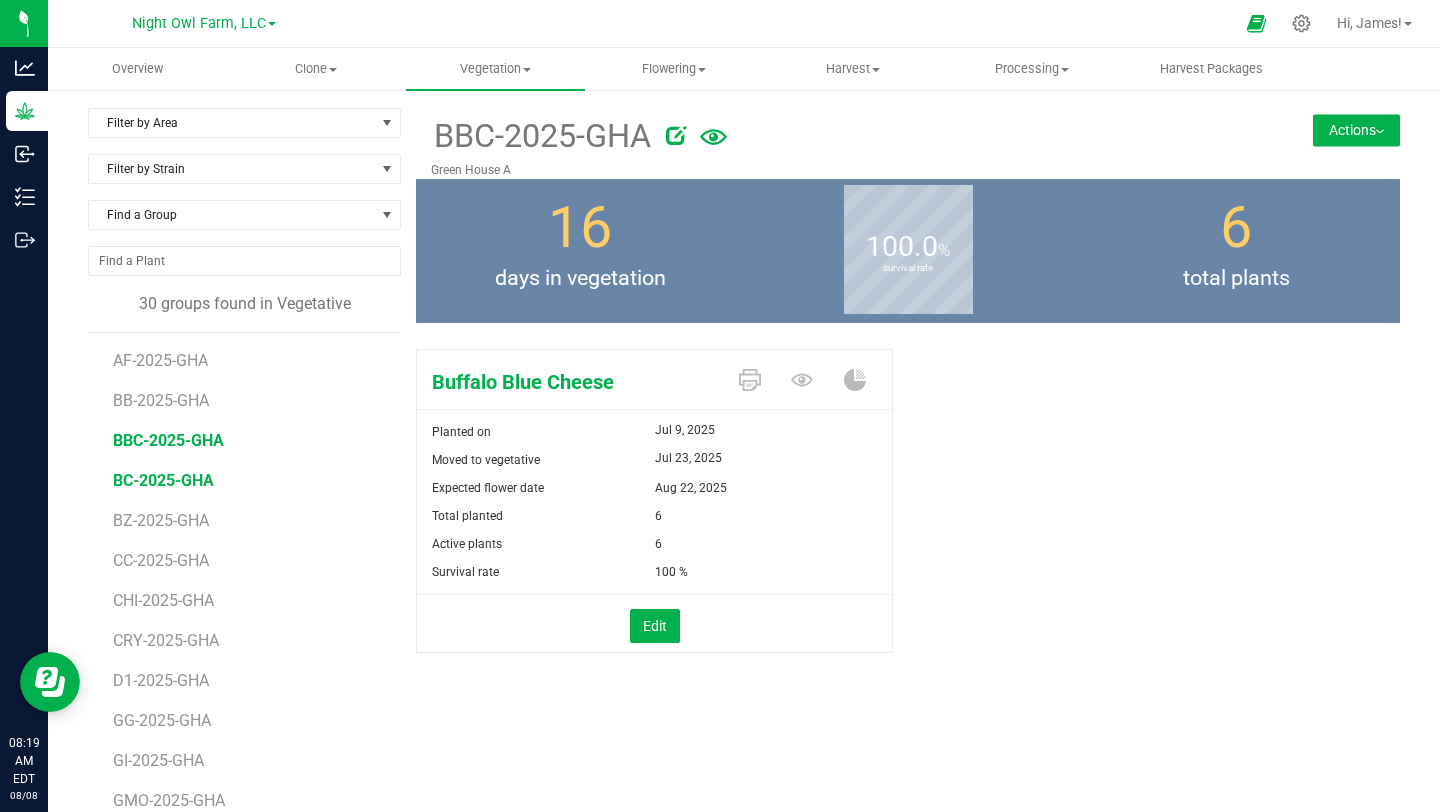 click on "BC-2025-GHA" at bounding box center [163, 480] 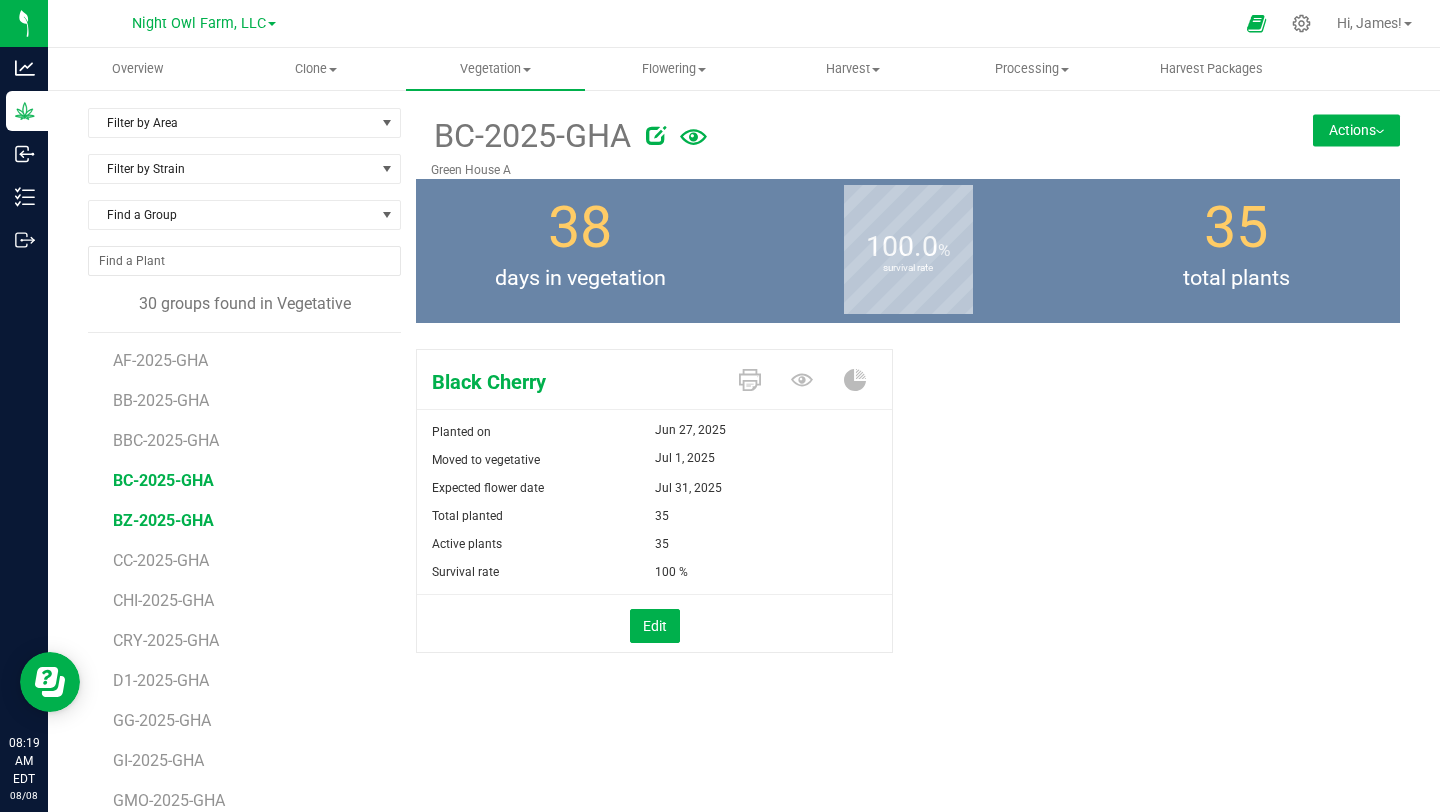 click on "BZ-2025-GHA" at bounding box center [163, 520] 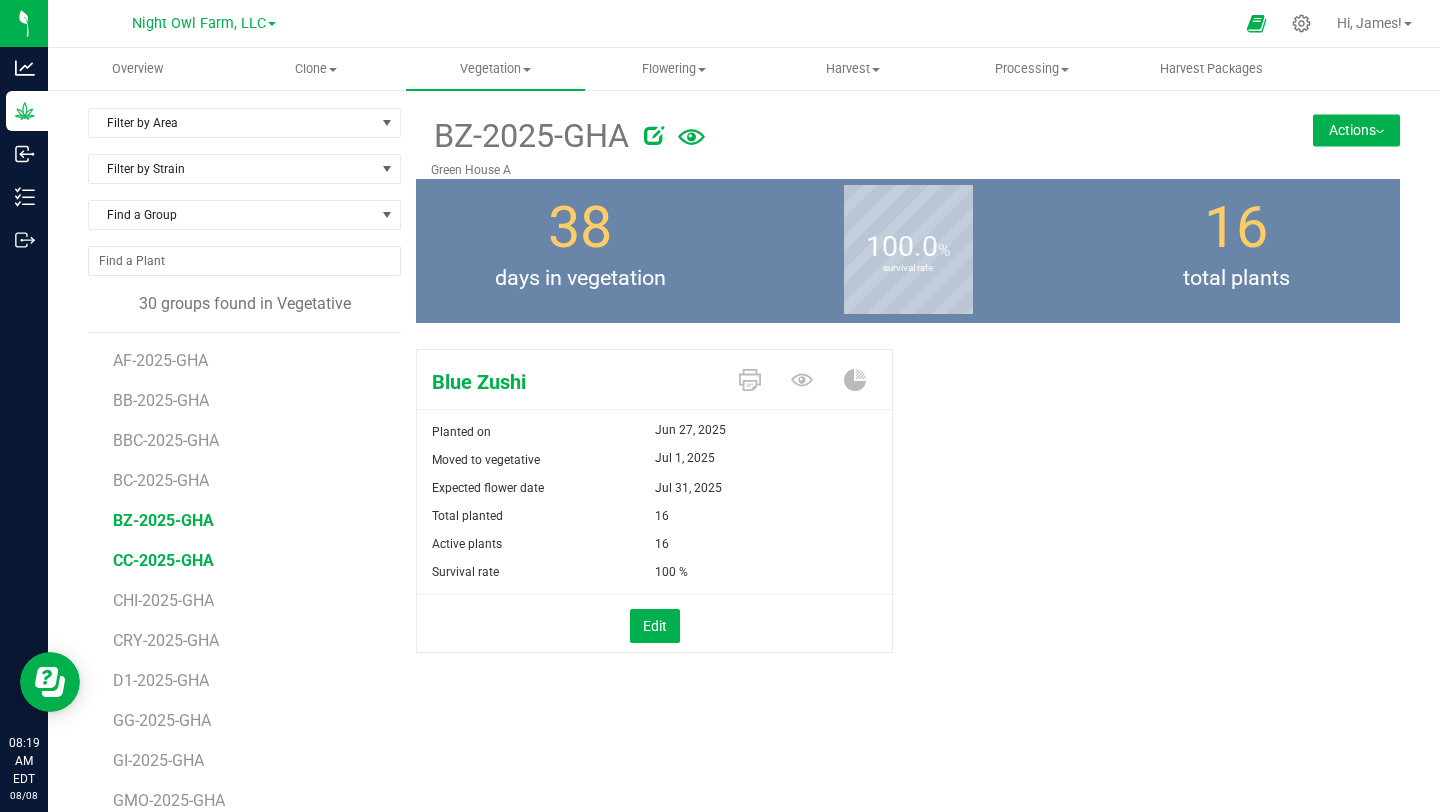 click on "CC-2025-GHA" at bounding box center (163, 560) 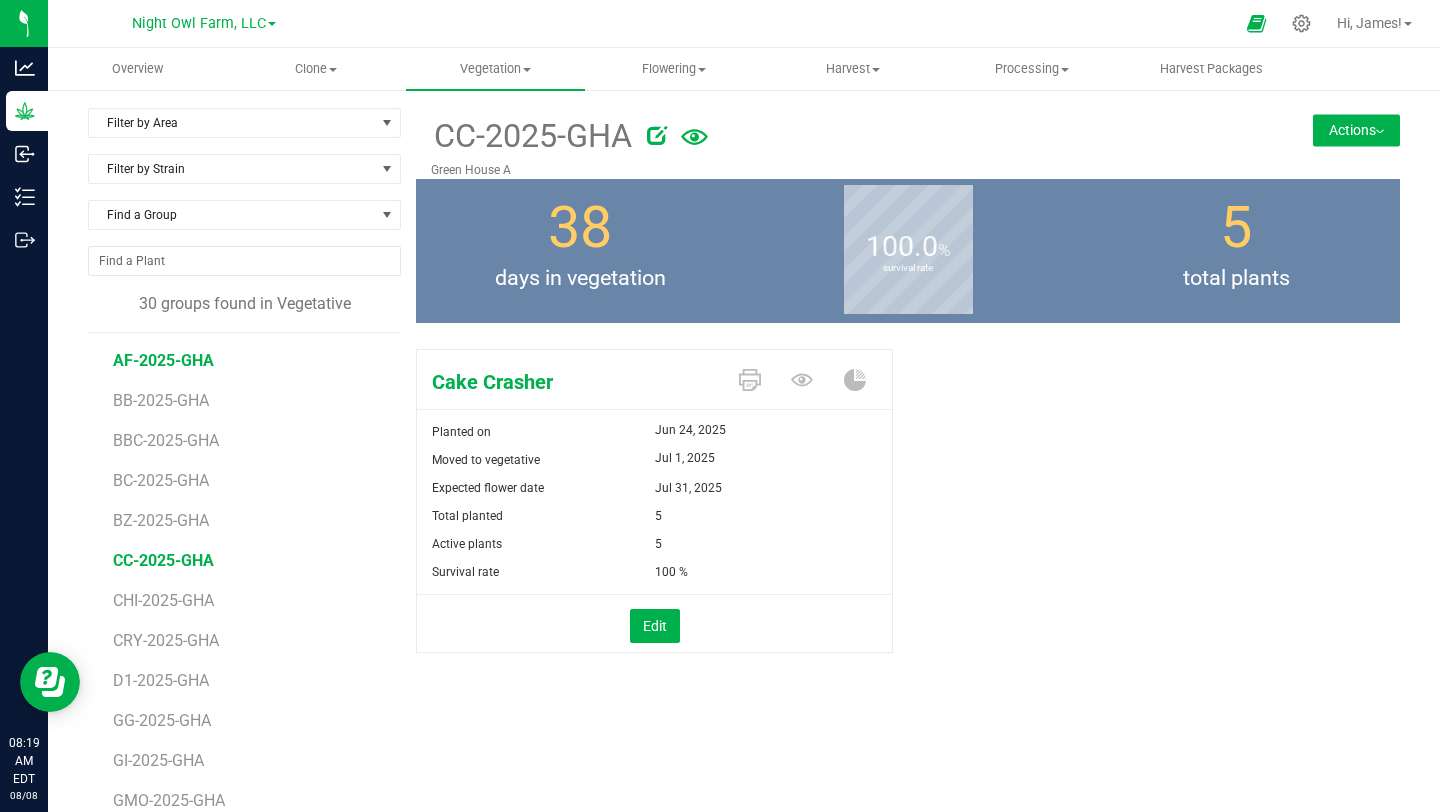 click on "AF-2025-GHA" at bounding box center [163, 360] 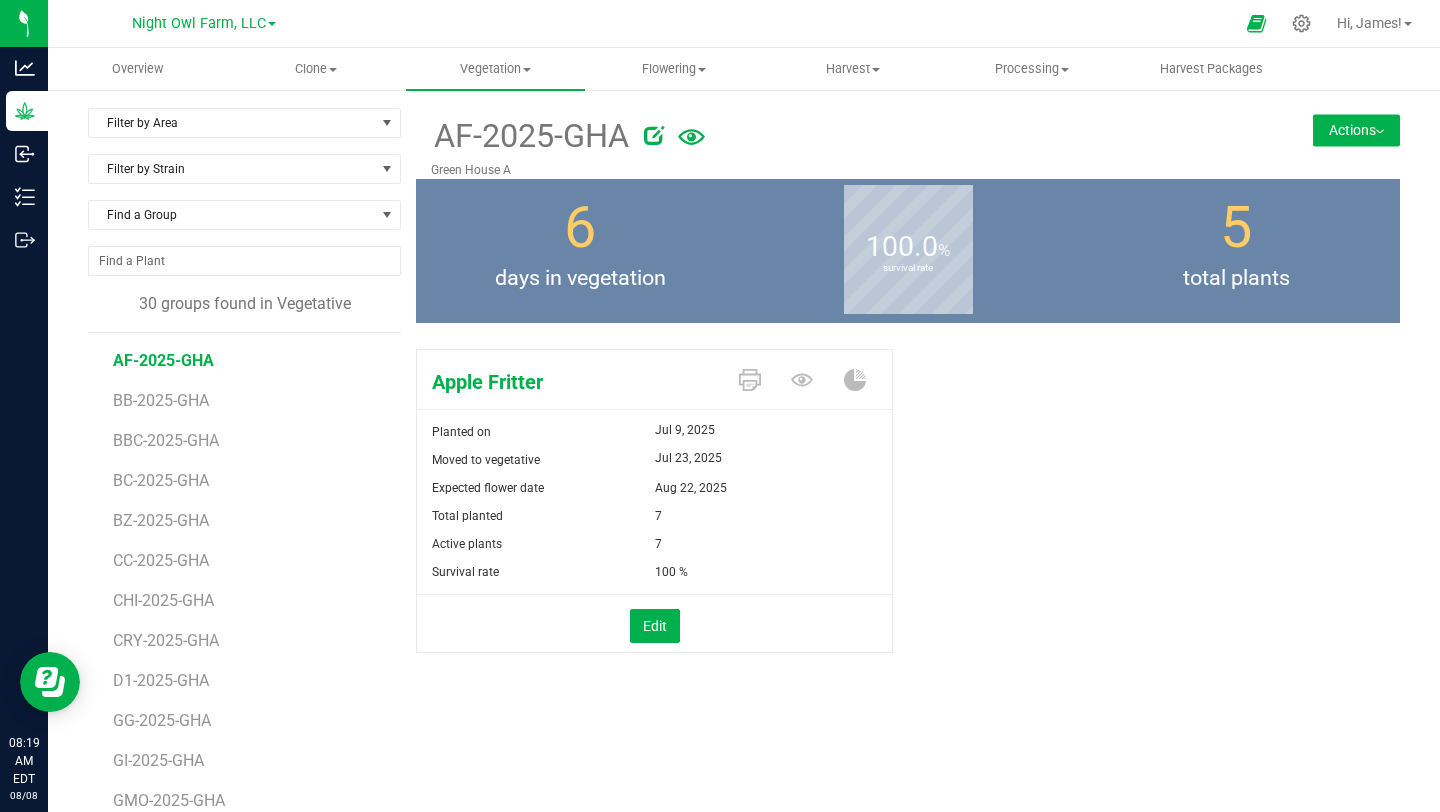 click on "Actions" at bounding box center (1356, 130) 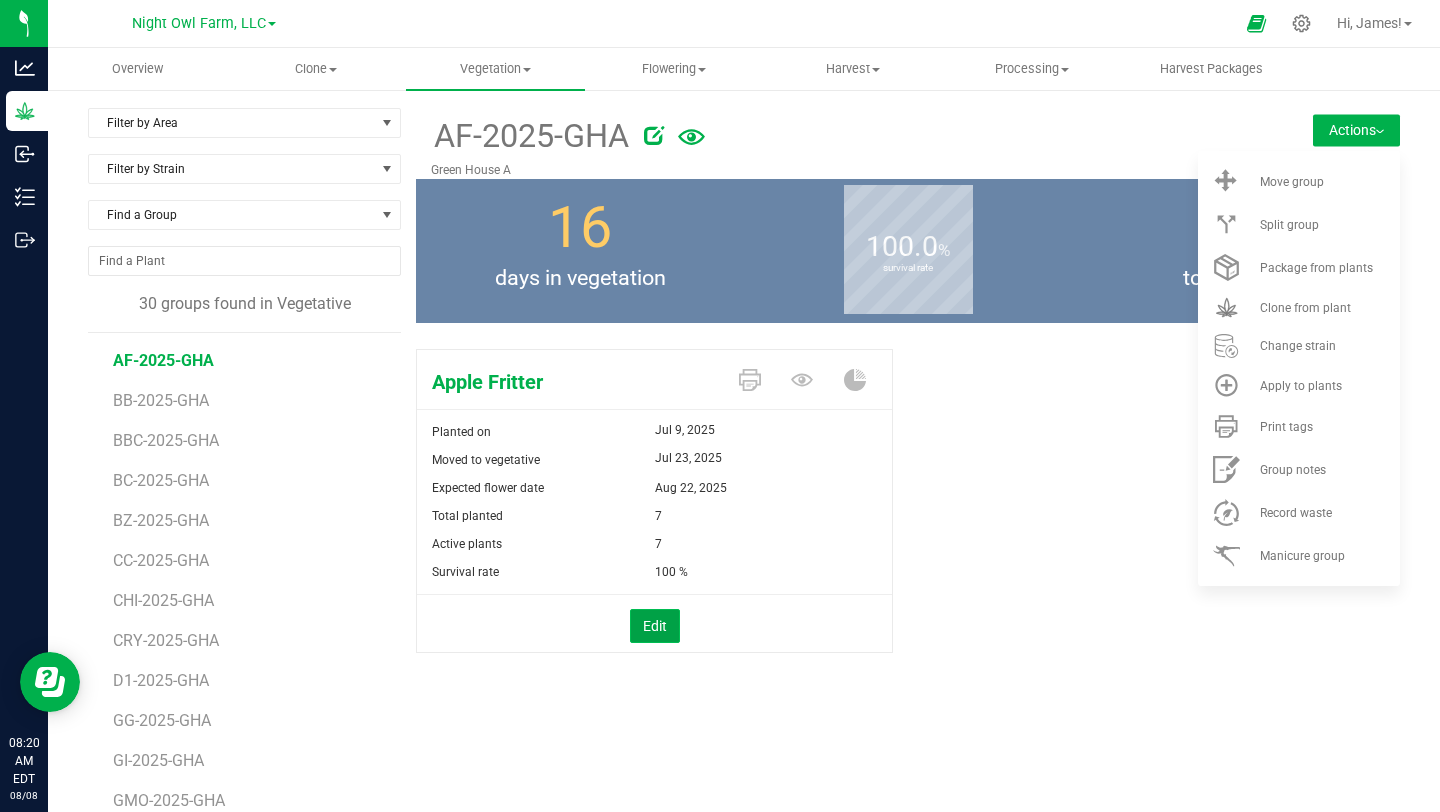 click on "Edit" at bounding box center [655, 626] 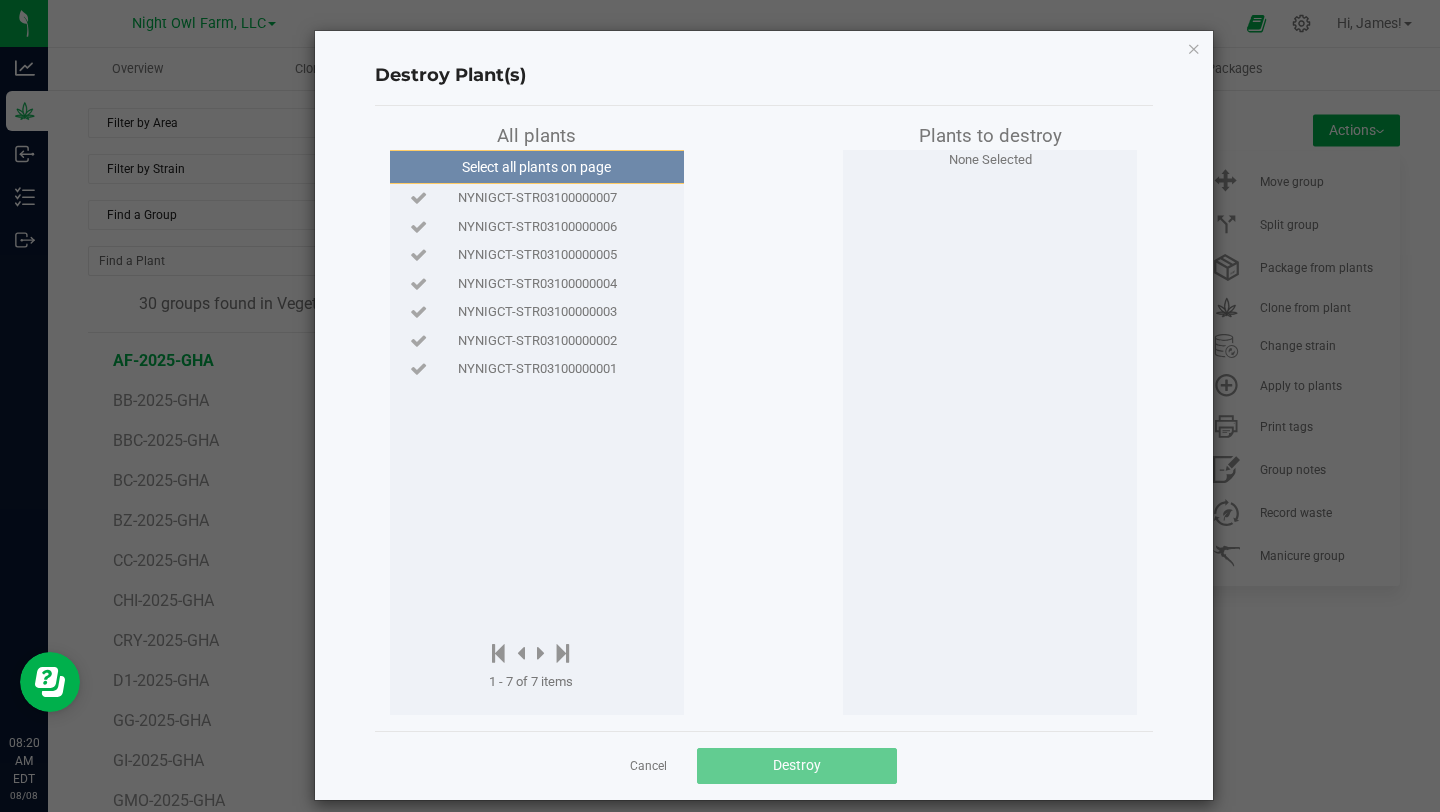 click on "Destroy Plant(s)   All plants   Select all plants on page   [ID_STRING]   [ID_STRING]   [ID_STRING]   [ID_STRING]   [ID_STRING]   [ID_STRING]   [ID_STRING]                  1 - 7 of 7 items   Plants to destroy   None Selected   Cancel   Destroy" 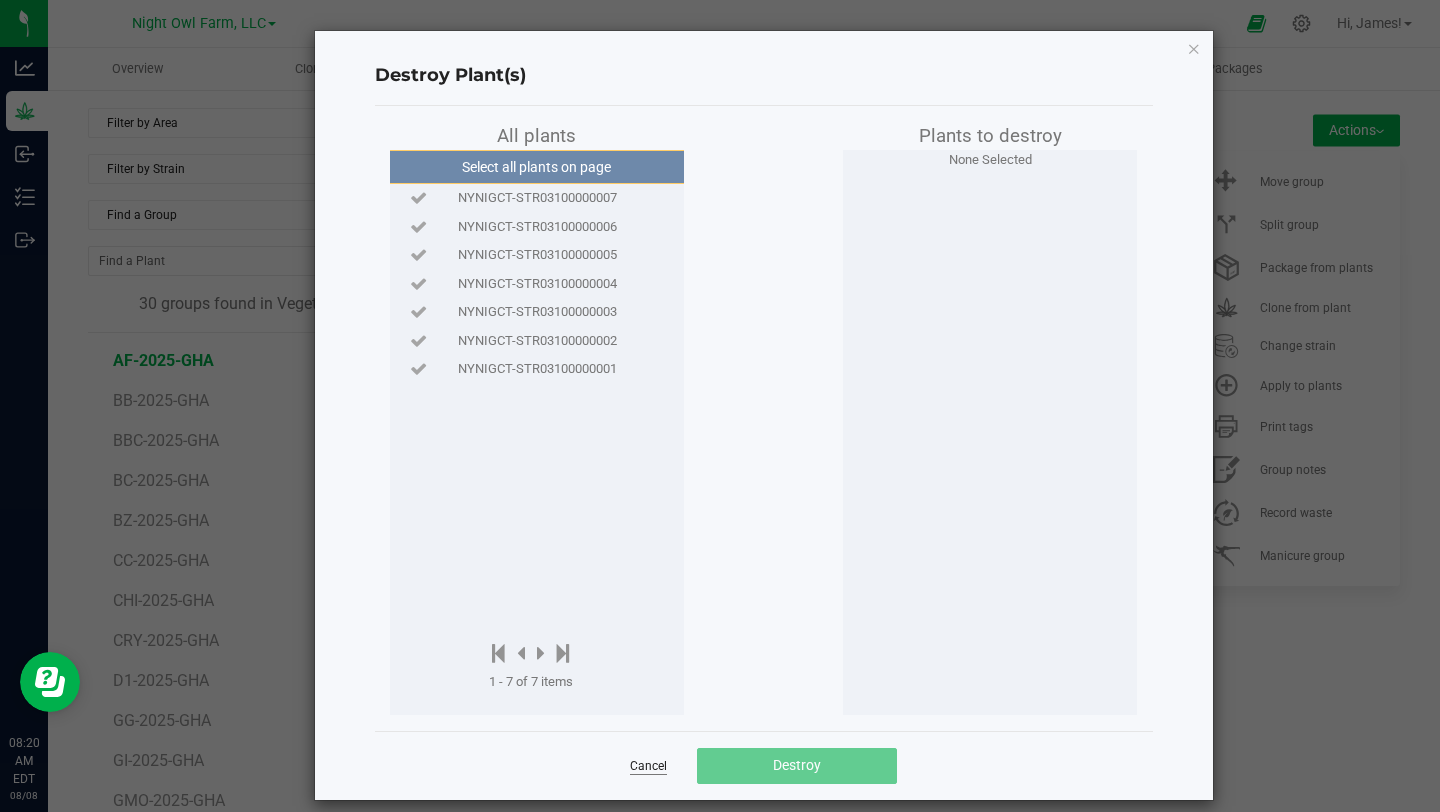 click on "Cancel" 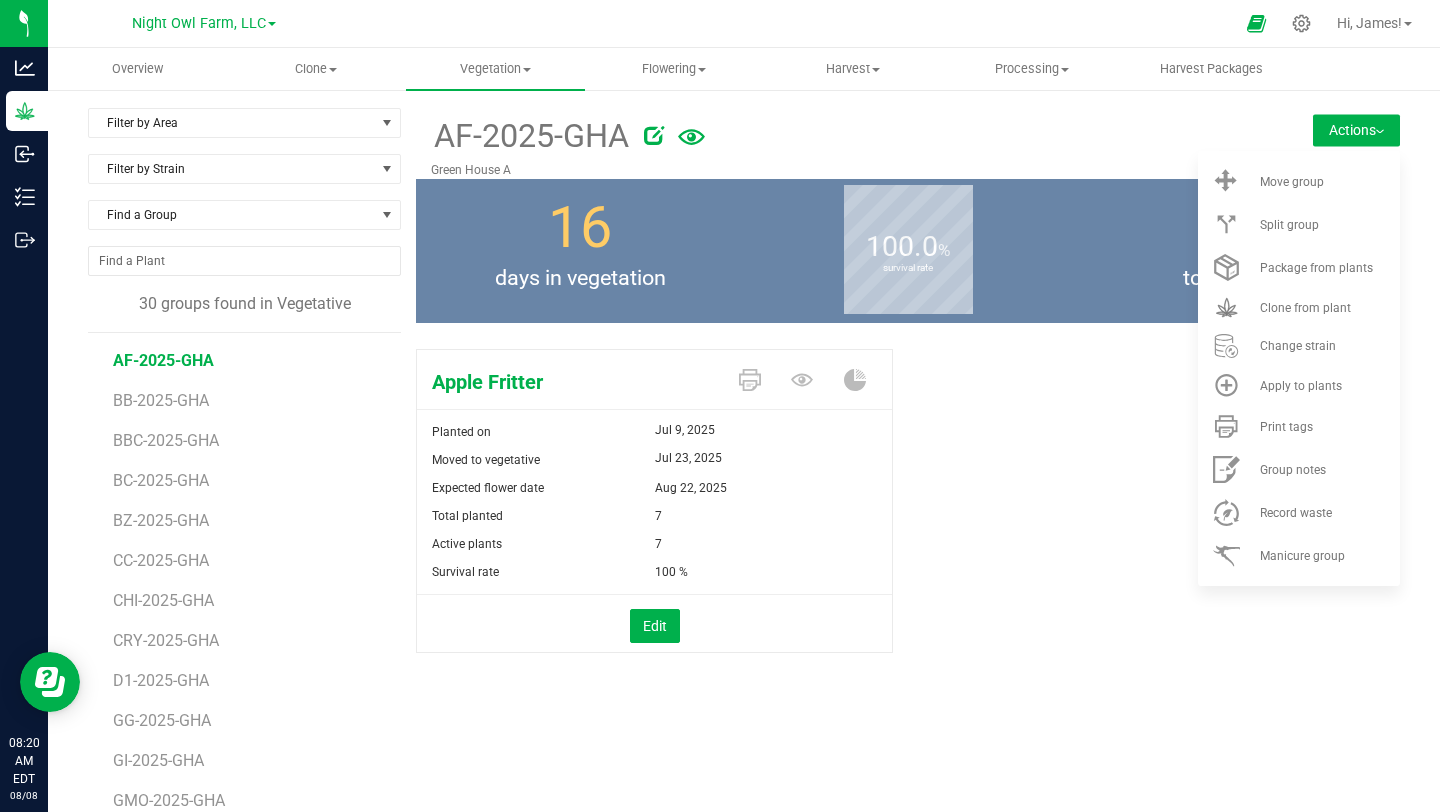 click at bounding box center [940, 132] 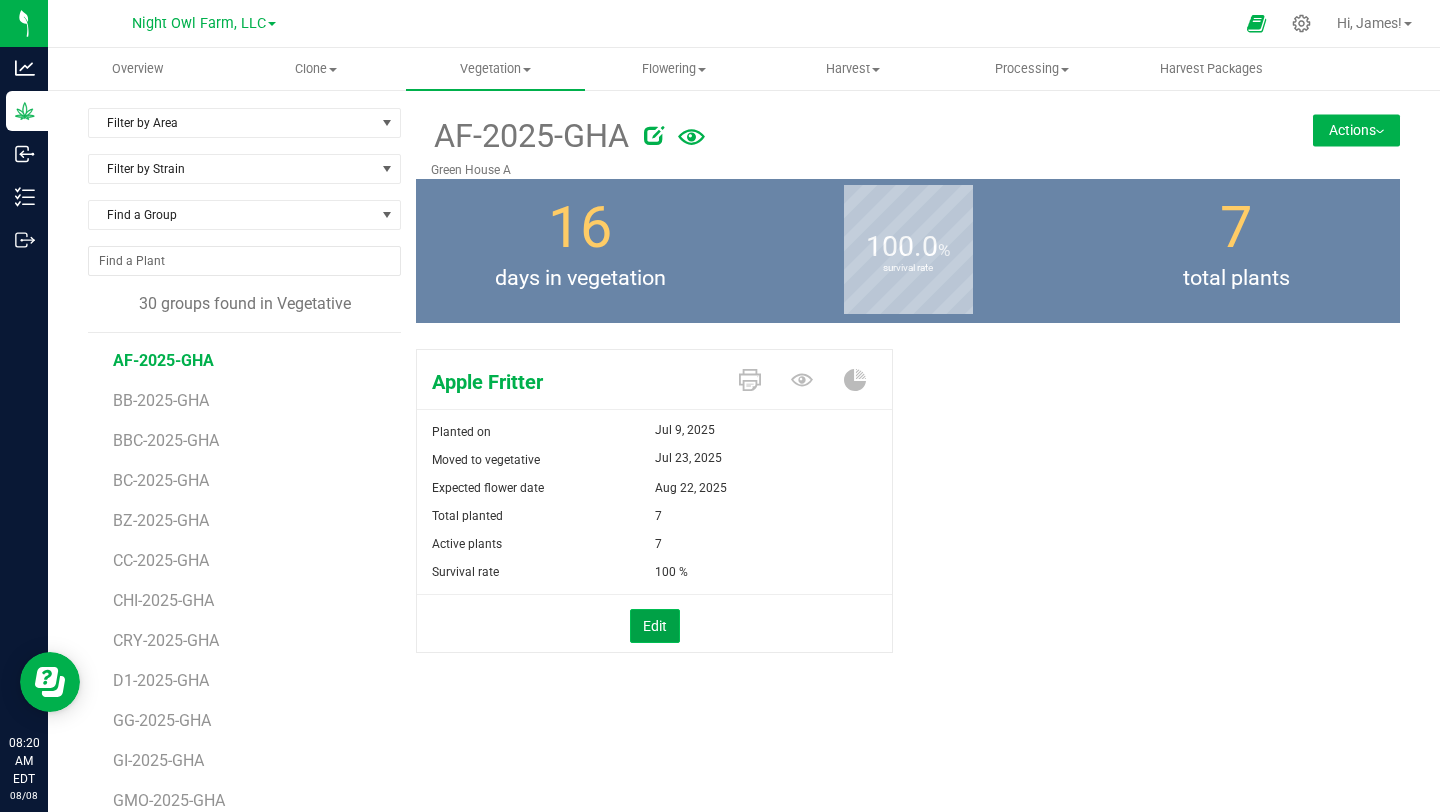 click on "Edit" at bounding box center [655, 626] 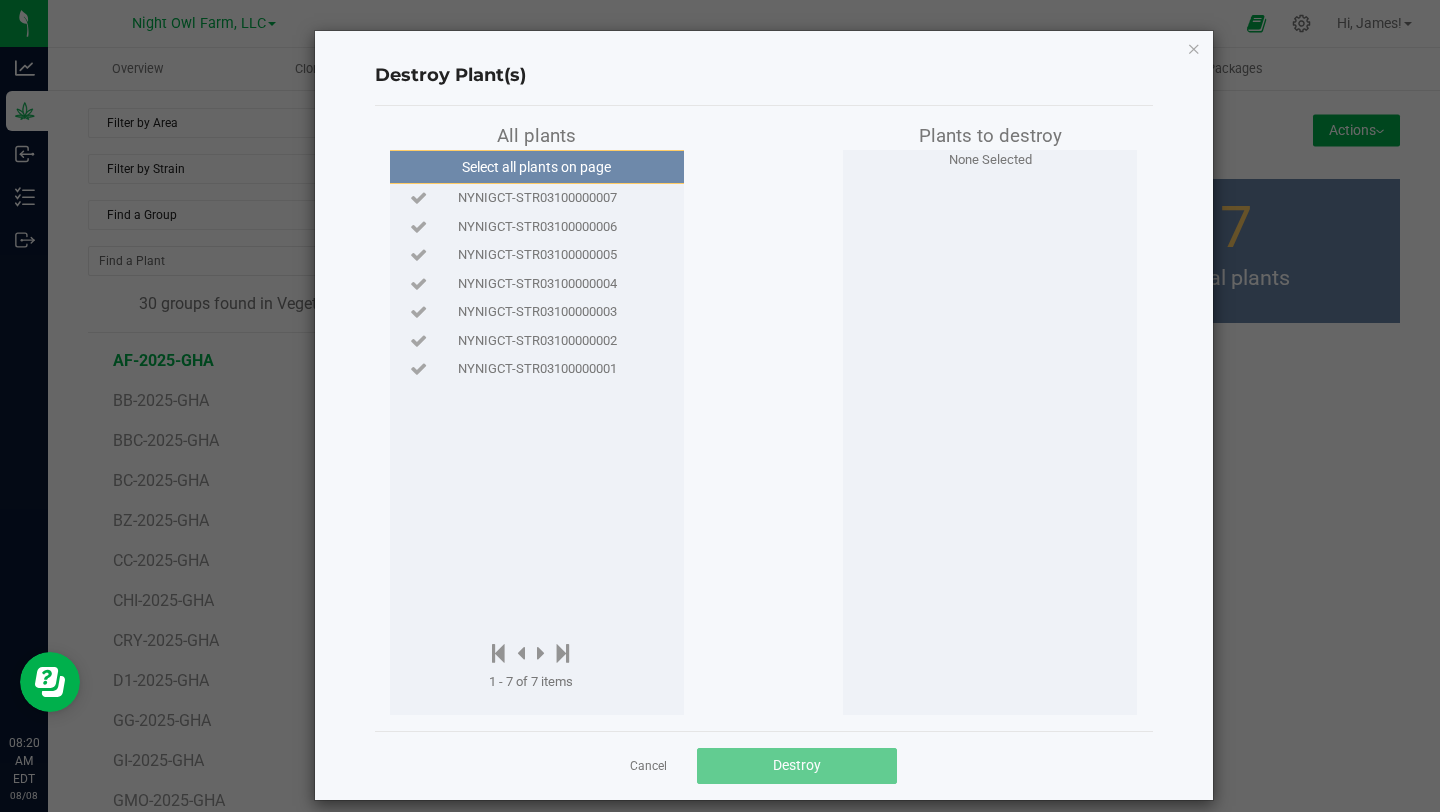 click on "NYNIGCT-STR03100000007" 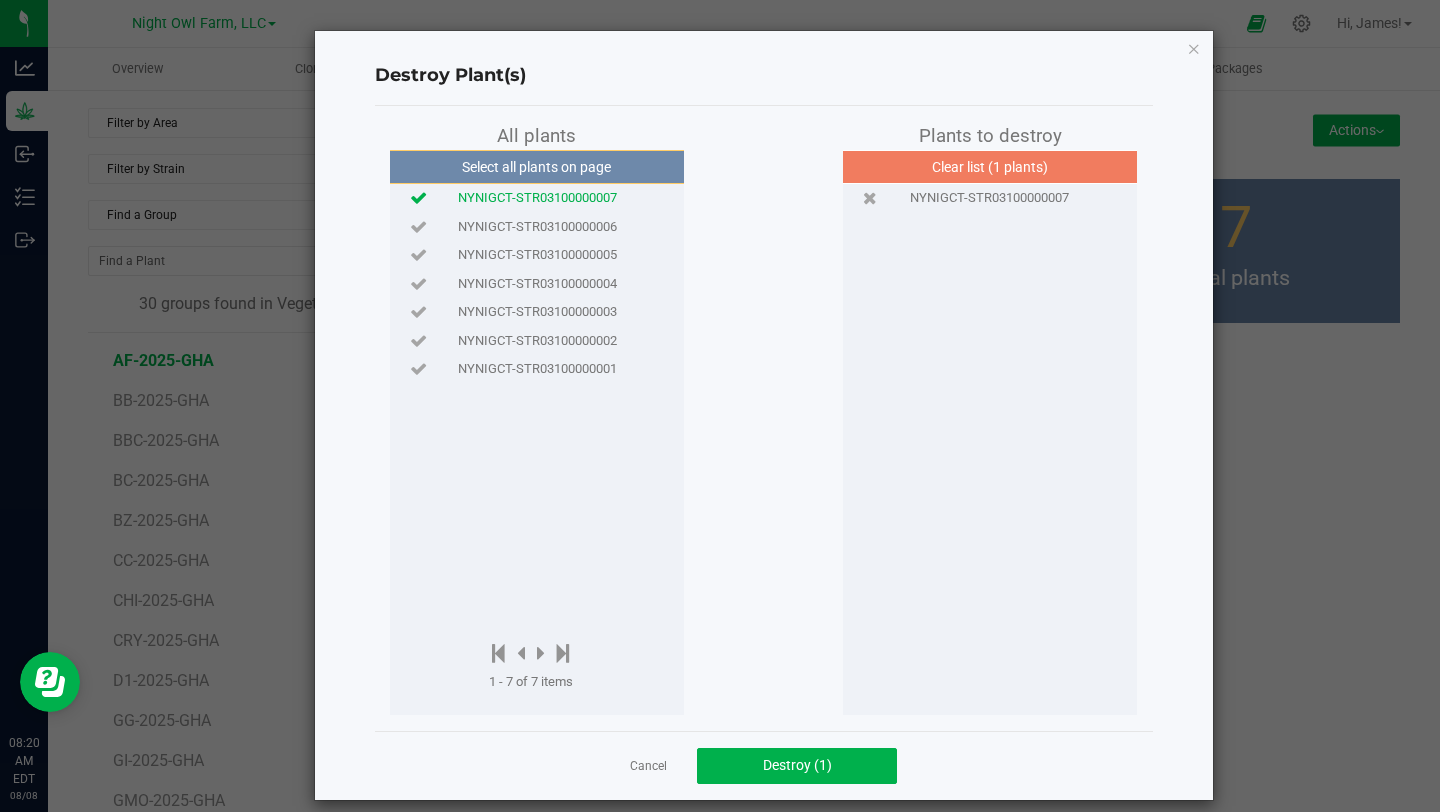click on "NYNIGCT-STR03100000006" 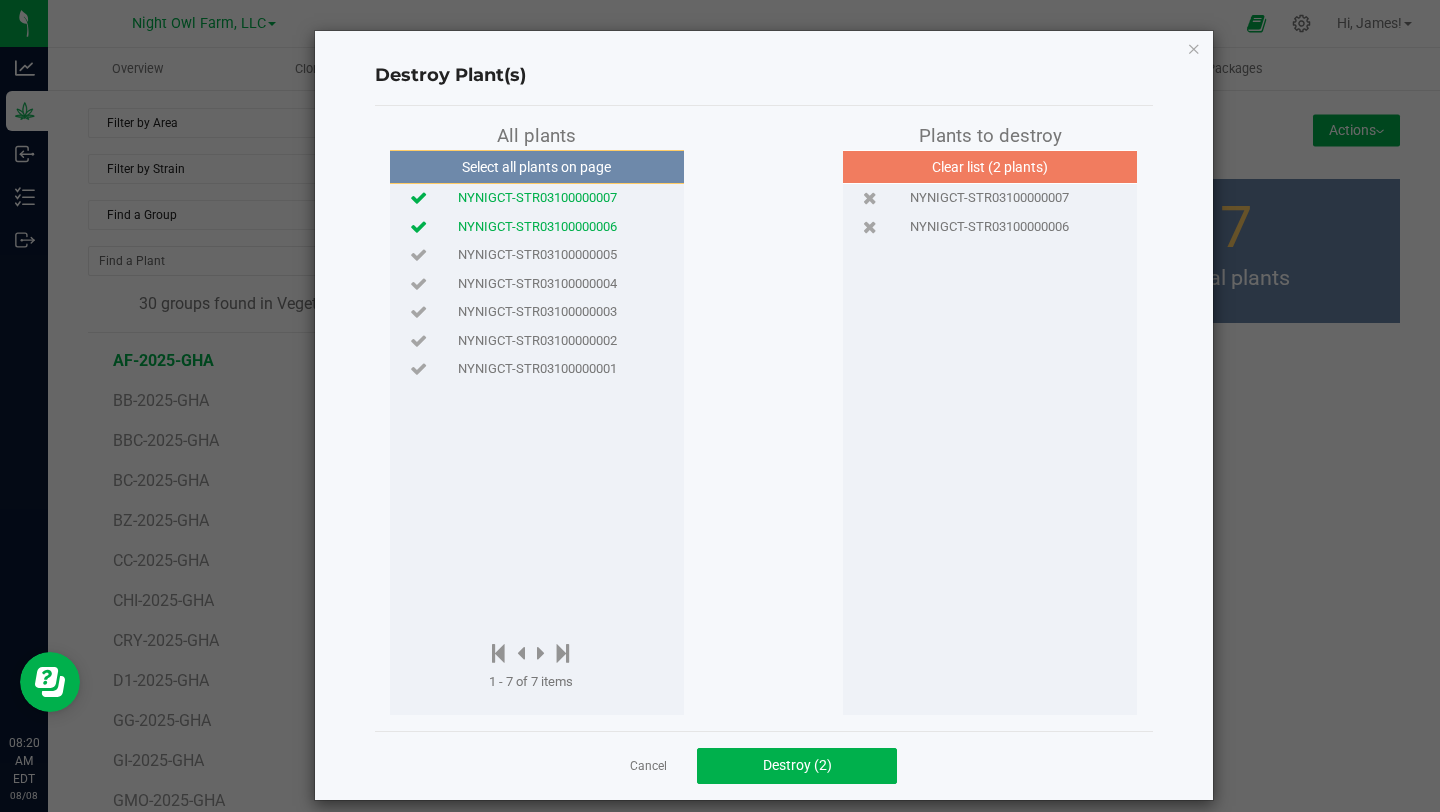 click on "NYNIGCT-STR03100000005" 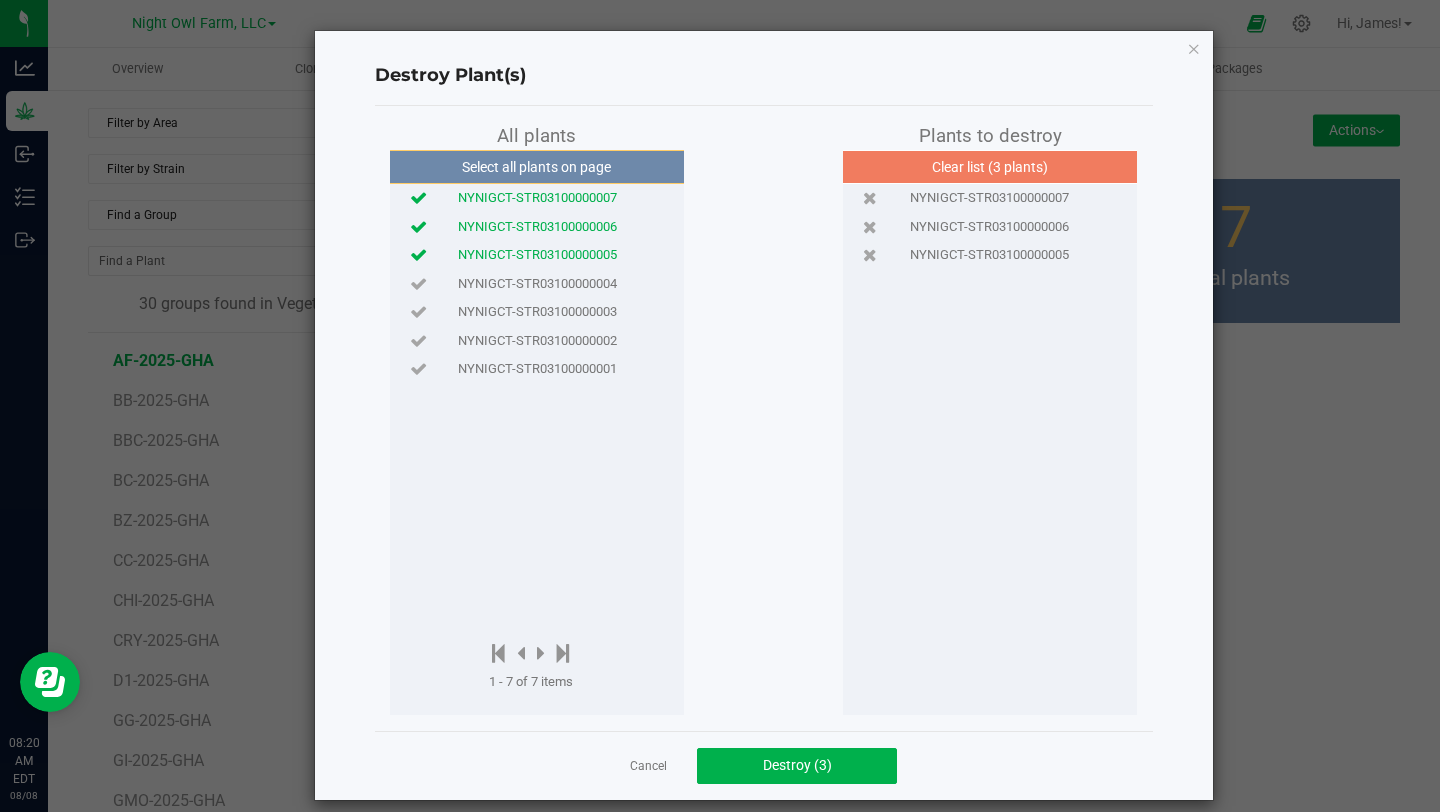 click on "NYNIGCT-STR03100000004" 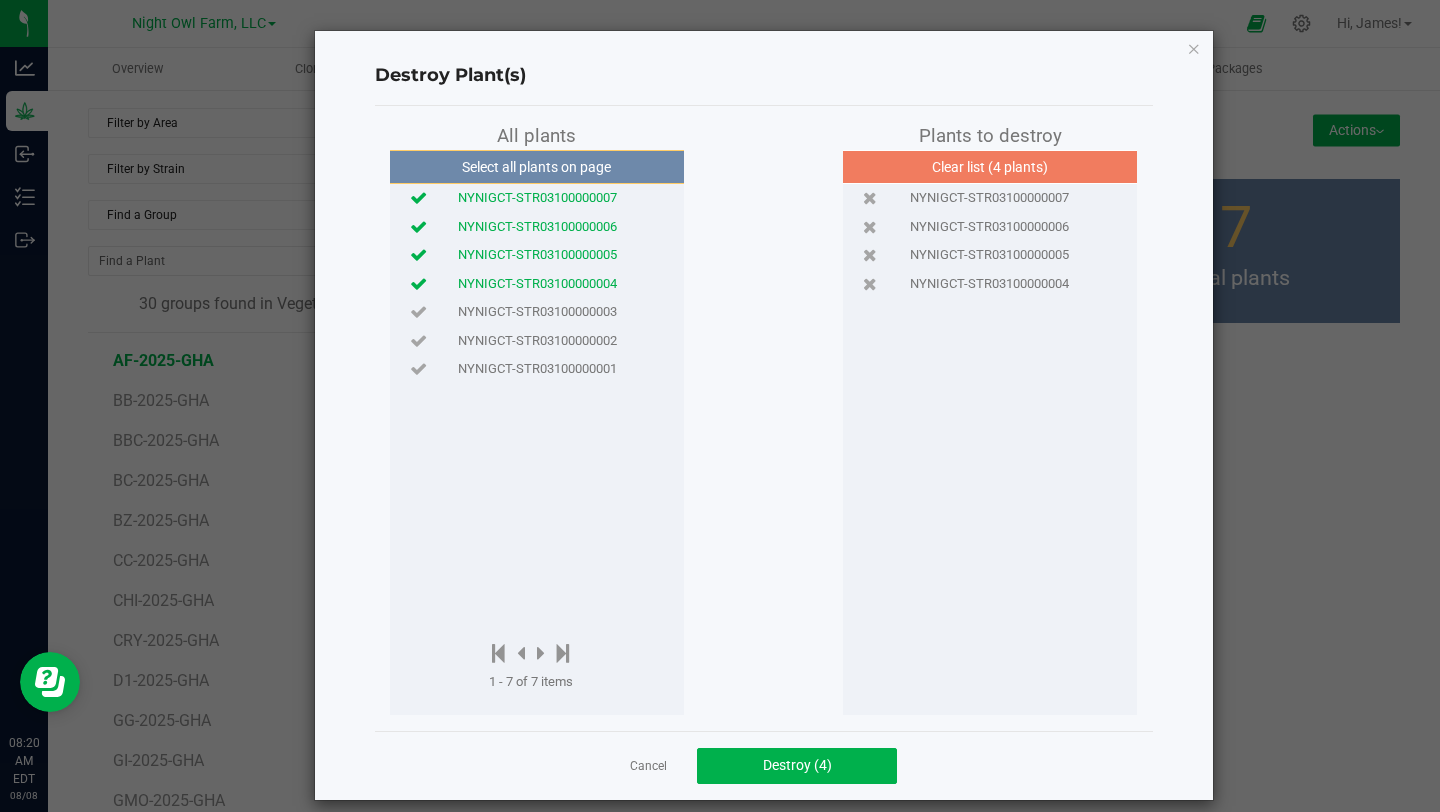 click on "NYNIGCT-STR03100000003" 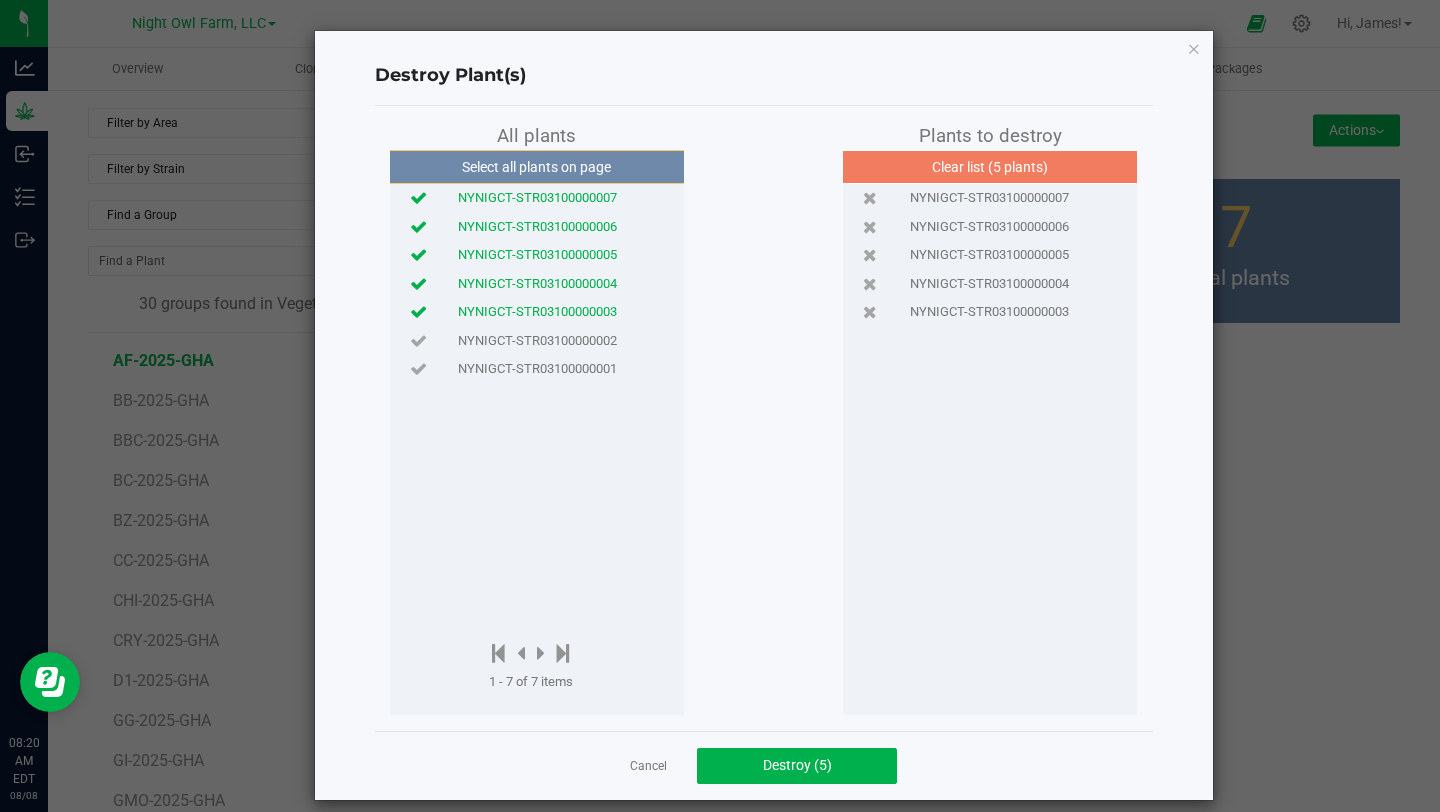 click on "NYNIGCT-STR03100000002" 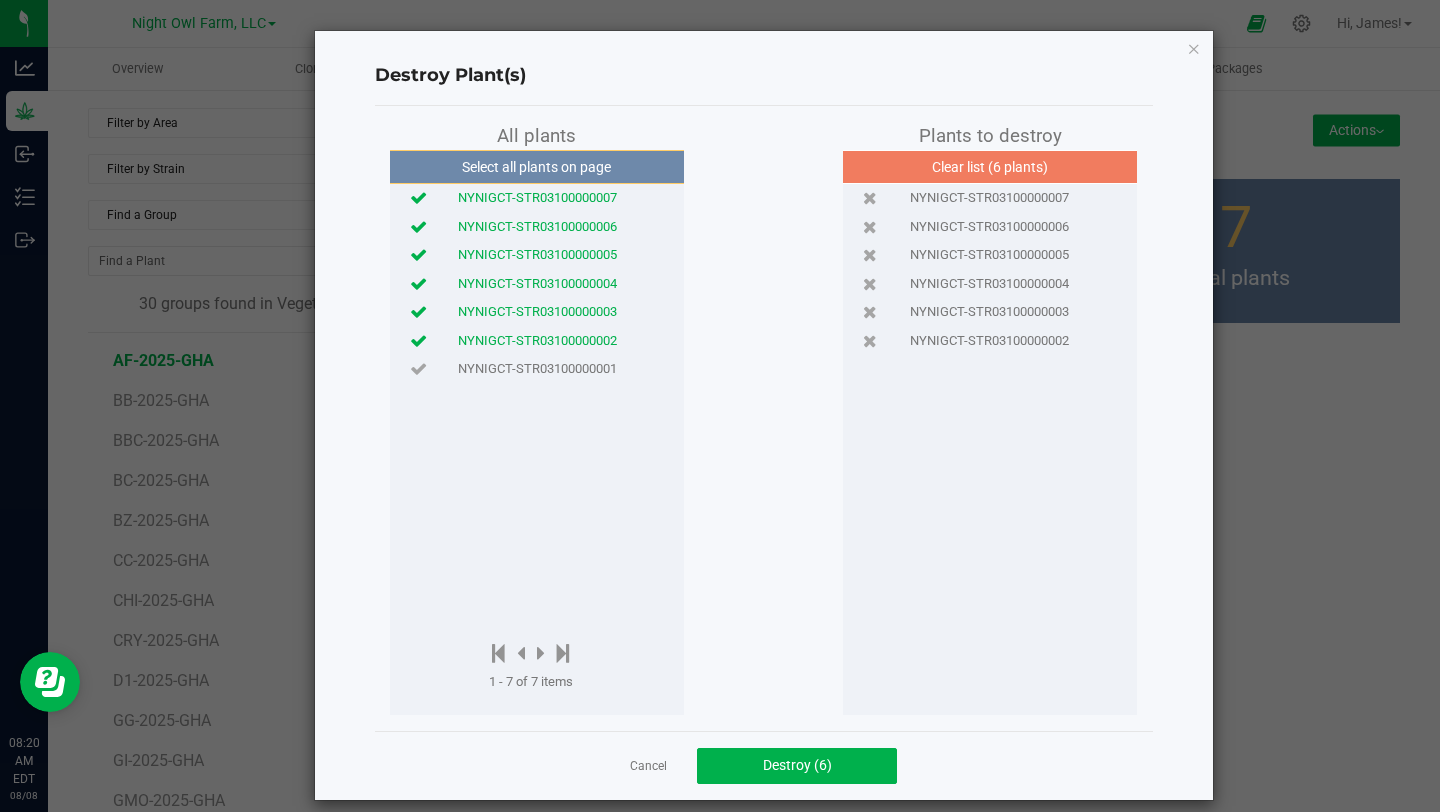 click on "NYNIGCT-STR03100000001" 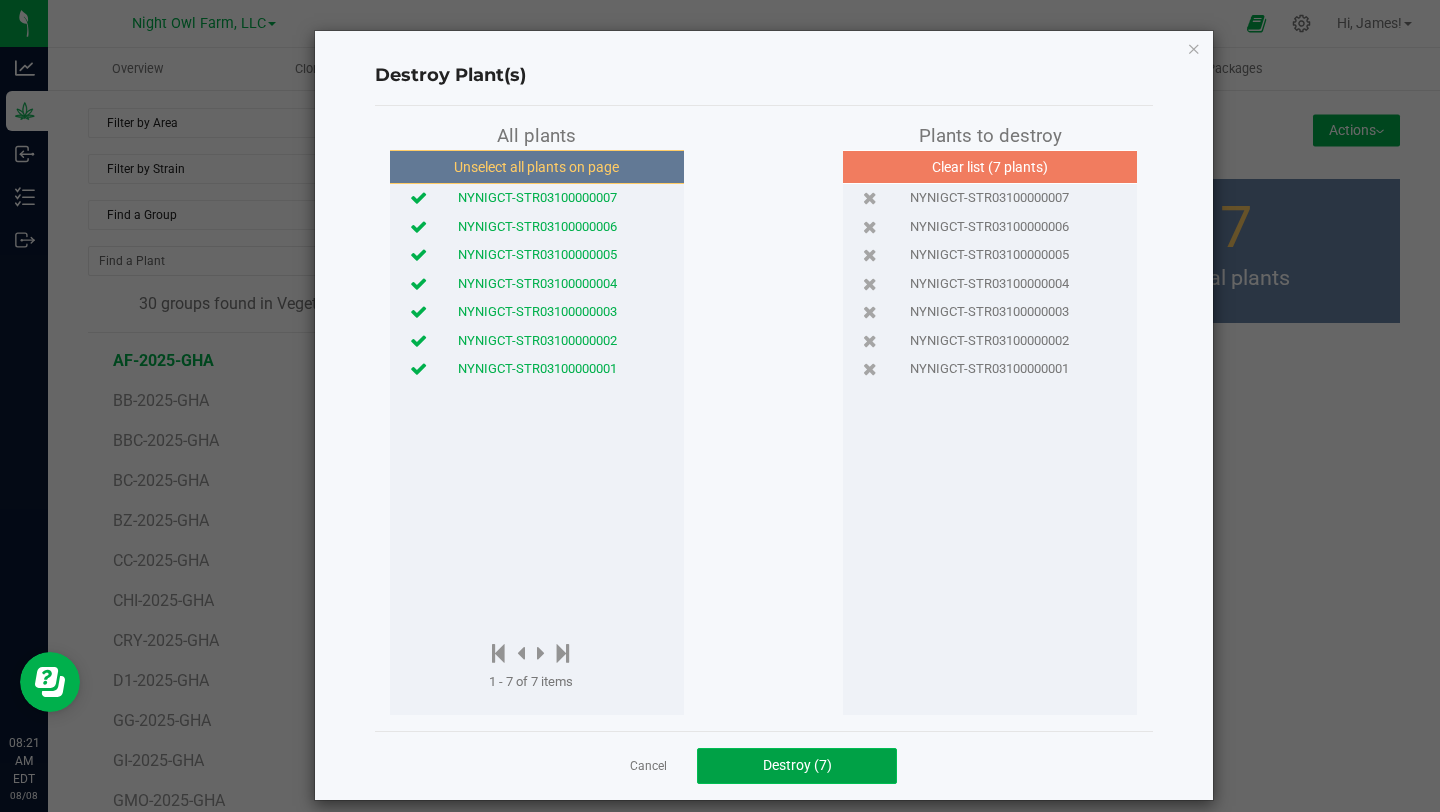 click on "Destroy (7)" 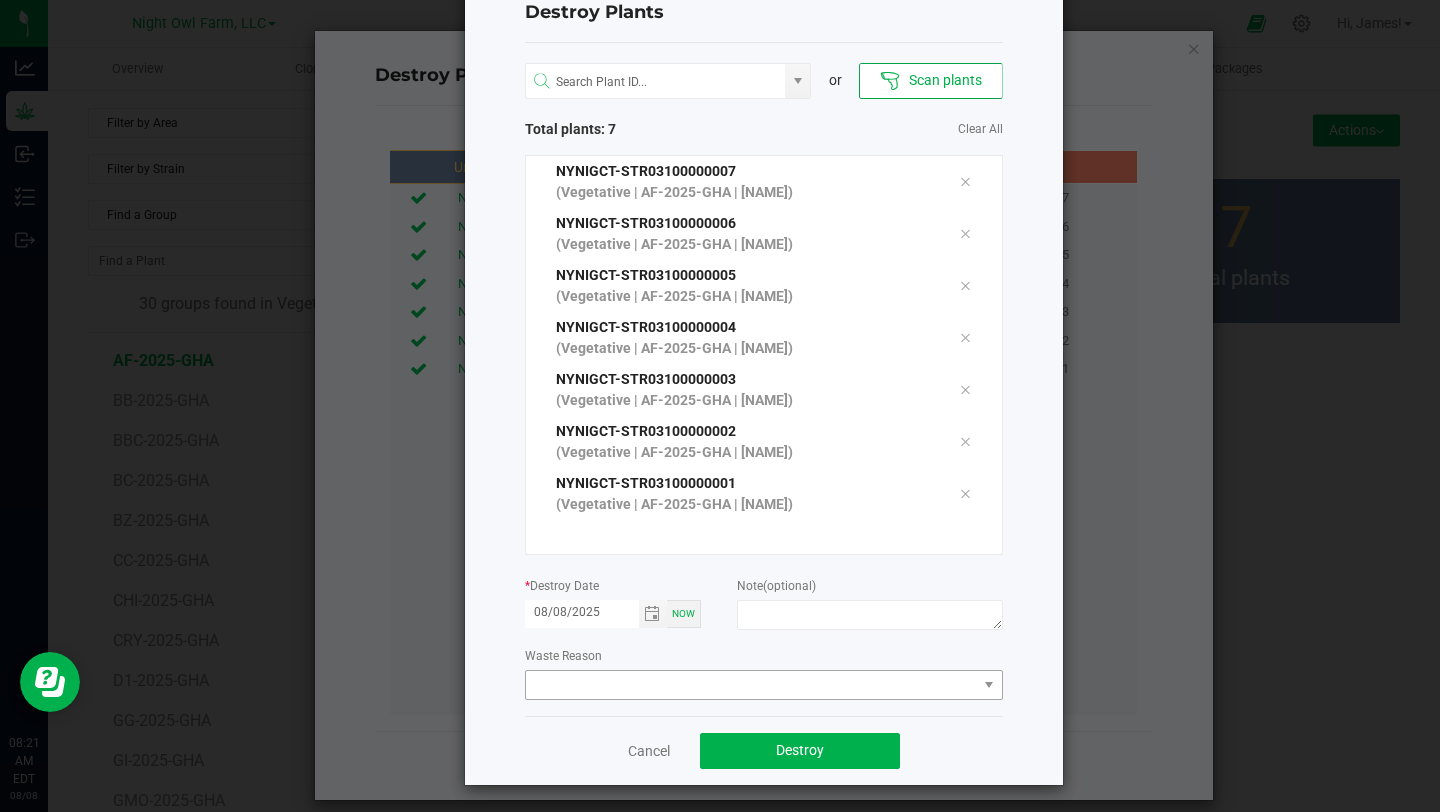 scroll, scrollTop: 66, scrollLeft: 0, axis: vertical 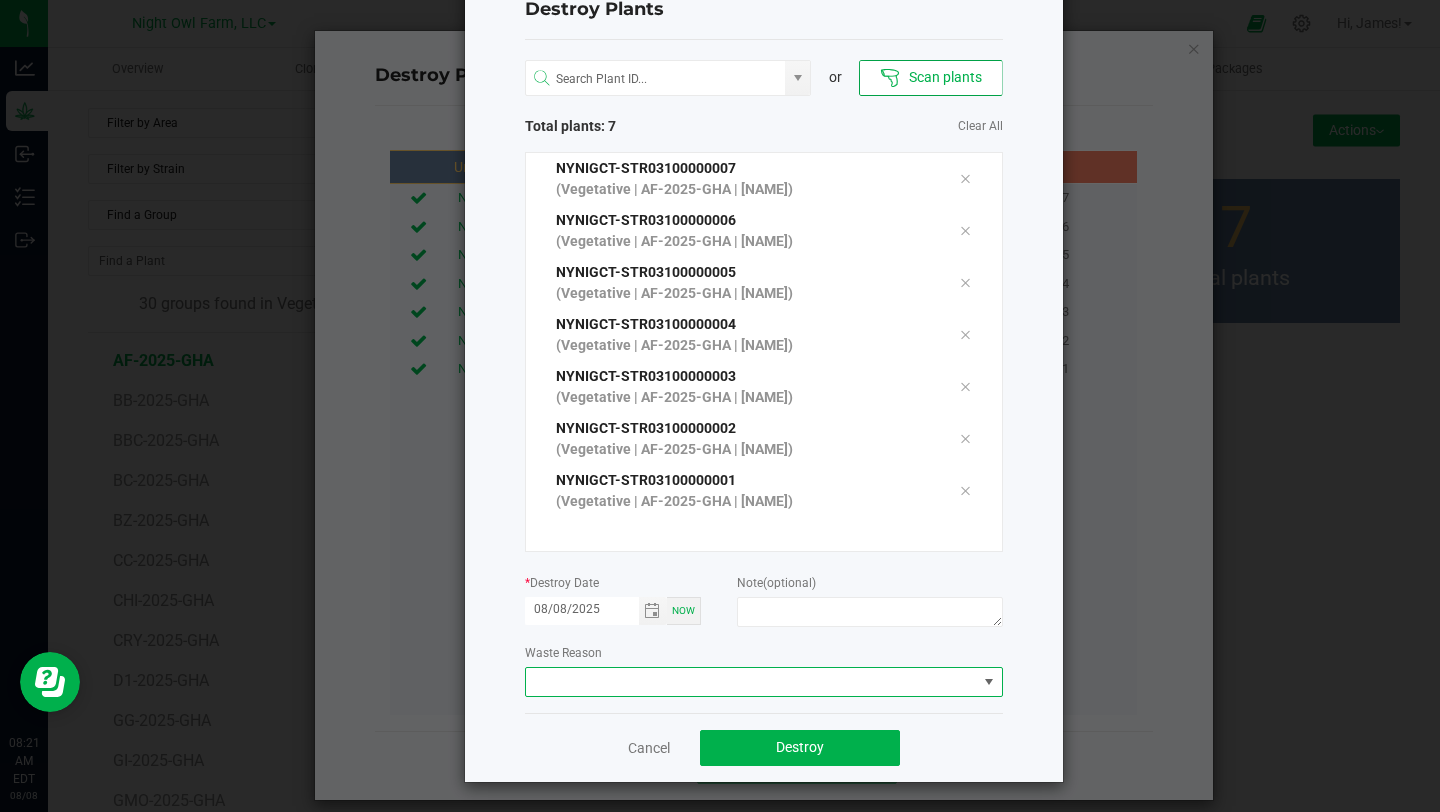 click at bounding box center (989, 682) 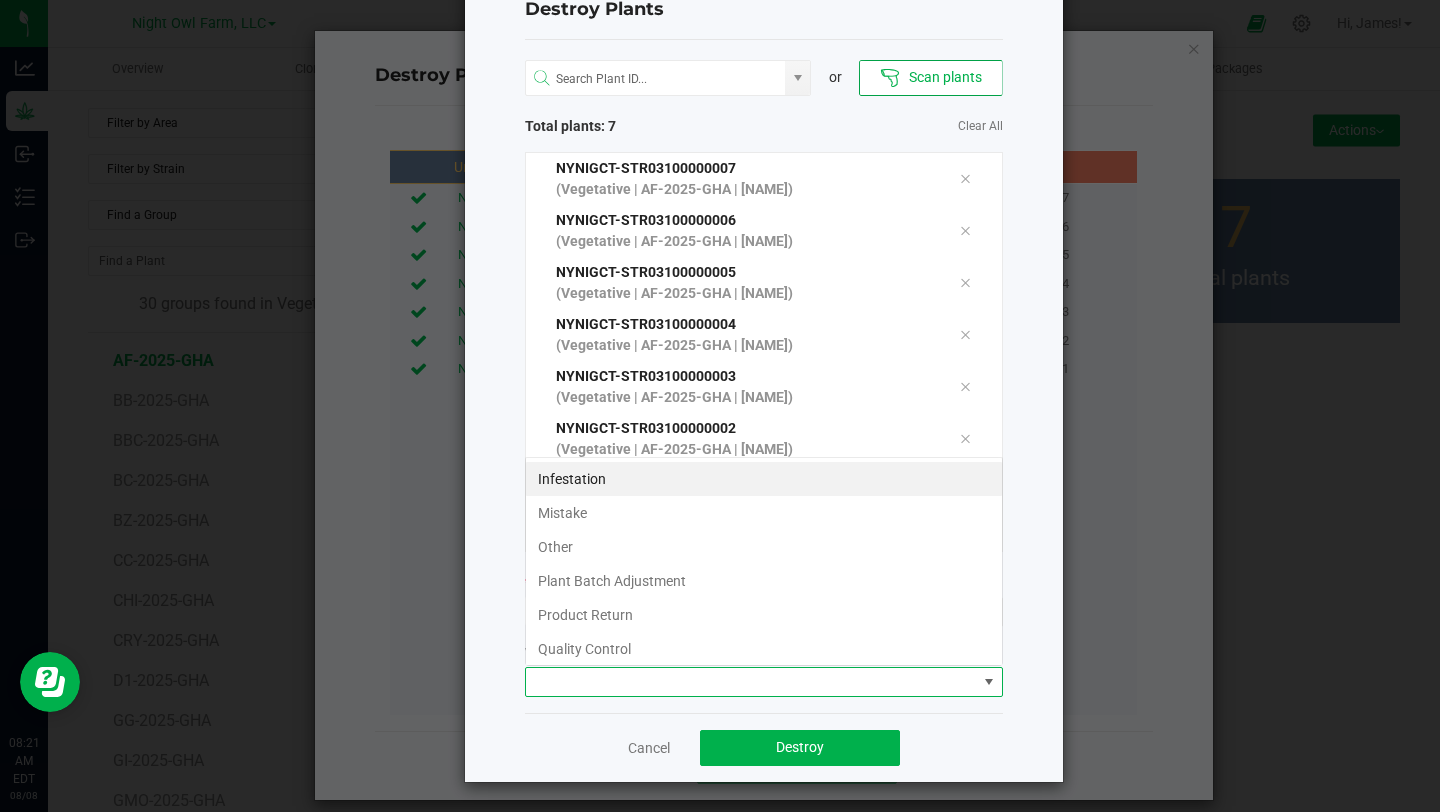 scroll, scrollTop: 99970, scrollLeft: 99522, axis: both 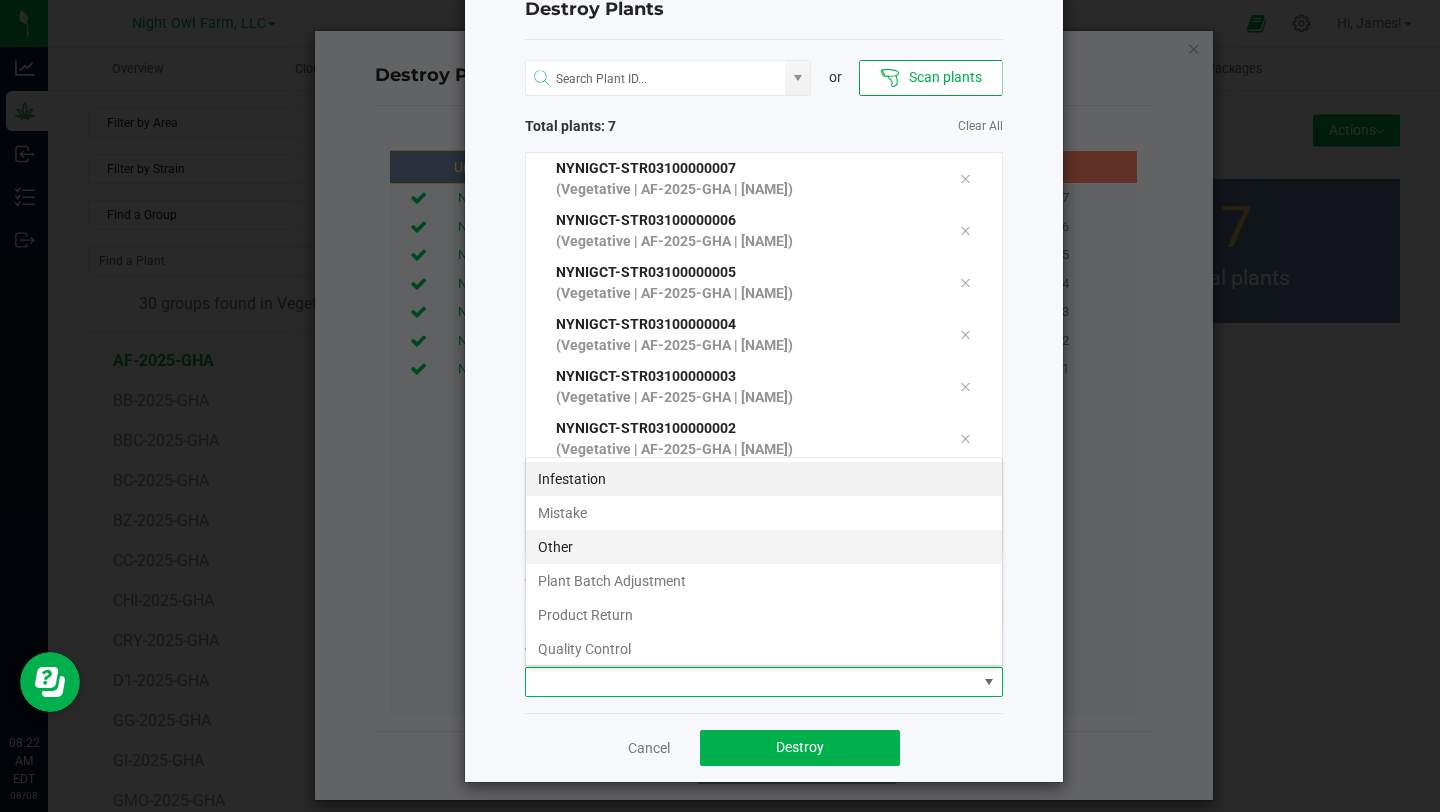 click on "Other" at bounding box center [764, 547] 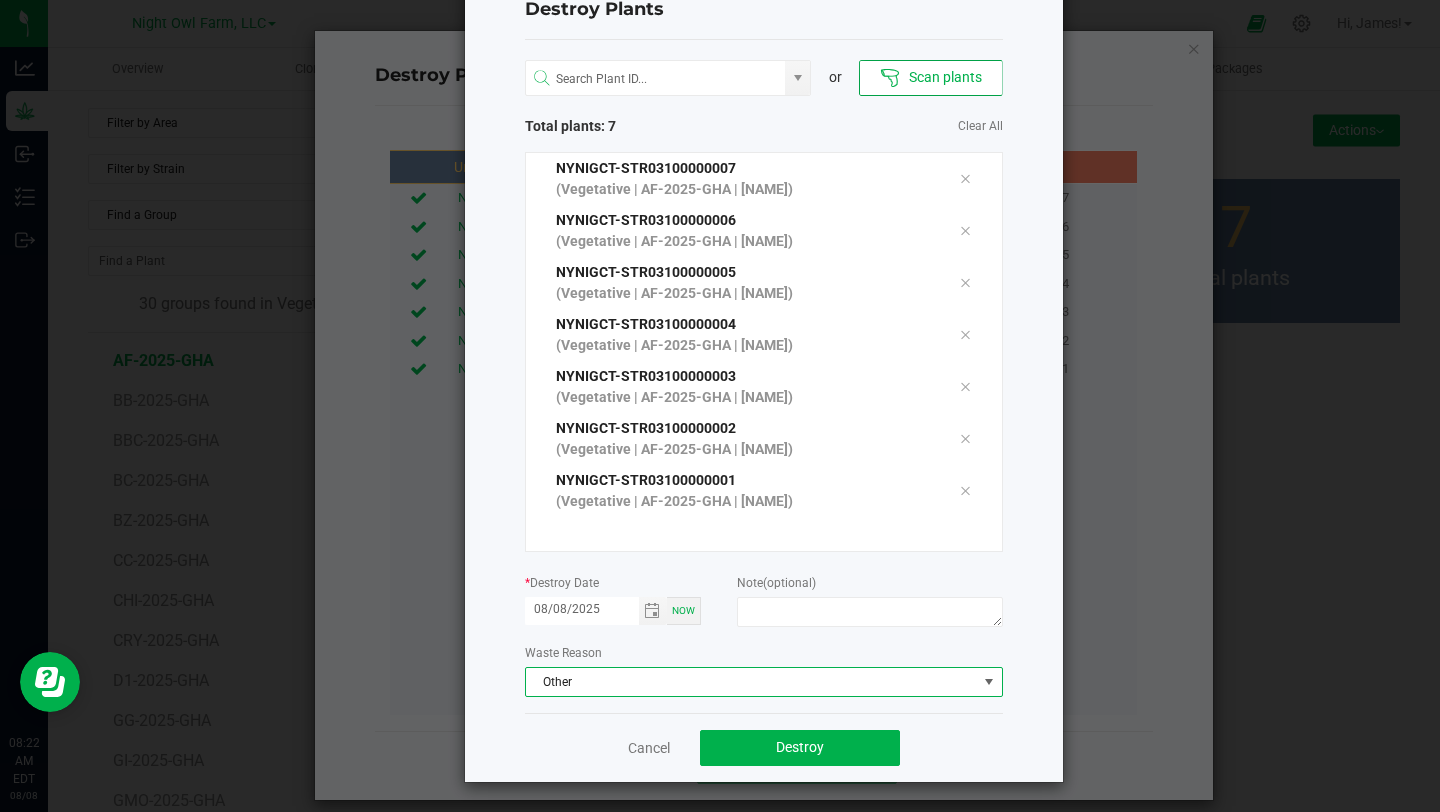 click at bounding box center (989, 682) 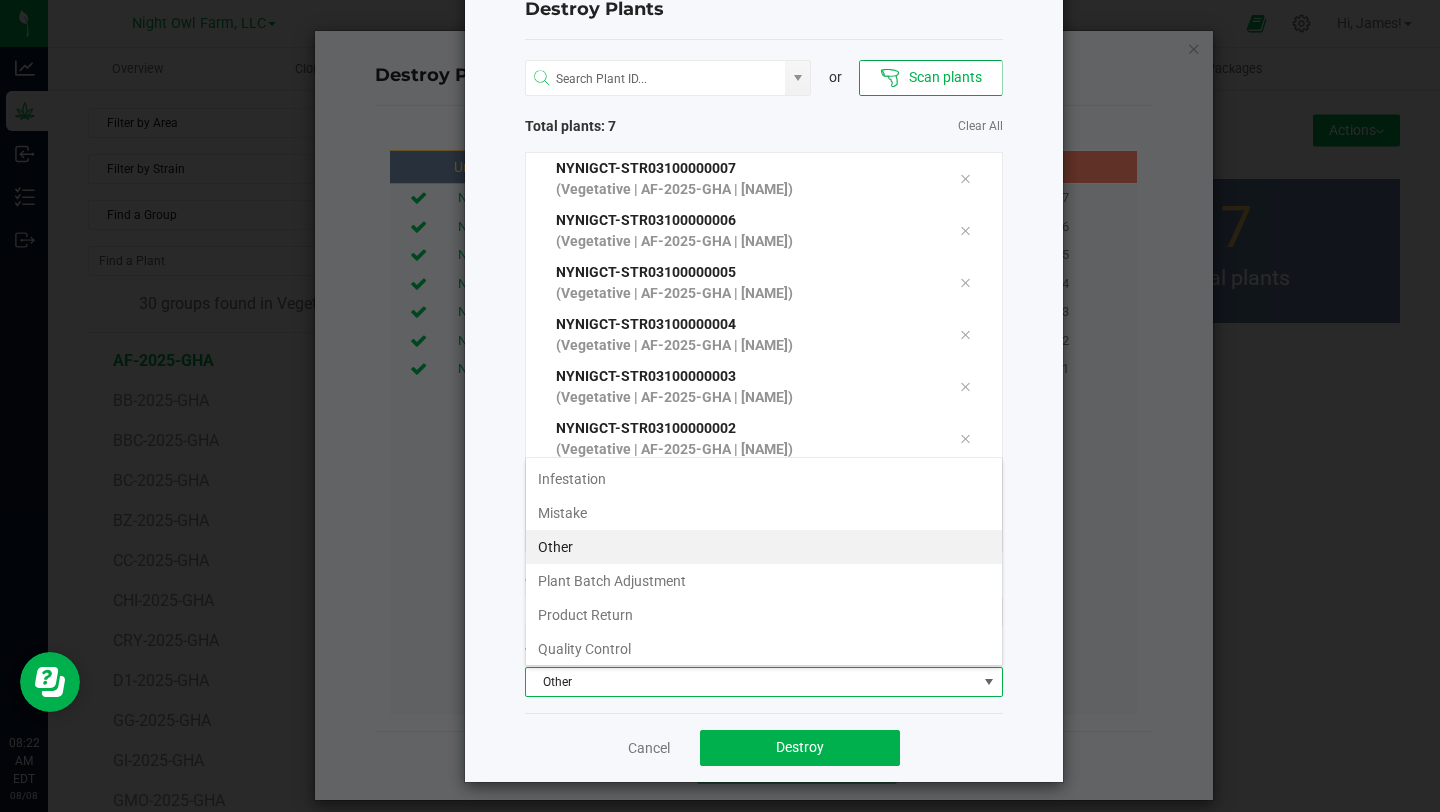 scroll, scrollTop: 99970, scrollLeft: 99522, axis: both 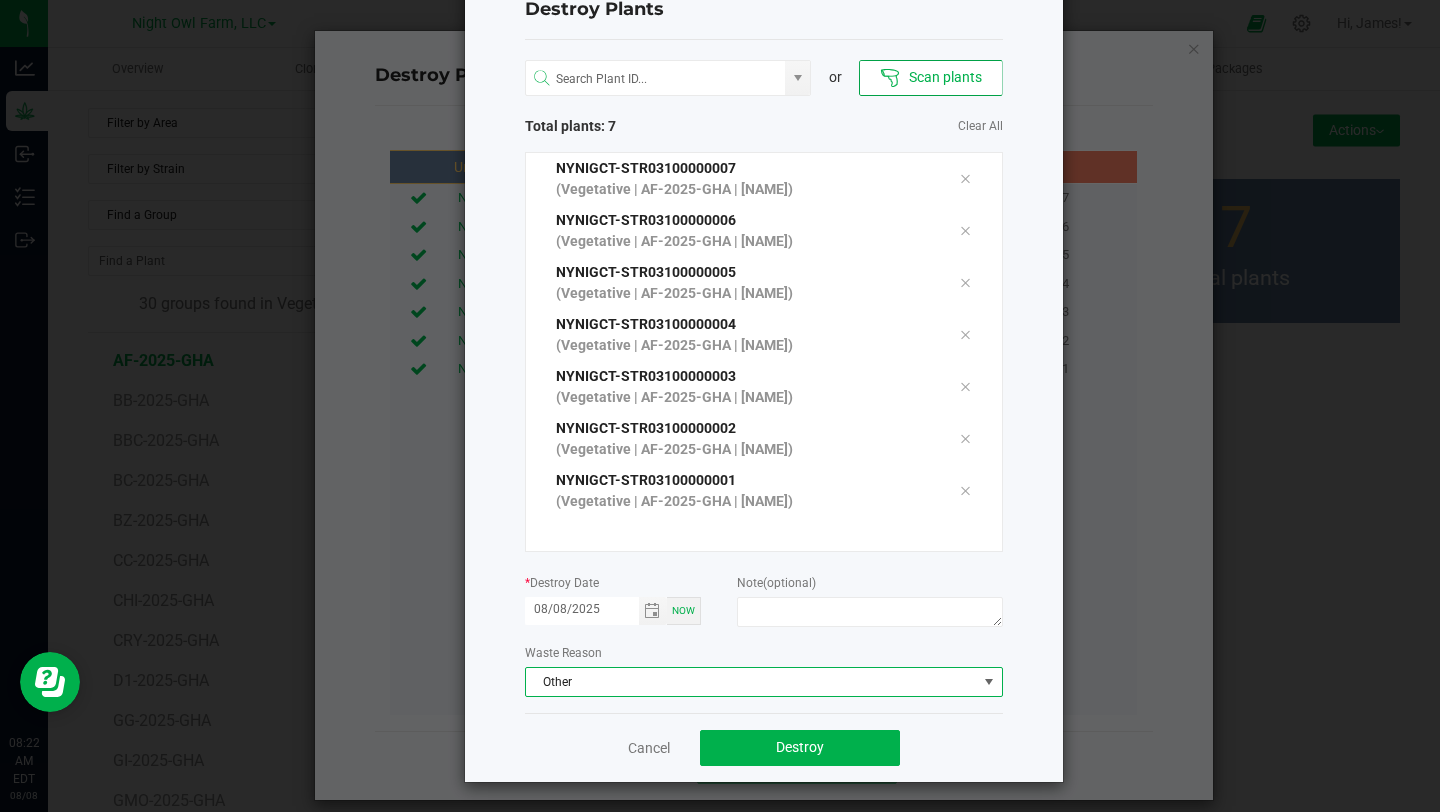 click at bounding box center (989, 682) 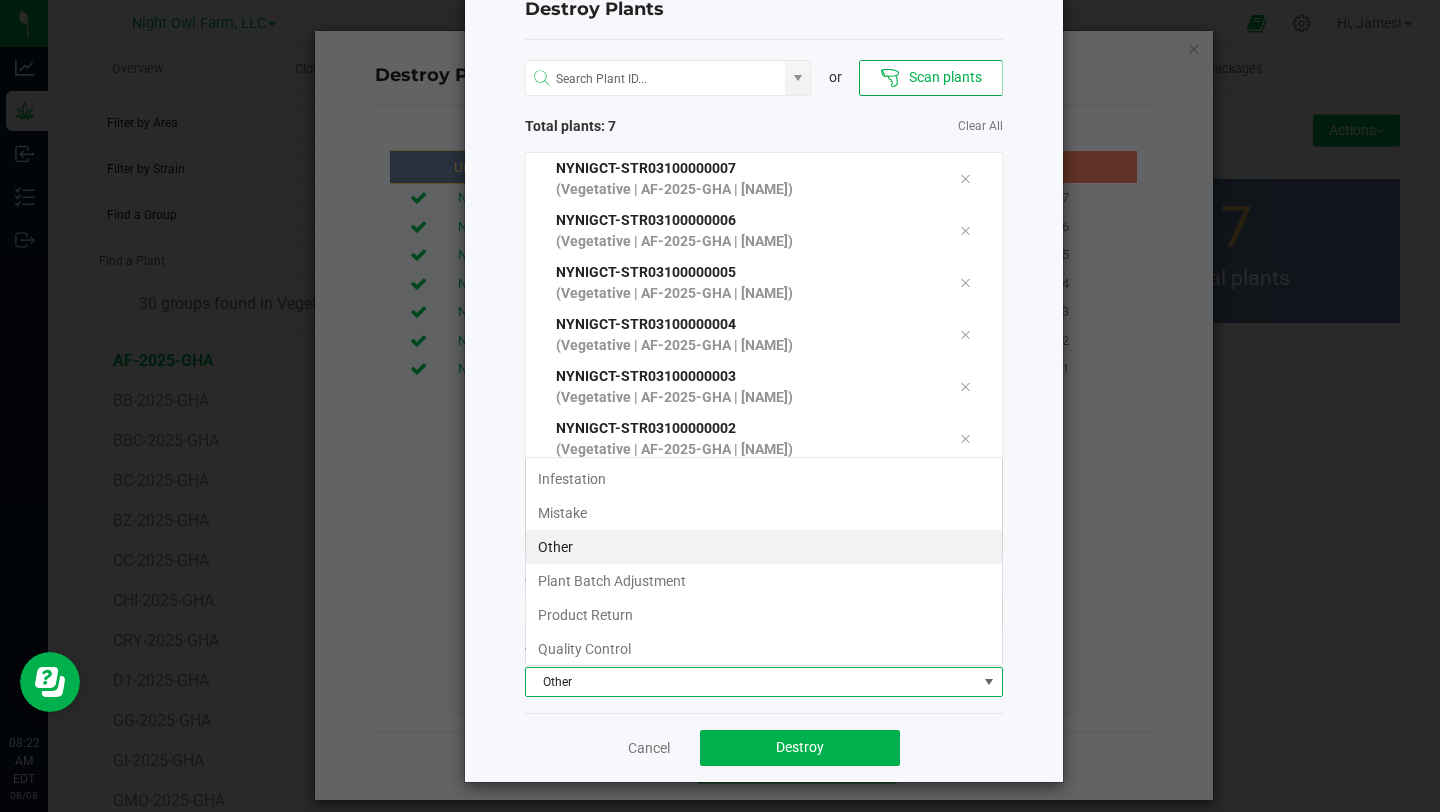 scroll, scrollTop: 99970, scrollLeft: 99522, axis: both 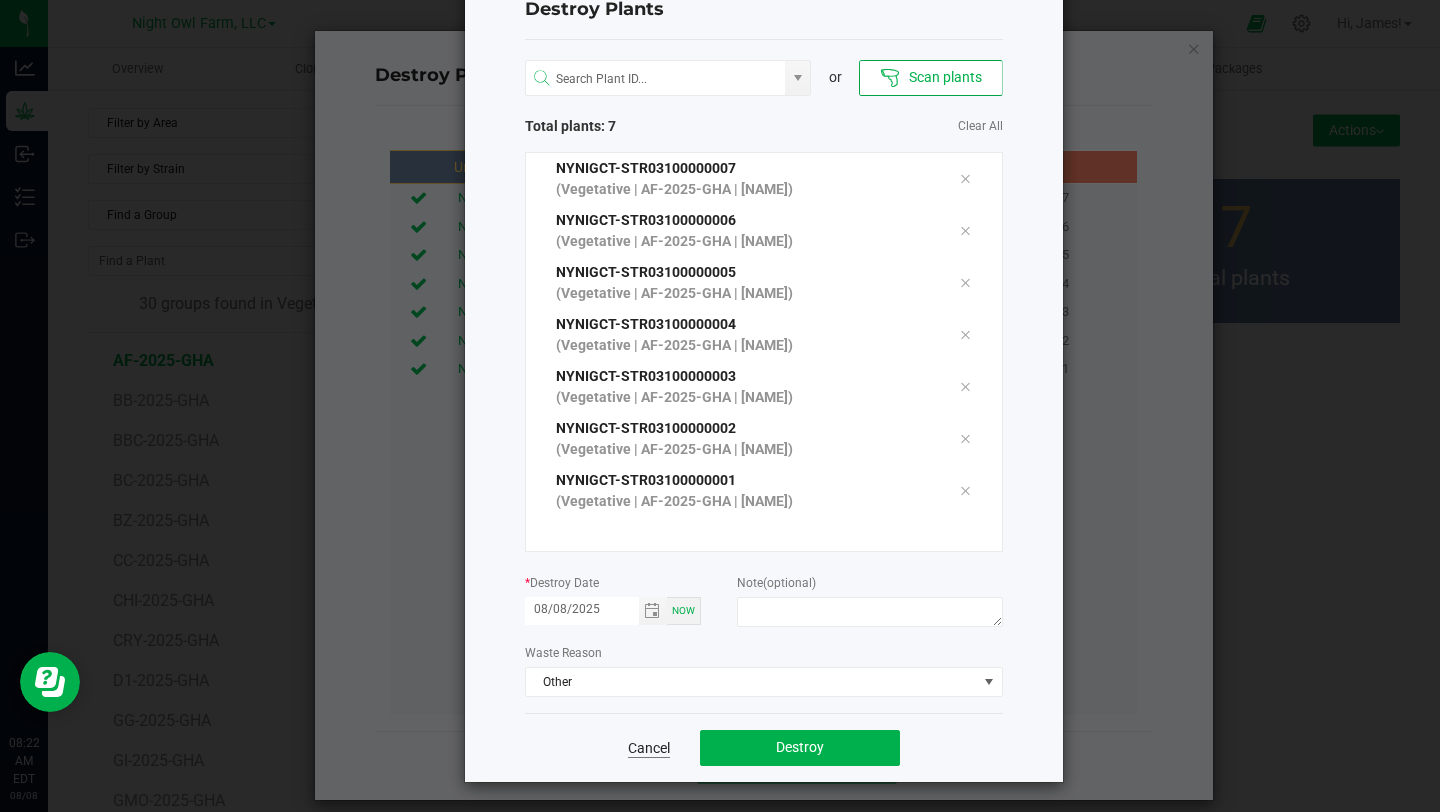 click on "Cancel" 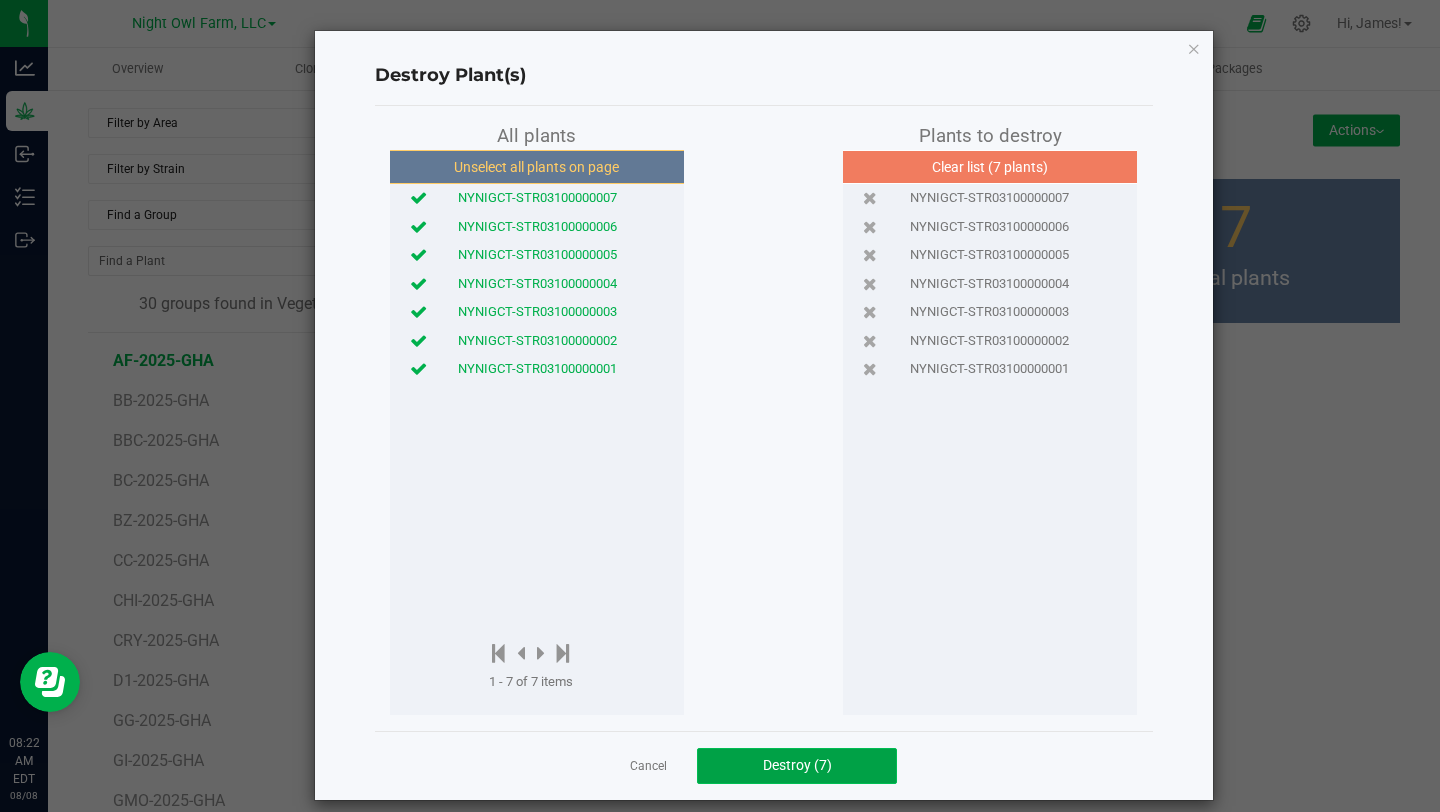 click on "Destroy (7)" 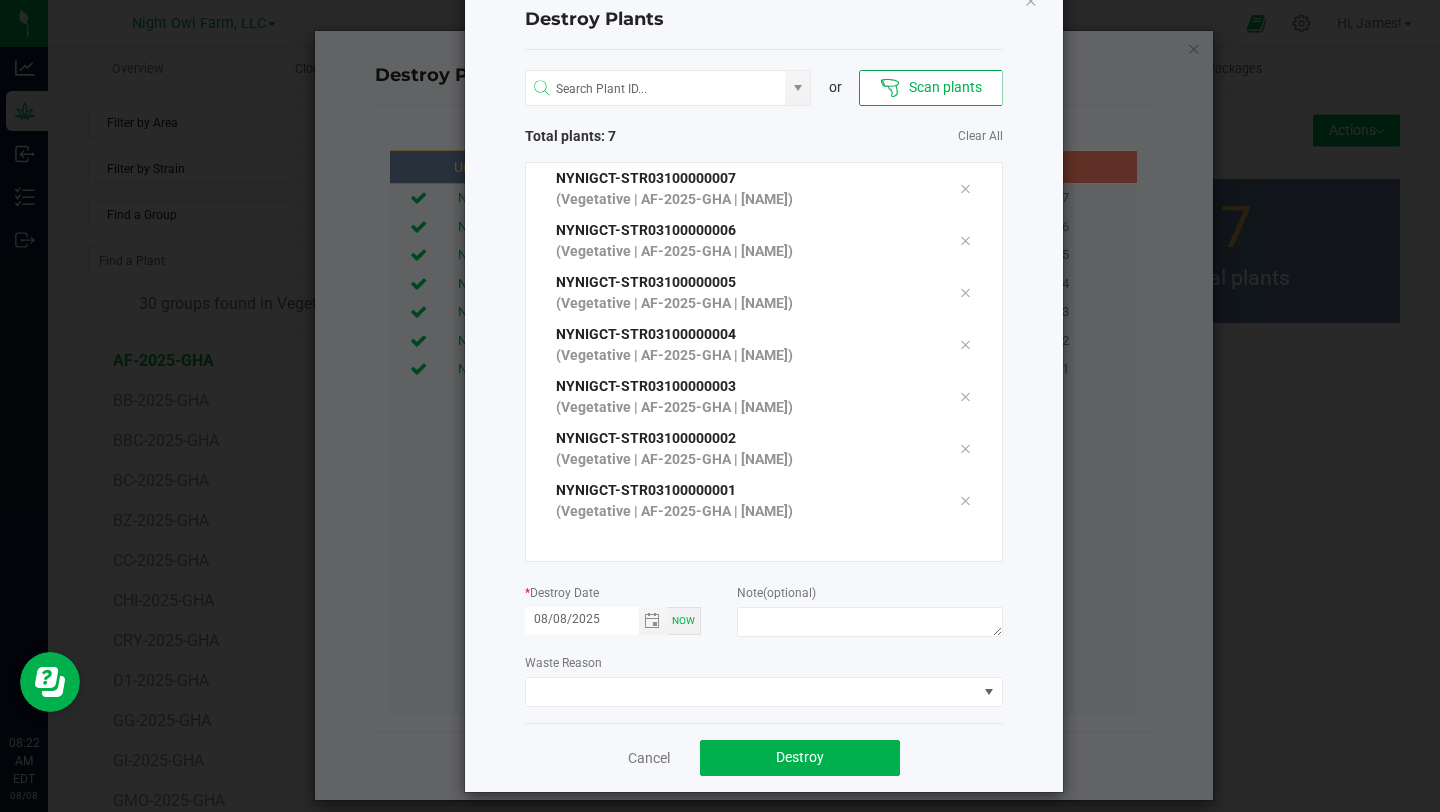 scroll, scrollTop: 66, scrollLeft: 0, axis: vertical 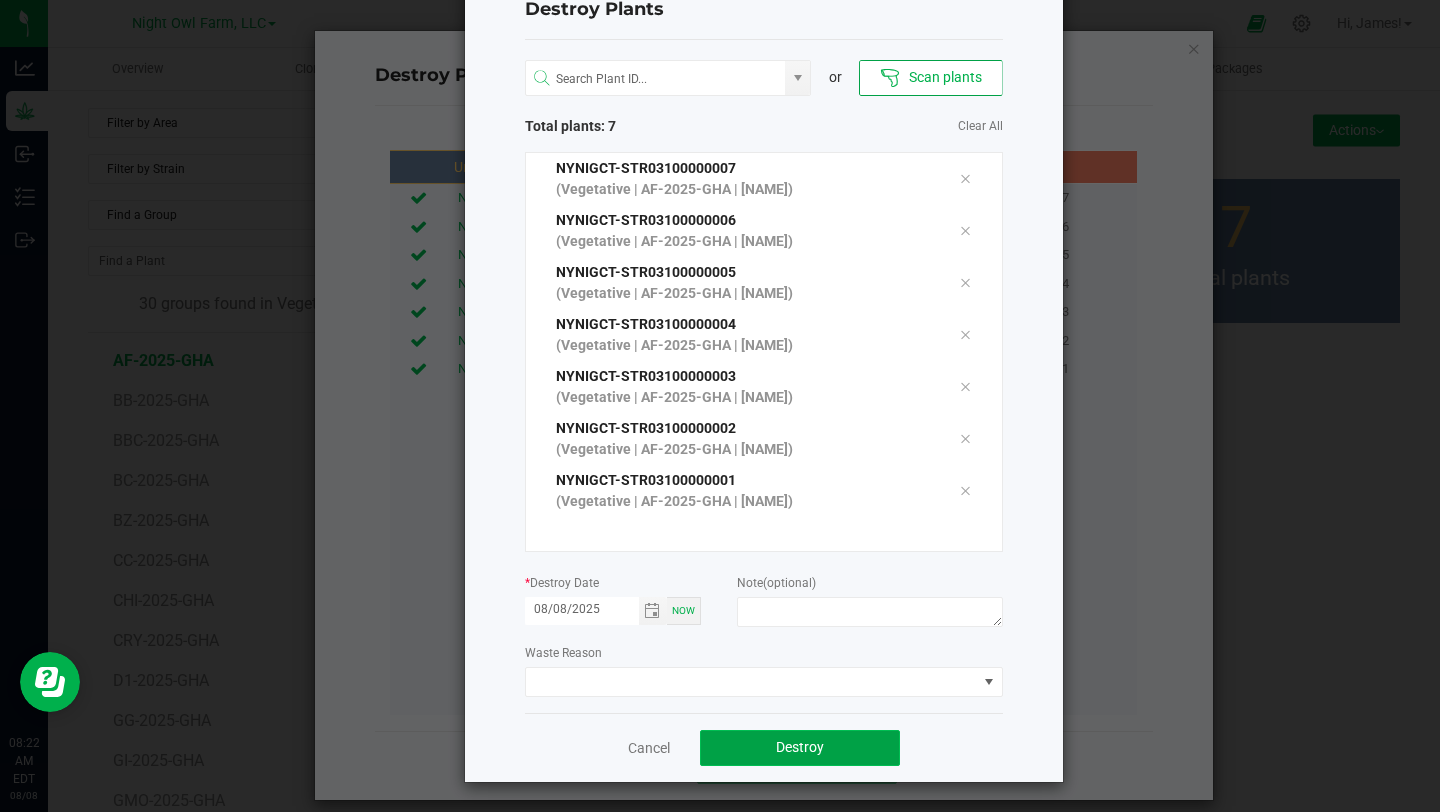 click on "Destroy" 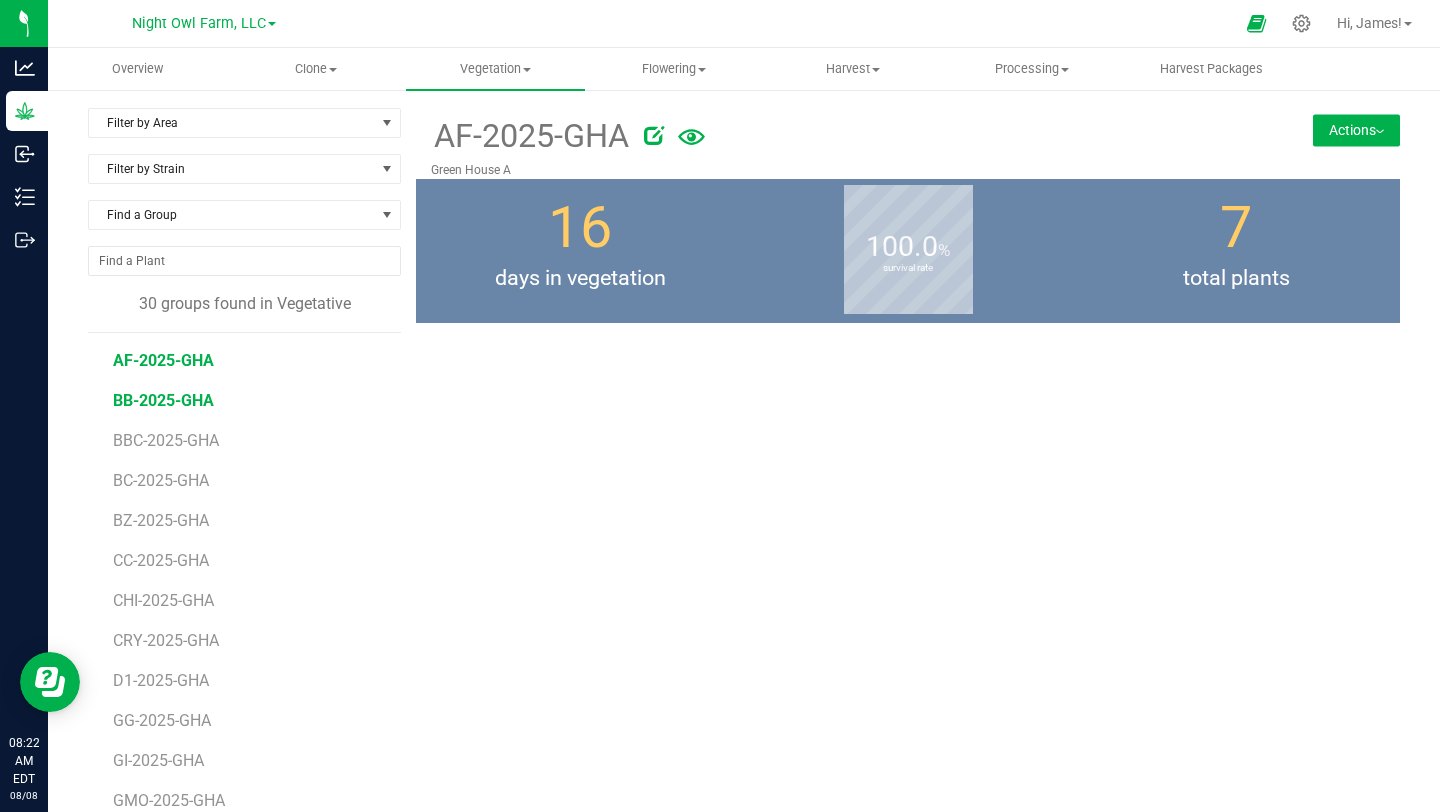 click on "BB-2025-GHA" at bounding box center [163, 400] 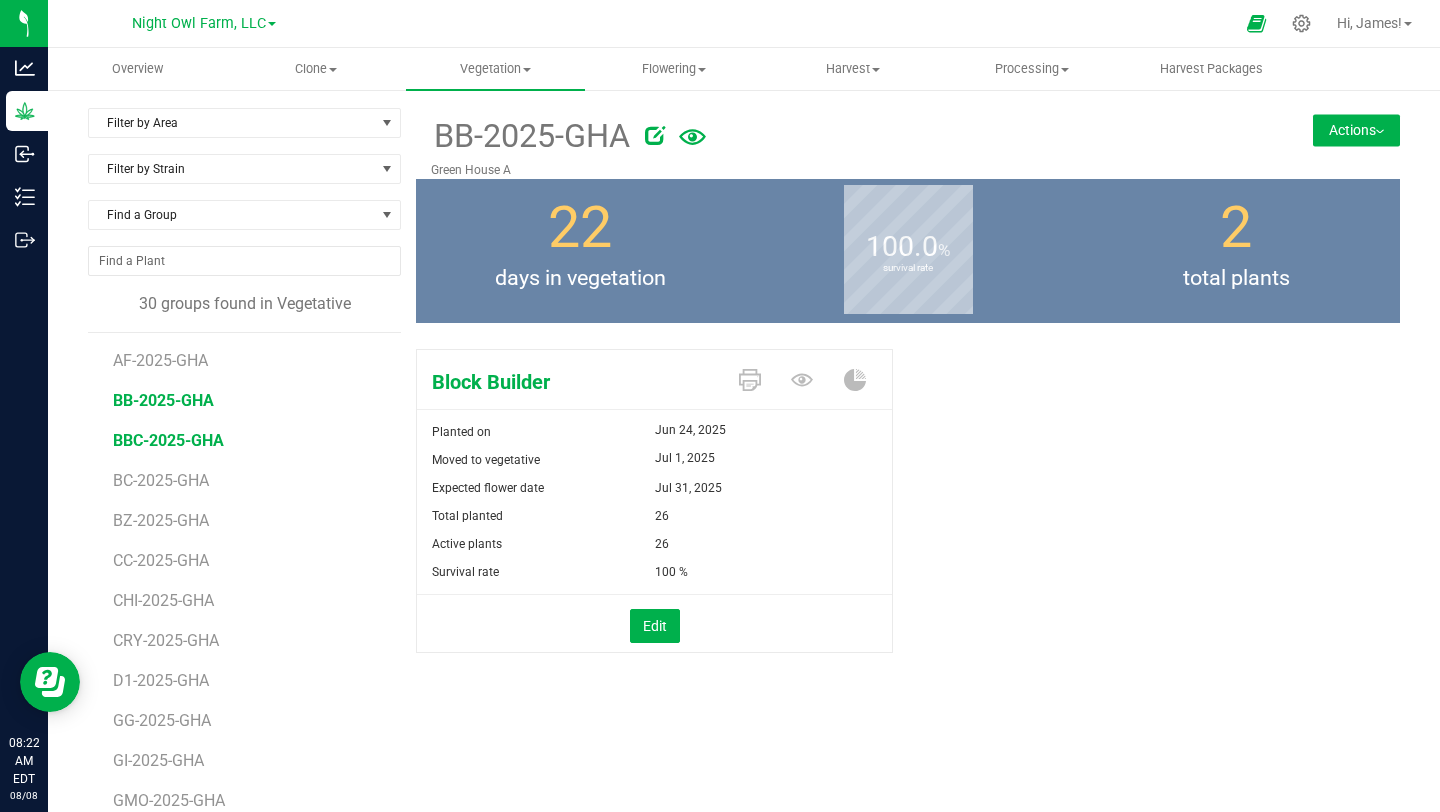 click on "BBC-2025-GHA" at bounding box center [168, 440] 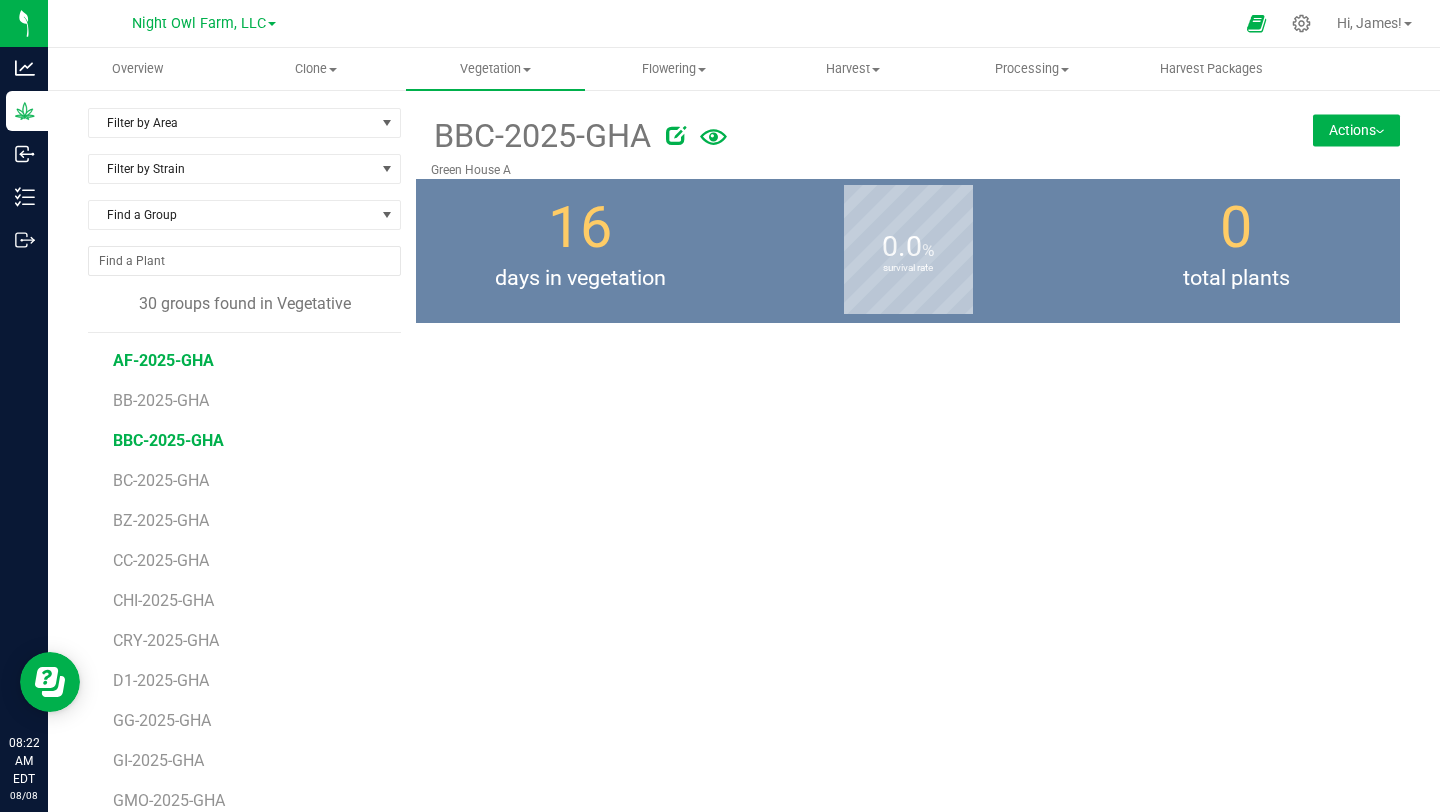 click on "AF-2025-GHA" at bounding box center (163, 360) 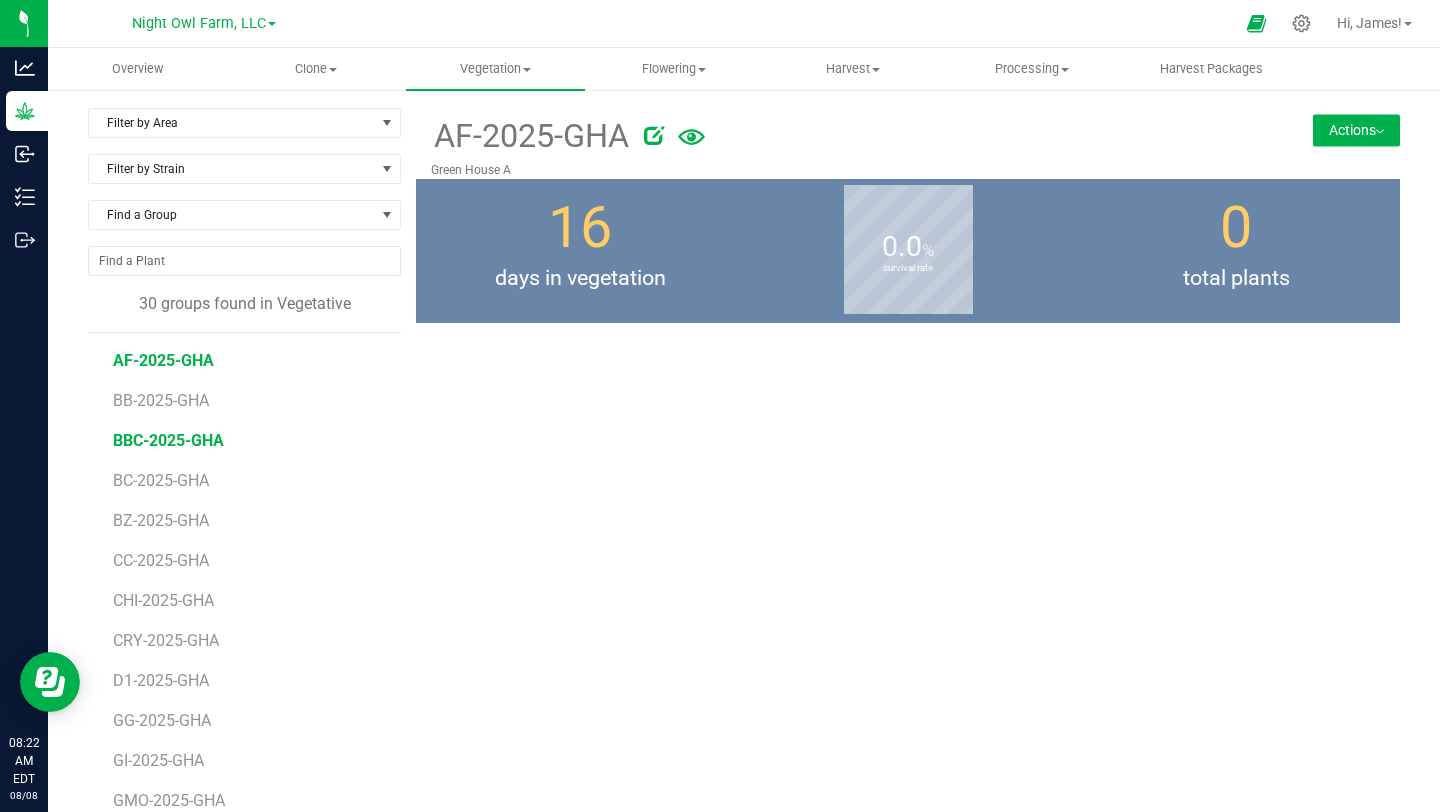 click on "BBC-2025-GHA" at bounding box center [168, 440] 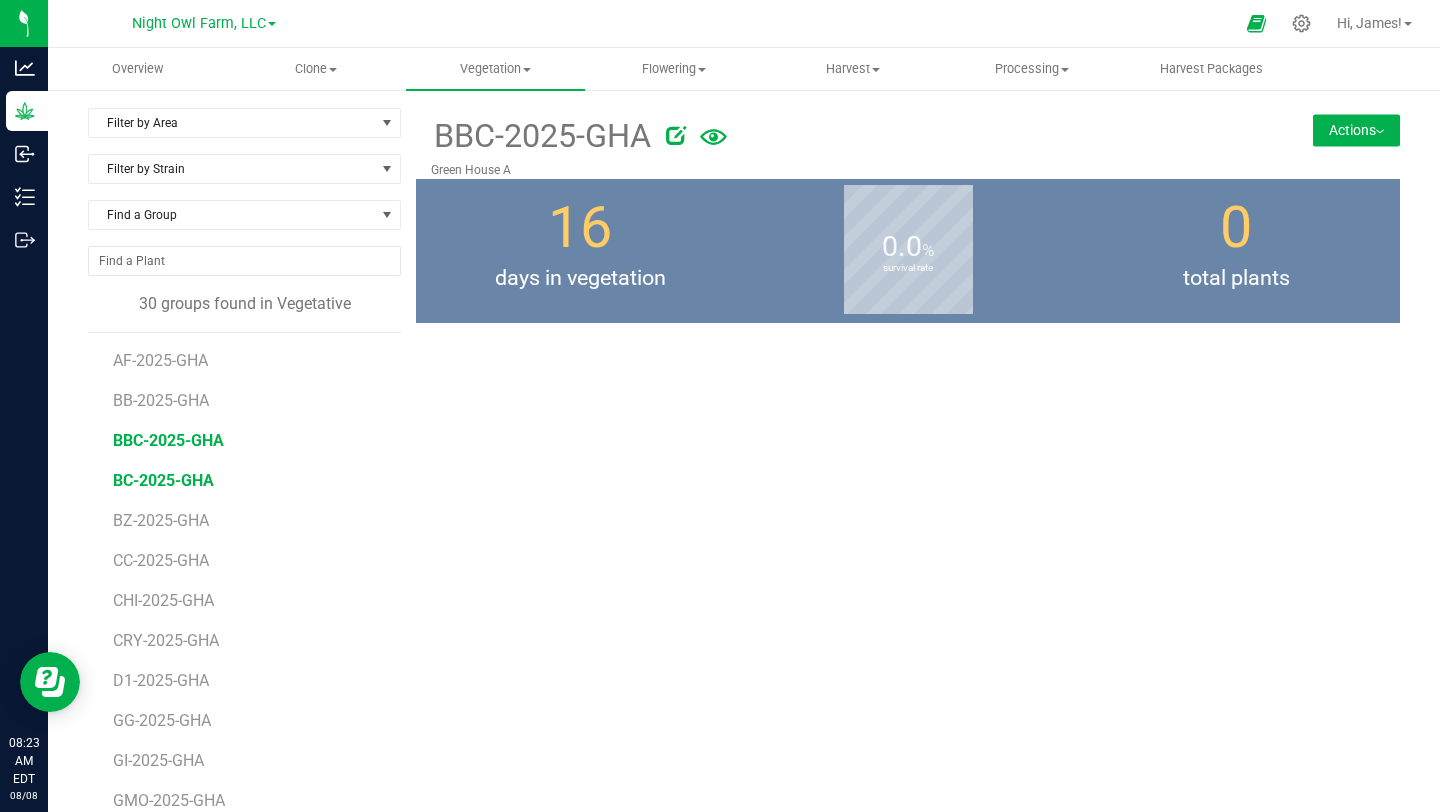 click on "BC-2025-GHA" at bounding box center [163, 480] 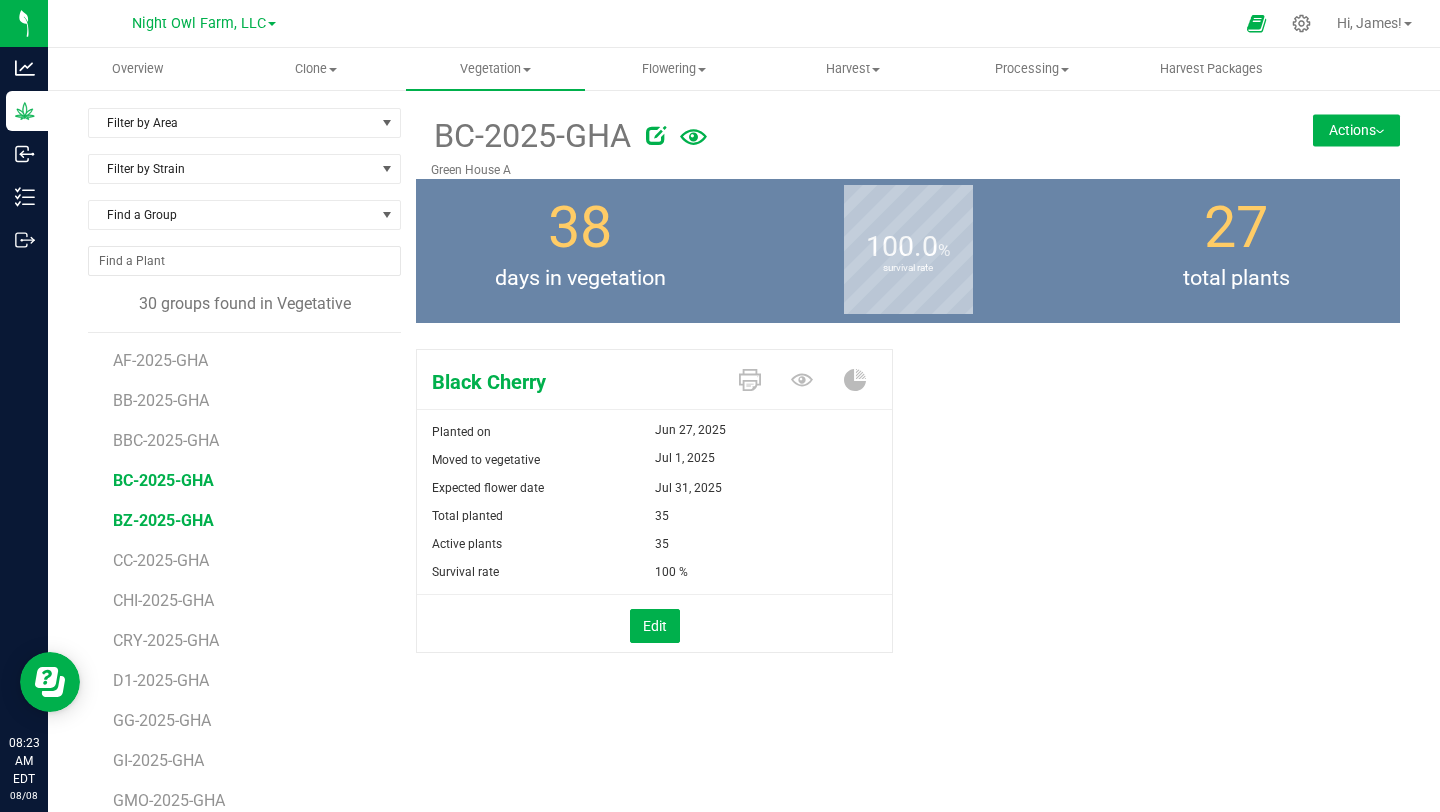 click on "BZ-2025-GHA" at bounding box center (163, 520) 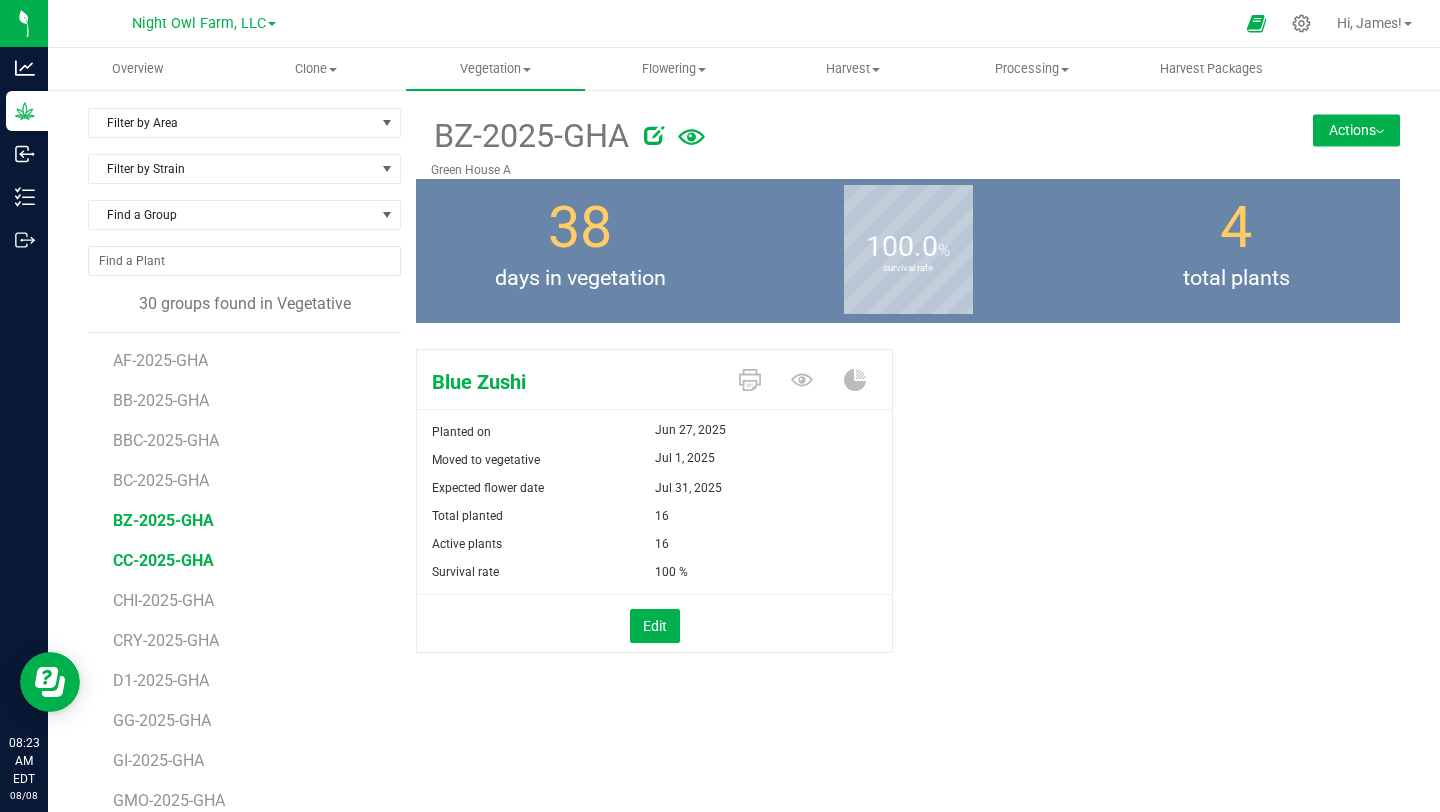 click on "CC-2025-GHA" at bounding box center (163, 560) 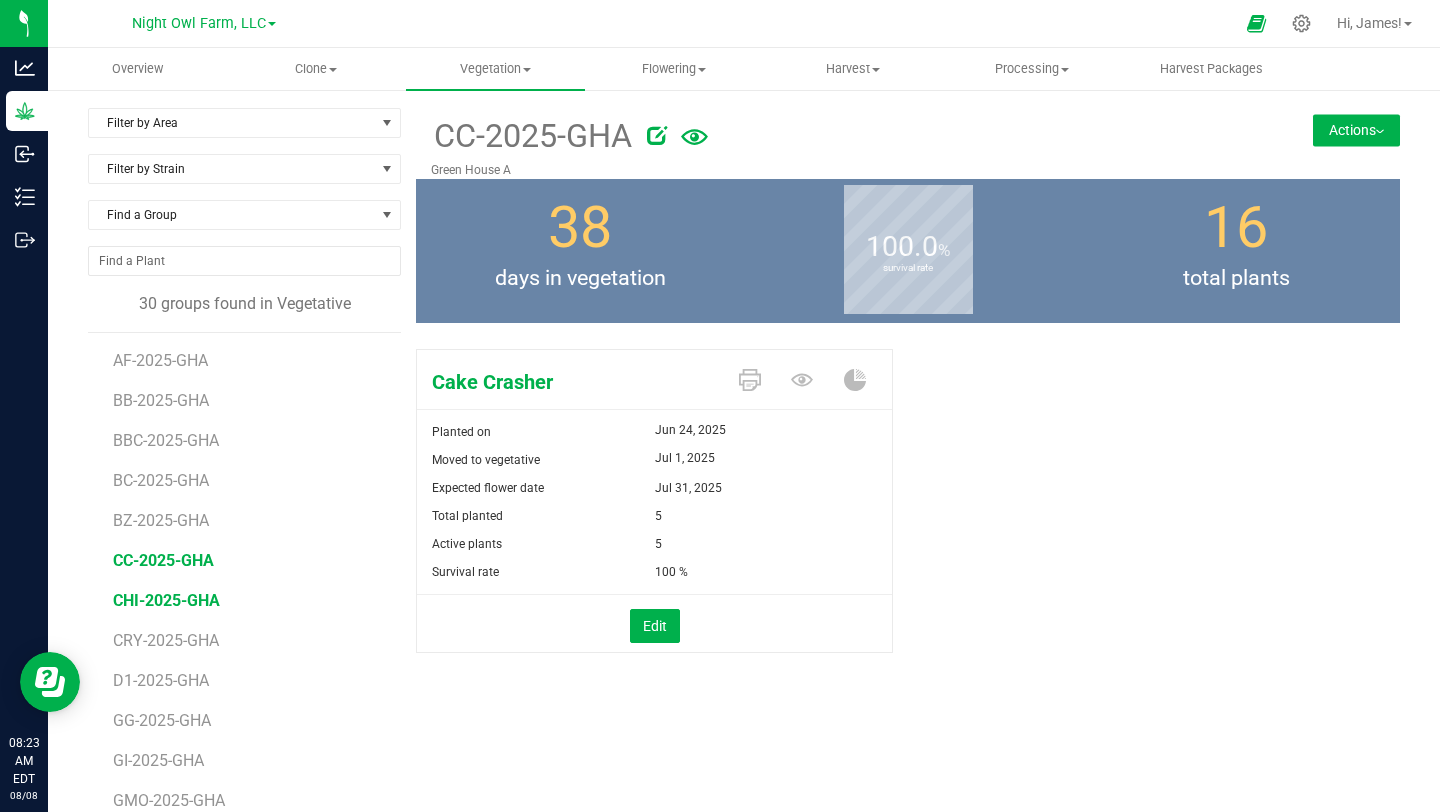 click on "CHI-2025-GHA" at bounding box center [166, 600] 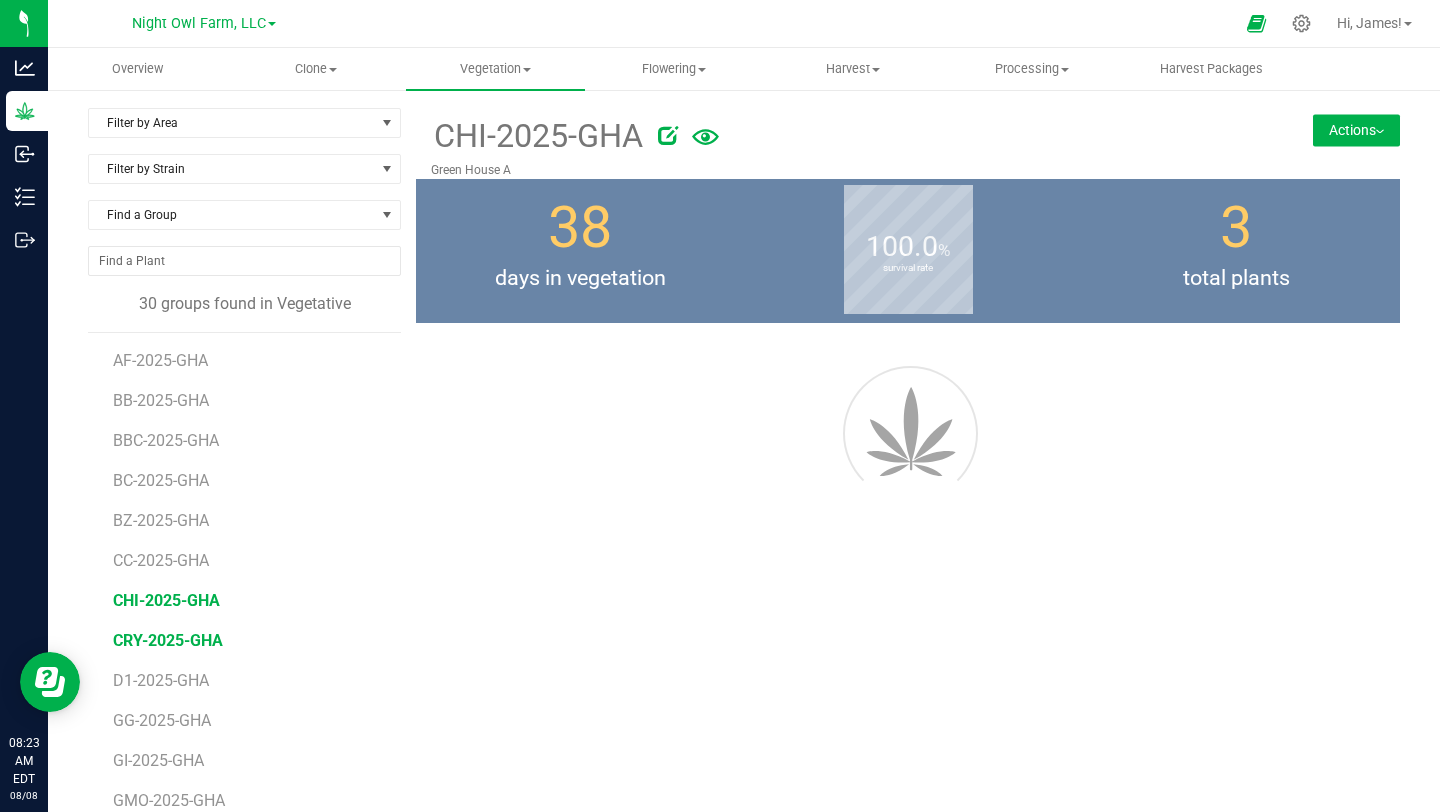 click on "CRY-2025-GHA" at bounding box center (168, 640) 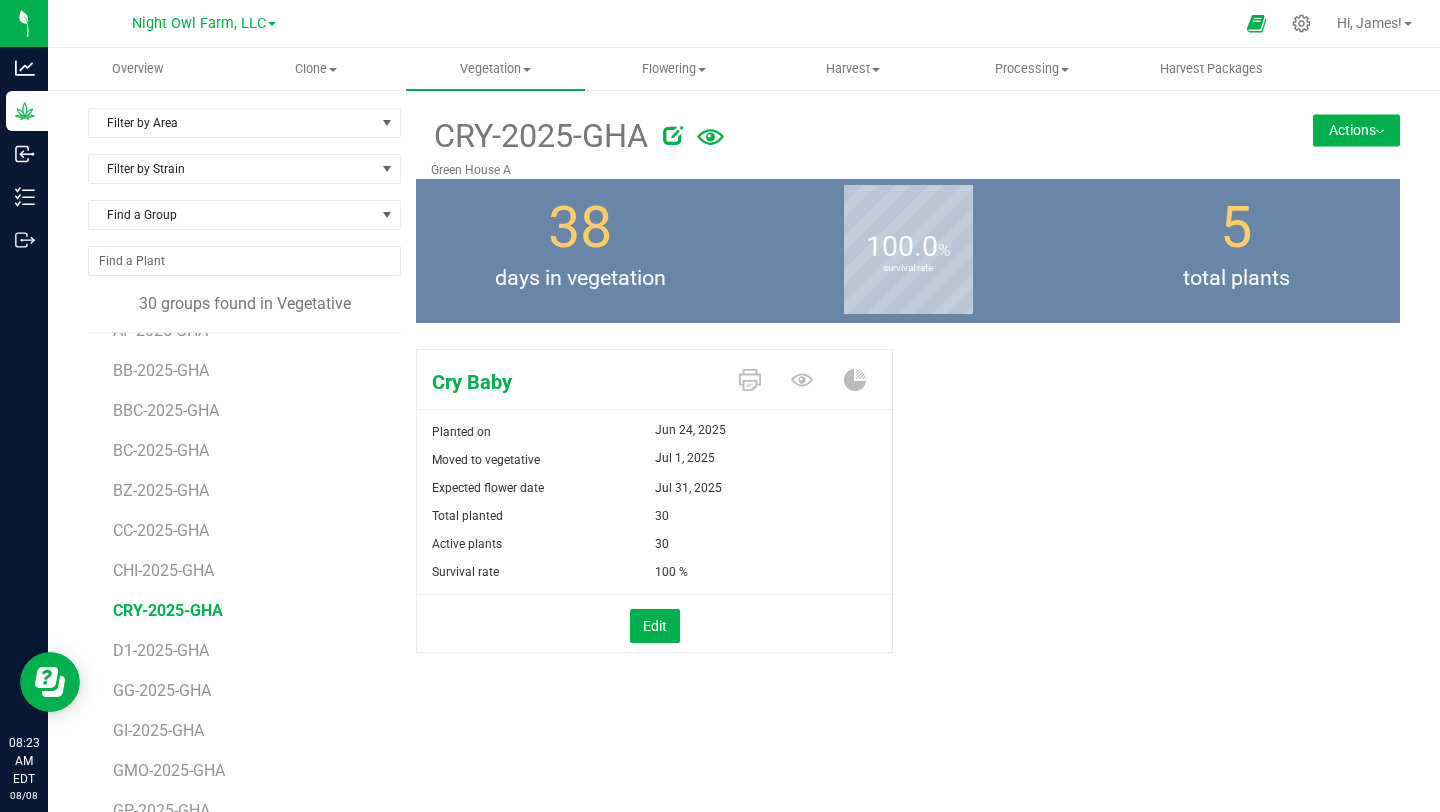 scroll, scrollTop: 33, scrollLeft: 0, axis: vertical 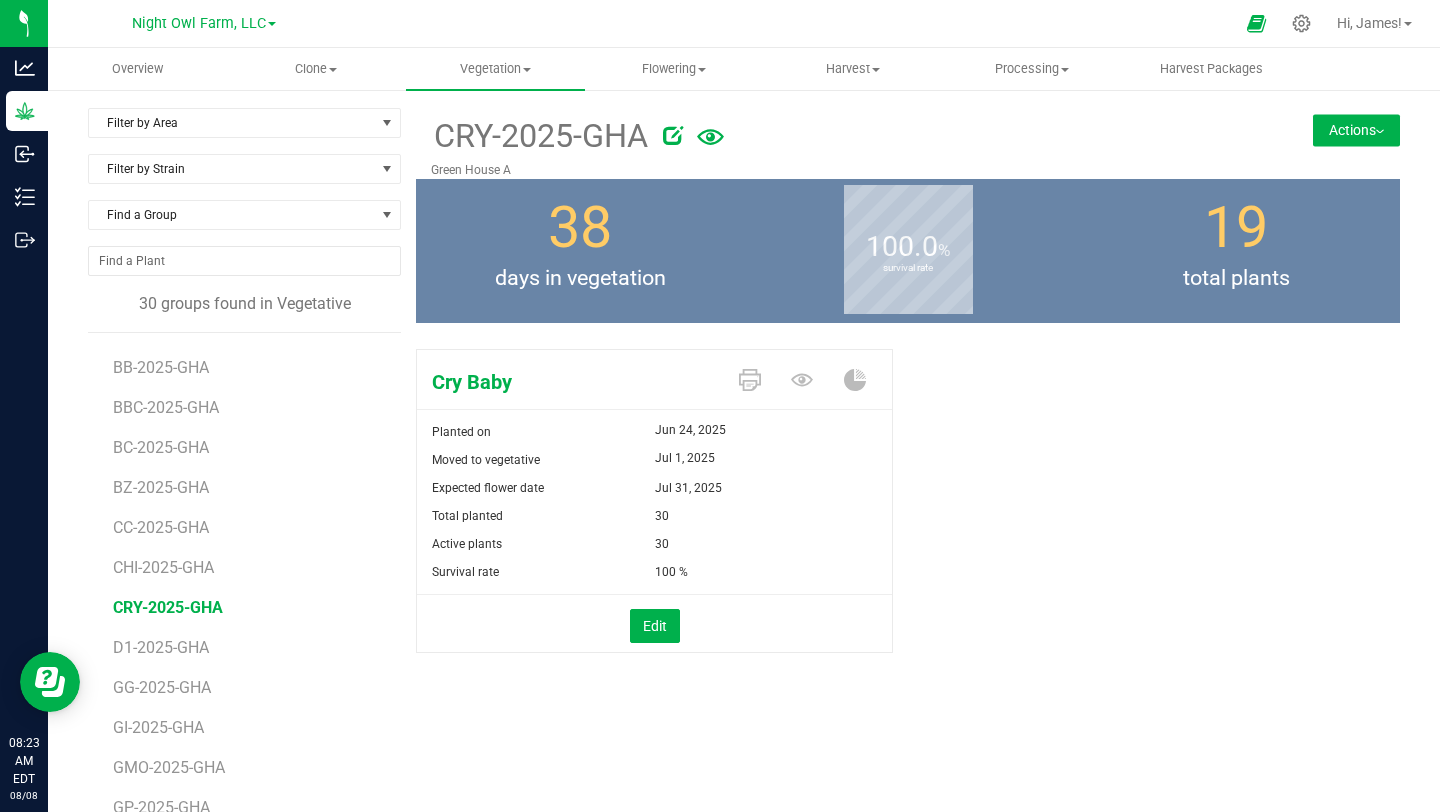 click on "D1-2025-GHA" at bounding box center [161, 647] 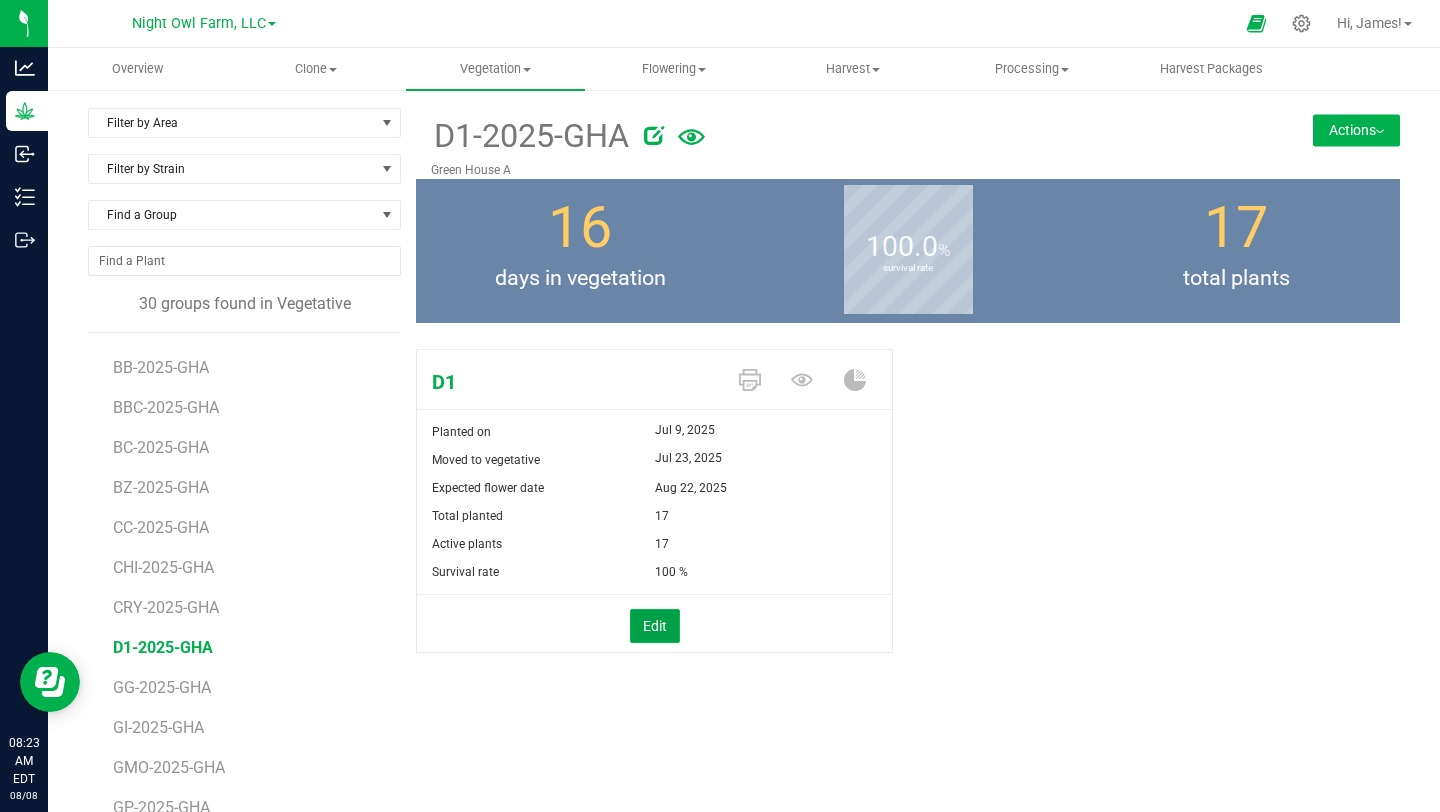 click on "Edit" at bounding box center (655, 626) 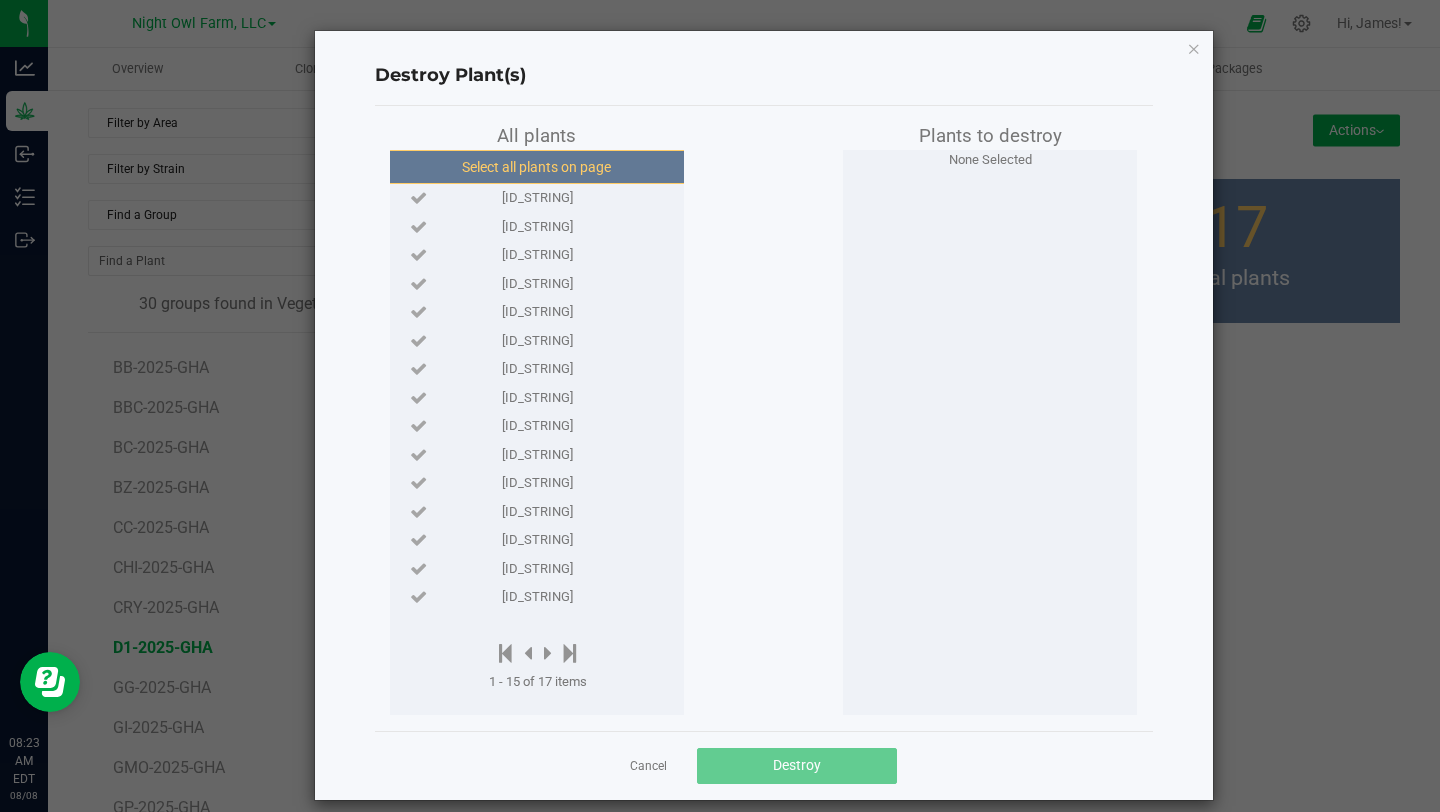 click on "Select all plants on page" 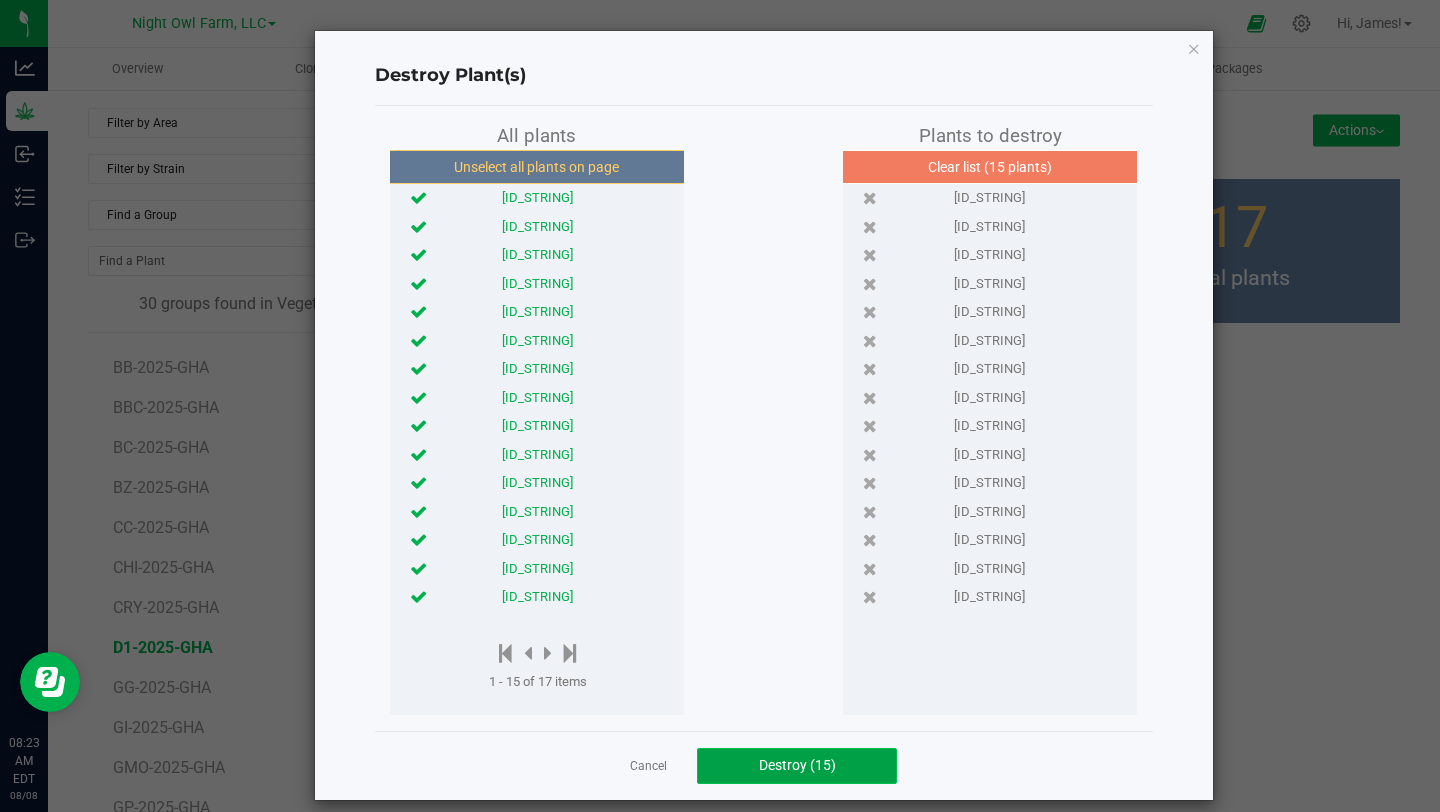 click on "Destroy (15)" 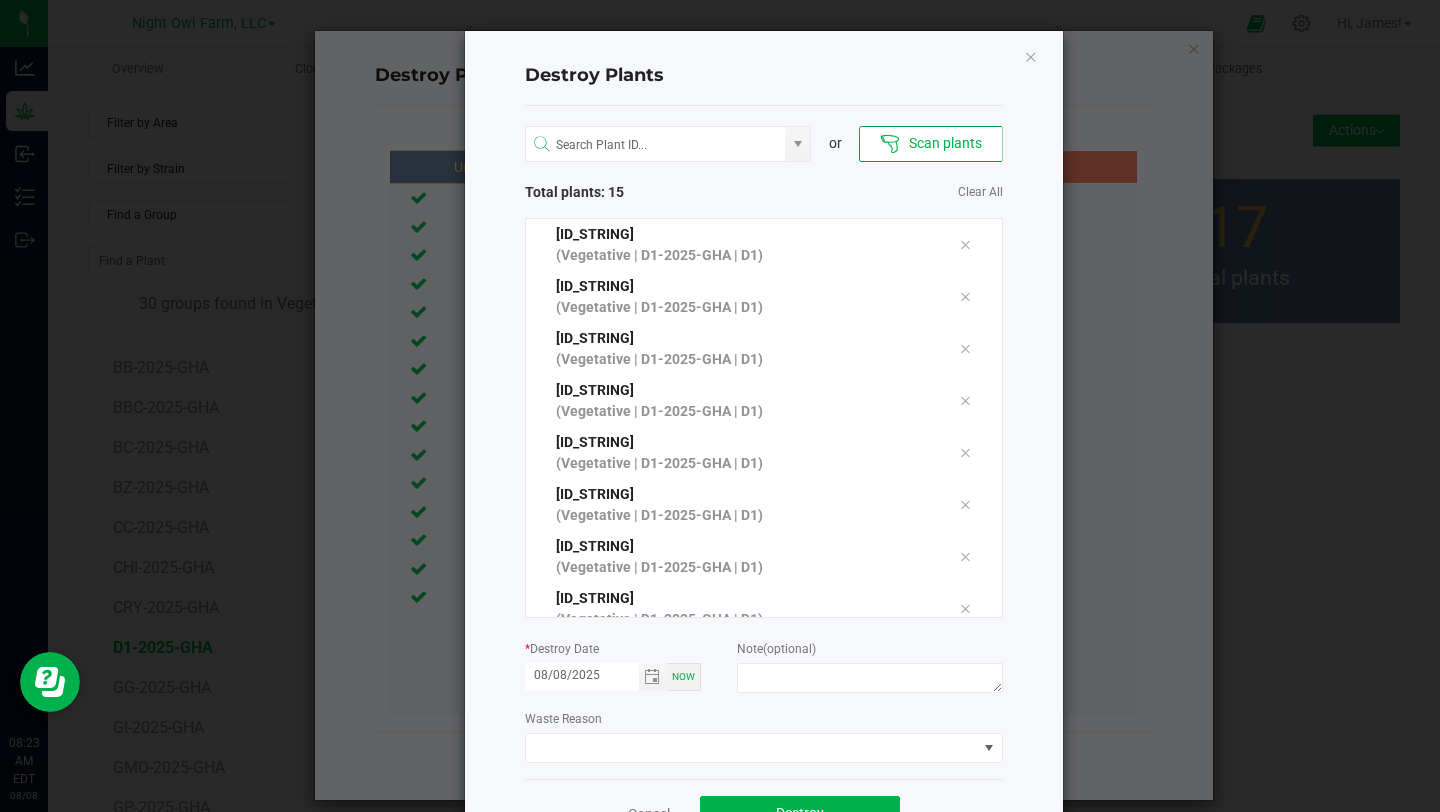 scroll, scrollTop: 66, scrollLeft: 0, axis: vertical 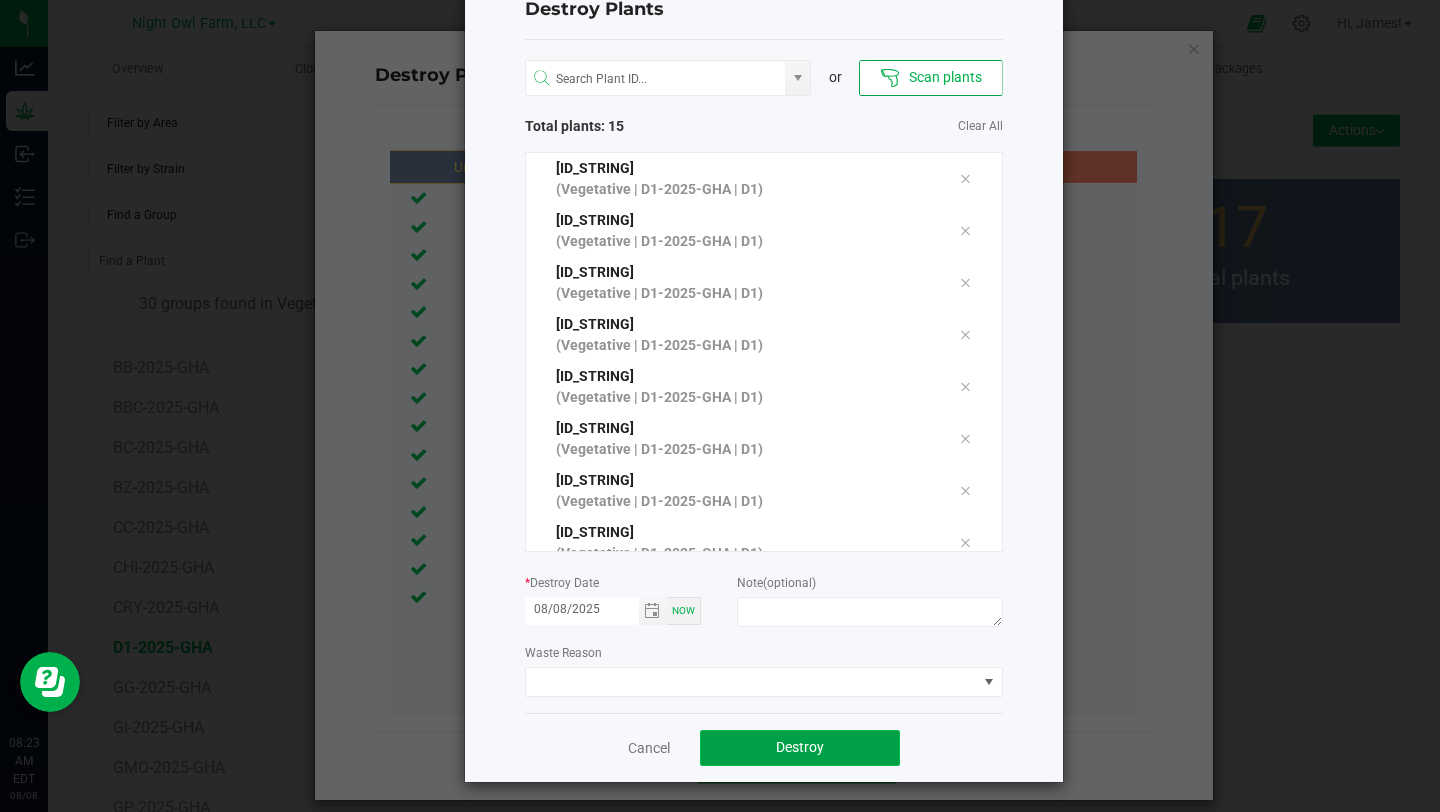 click on "Destroy" 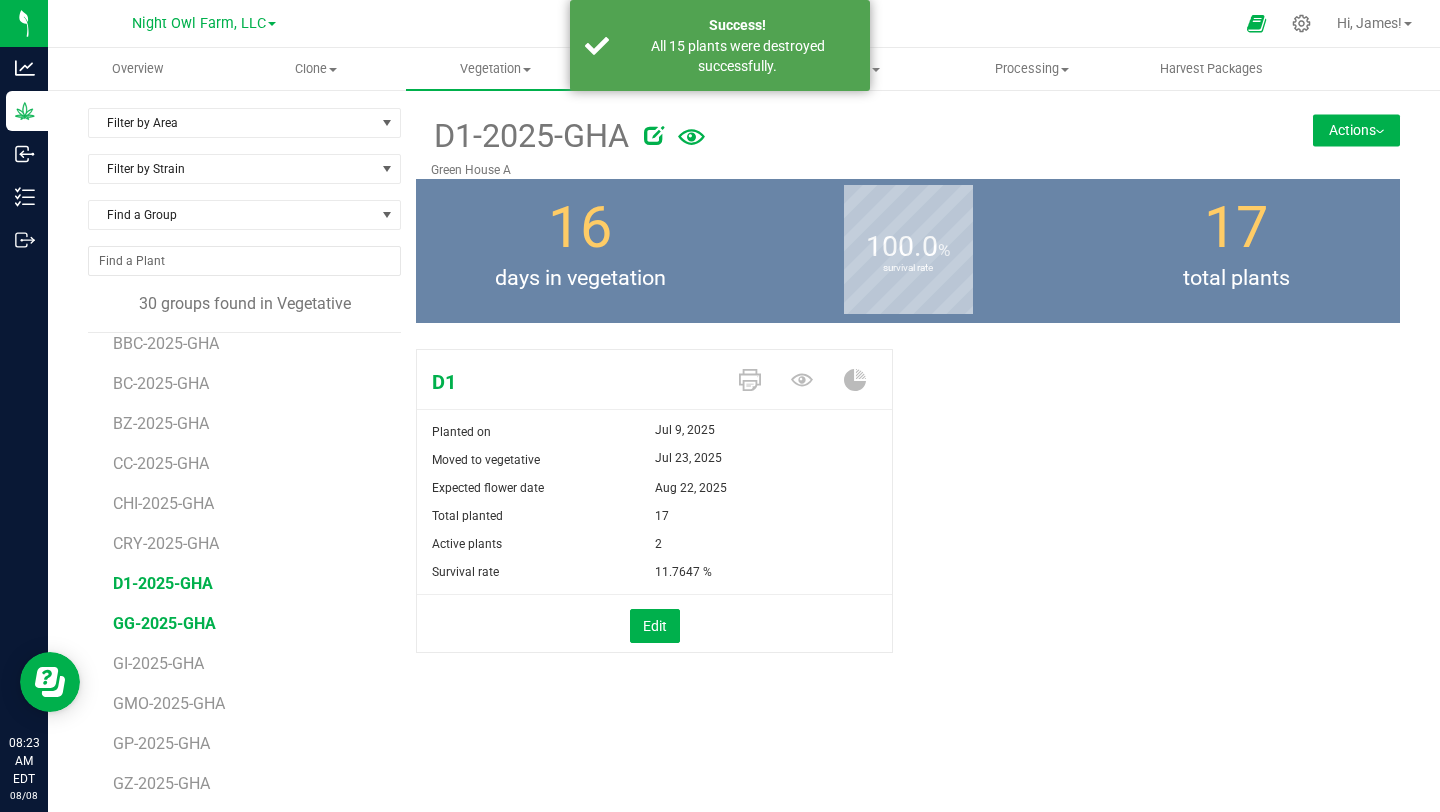 scroll, scrollTop: 101, scrollLeft: 0, axis: vertical 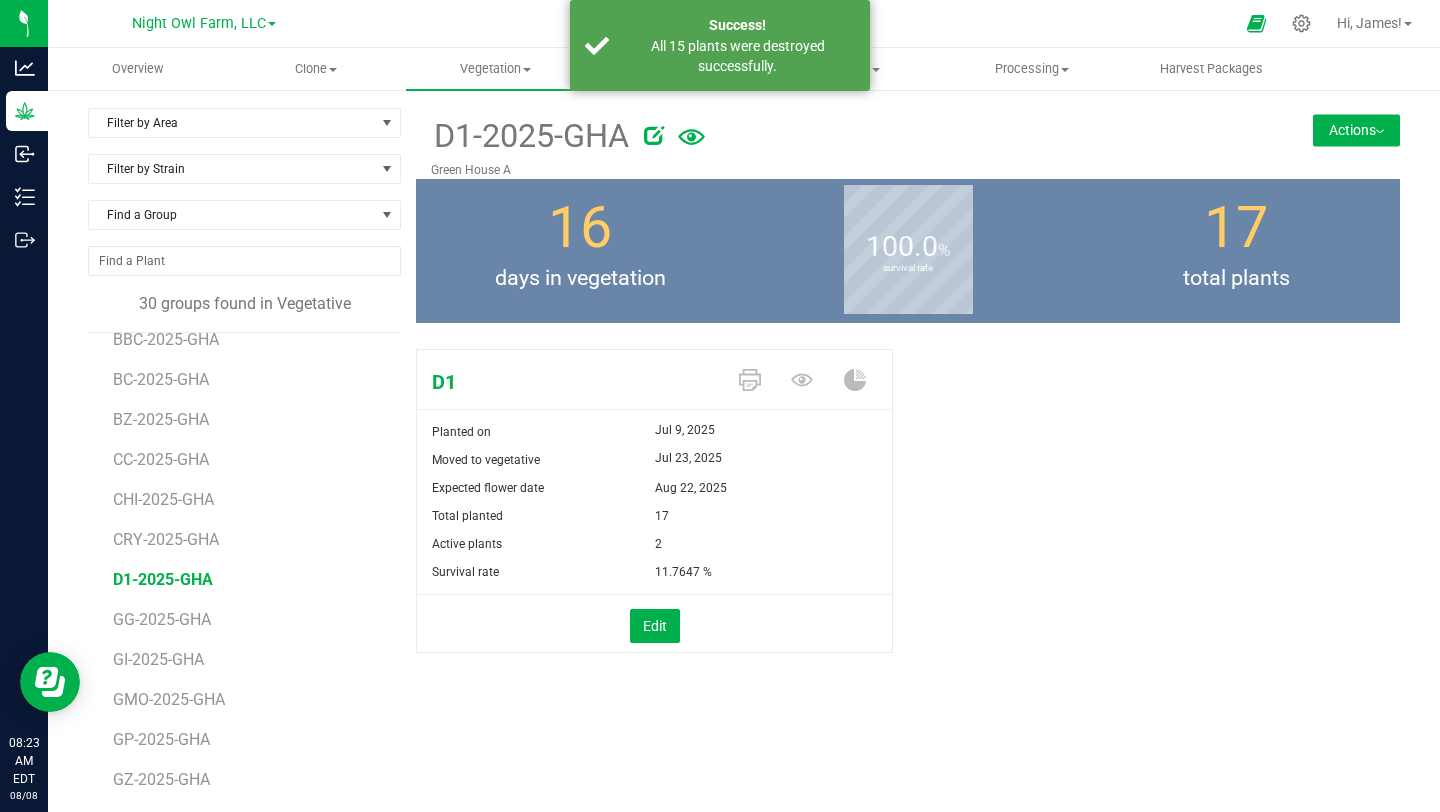 click on "GP-2025-GHA" at bounding box center (250, 732) 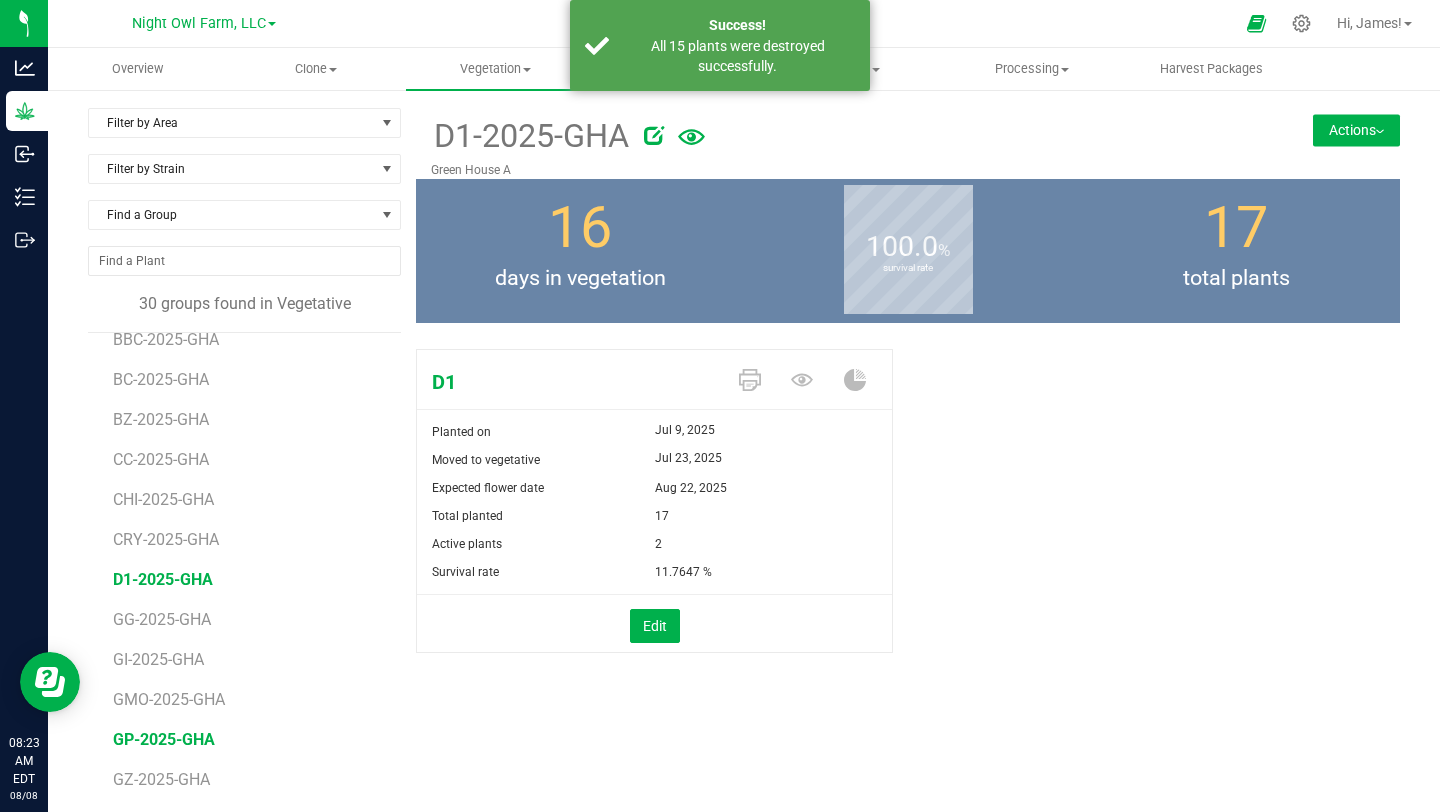 click on "GP-2025-GHA" at bounding box center (164, 739) 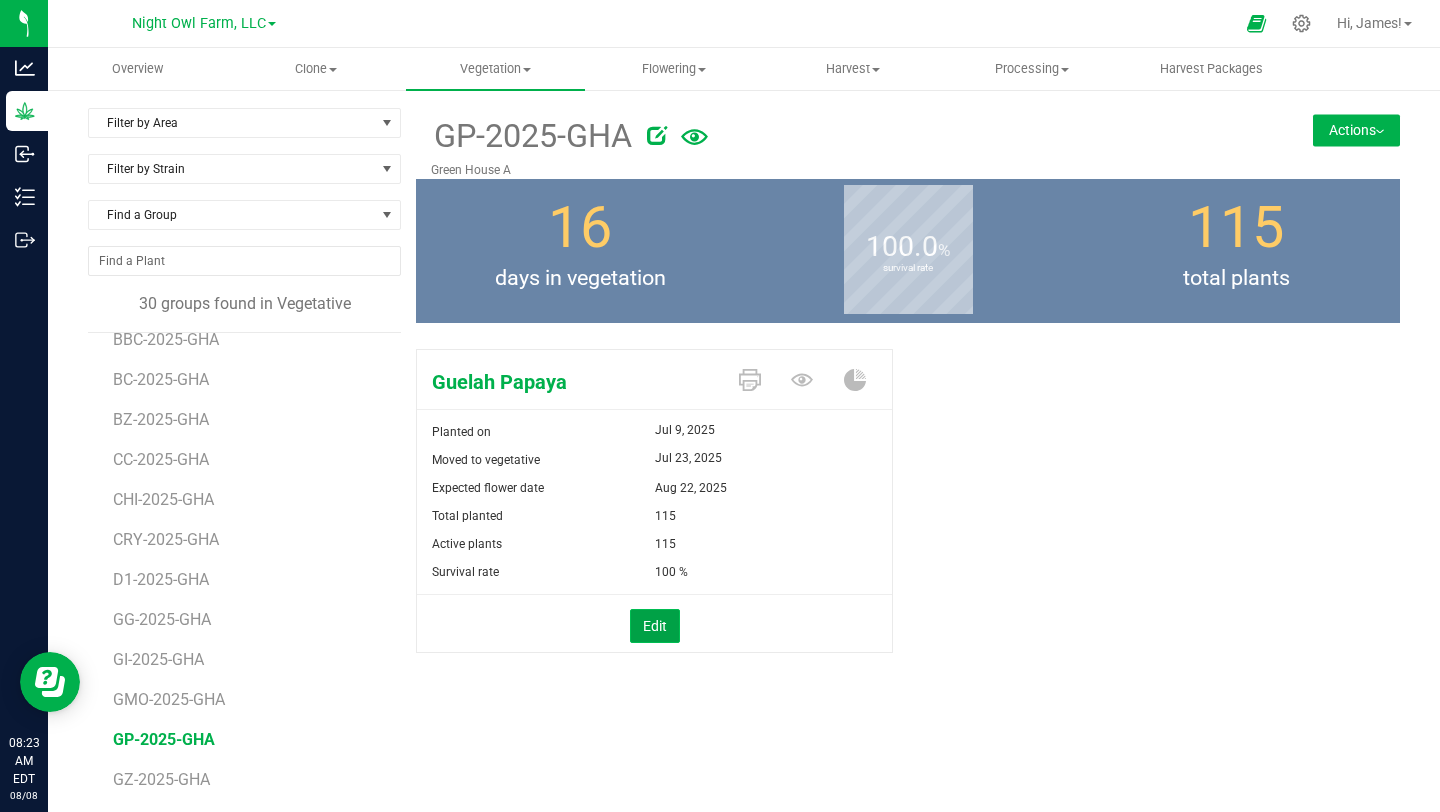 click on "Edit" at bounding box center [655, 626] 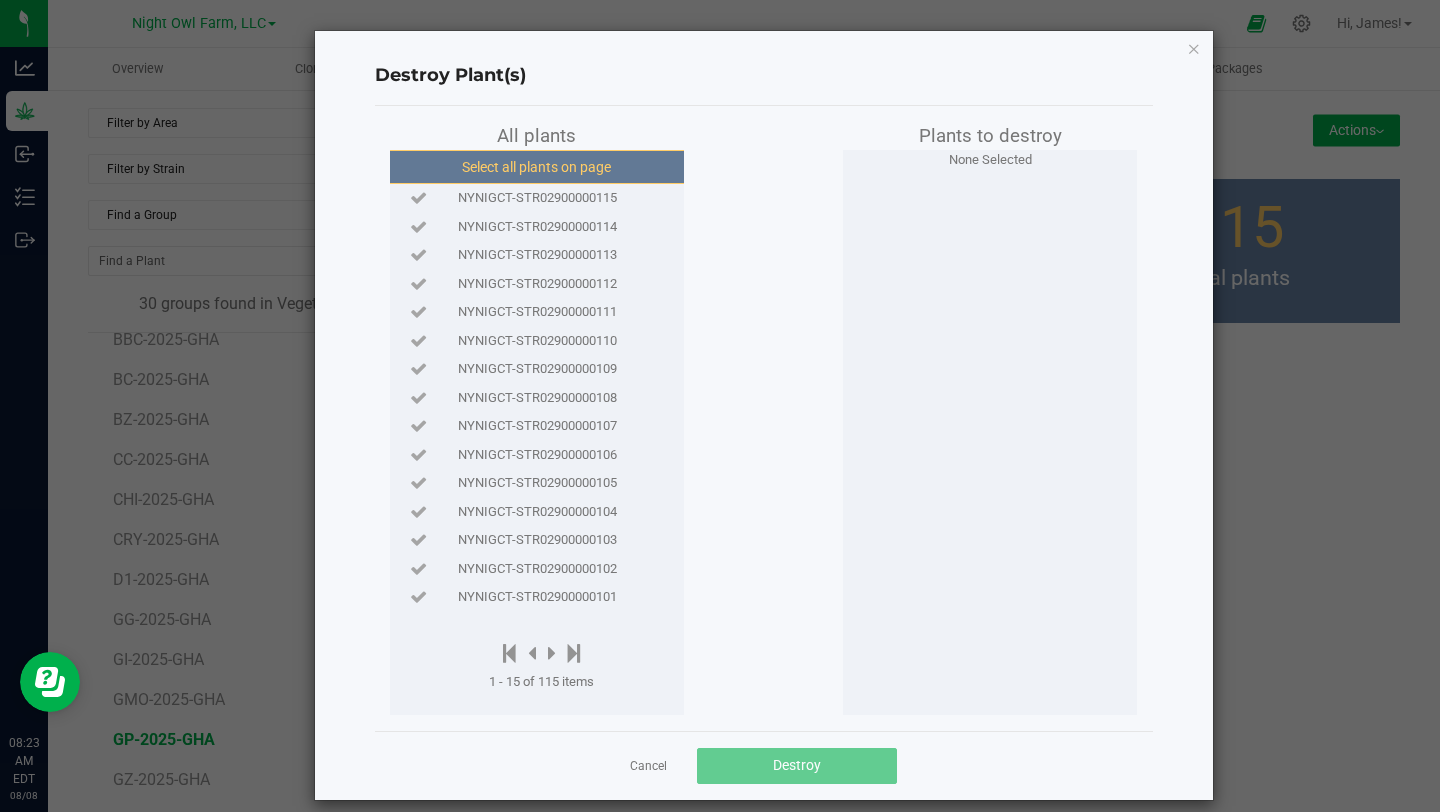click on "Select all plants on page" 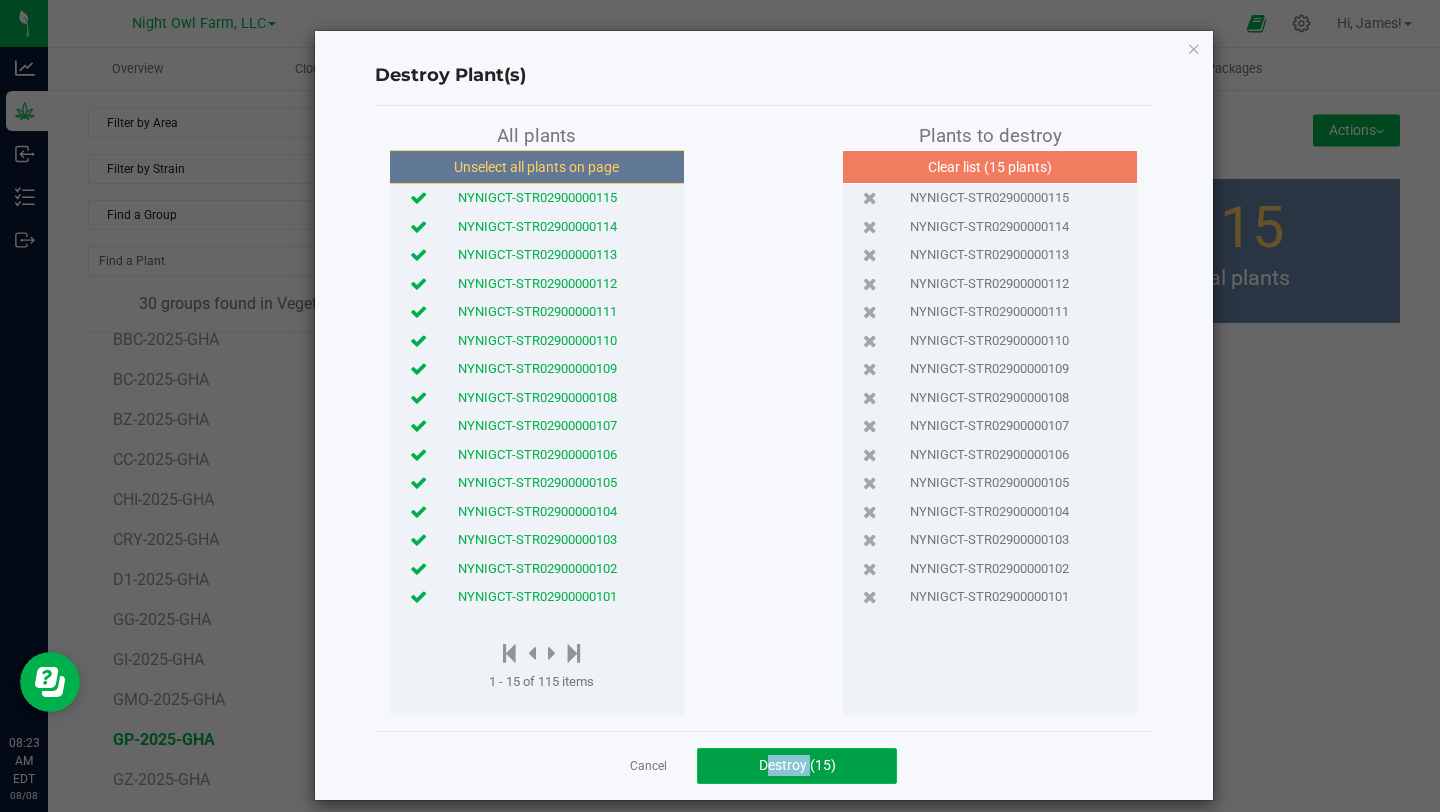 click on "Destroy (15)" 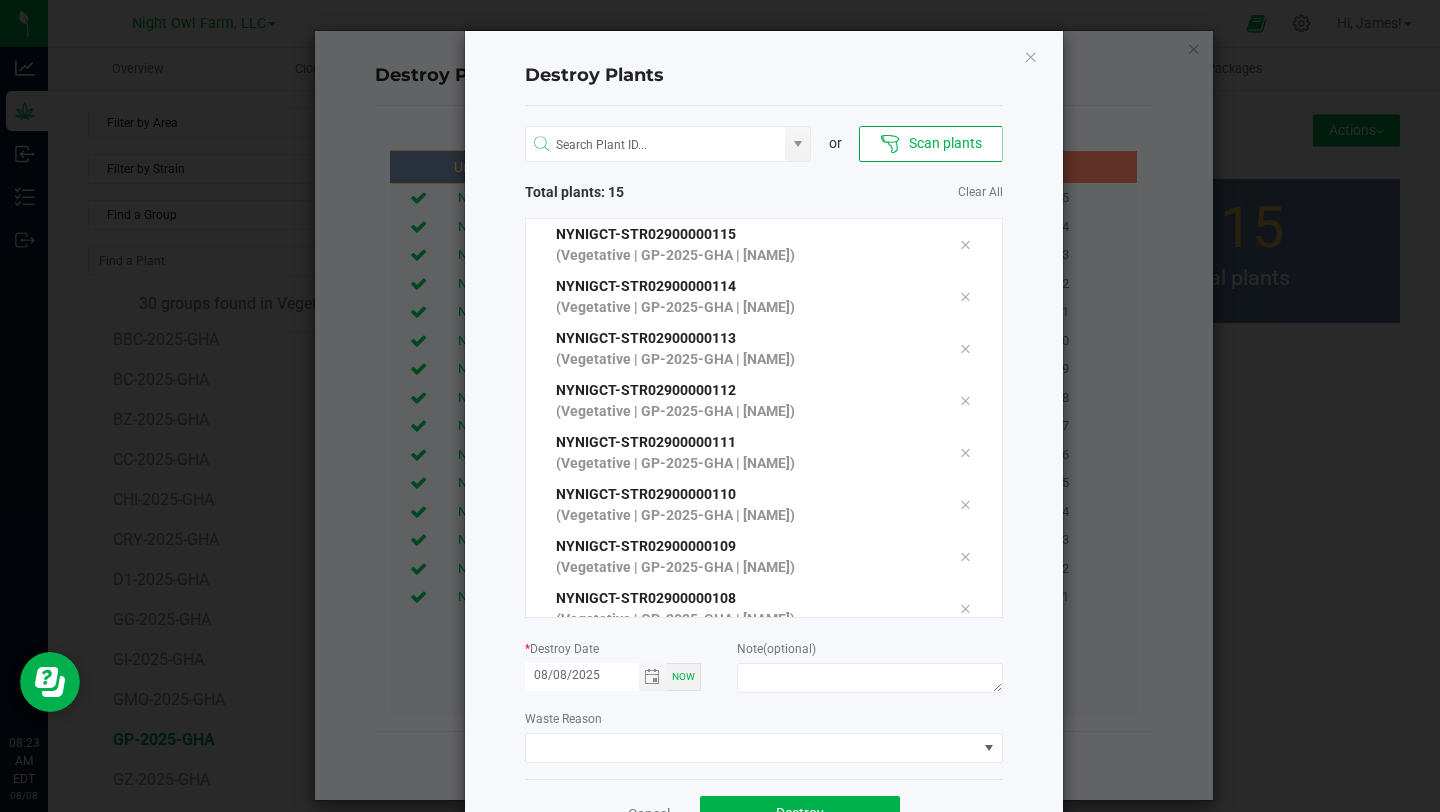 scroll, scrollTop: 66, scrollLeft: 0, axis: vertical 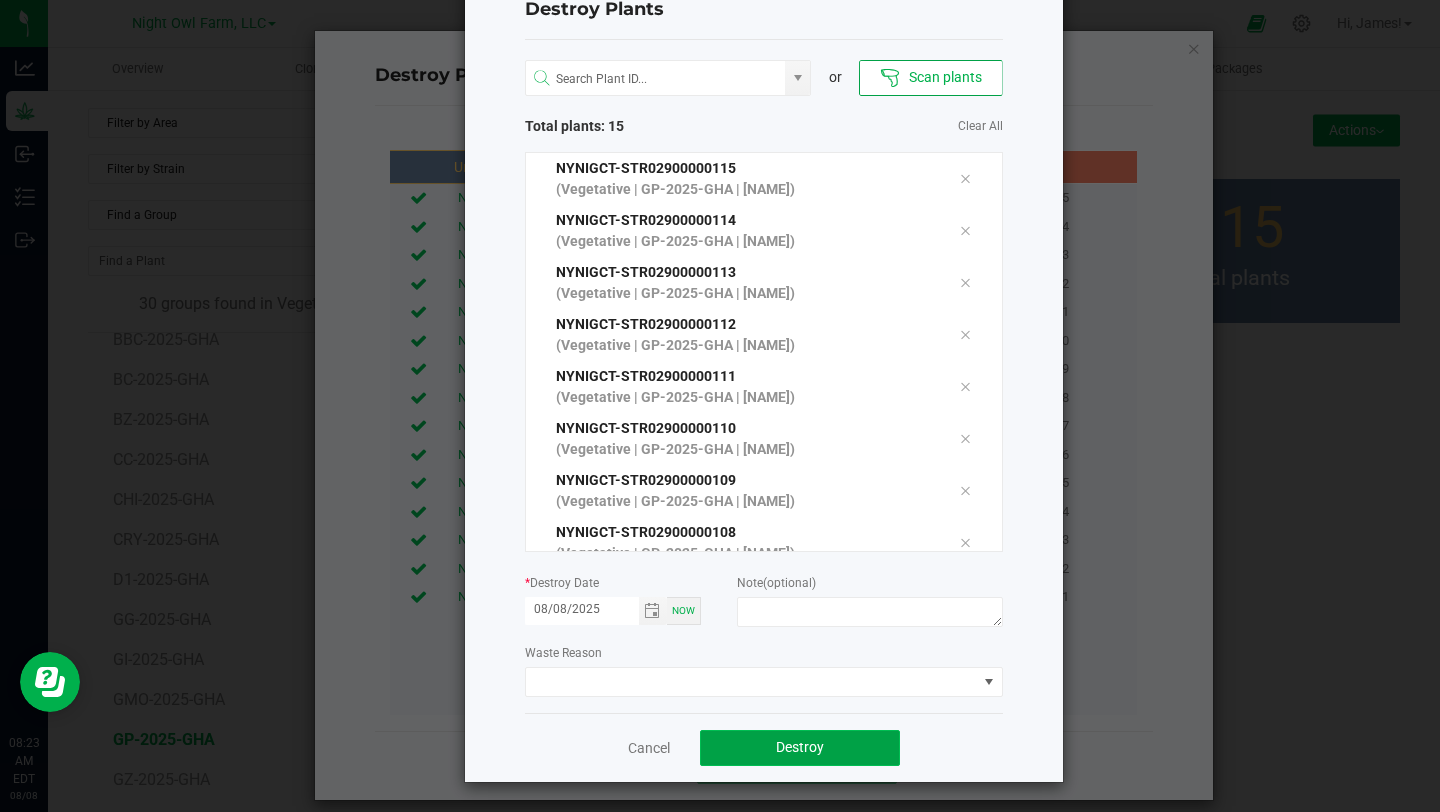 click on "Destroy" 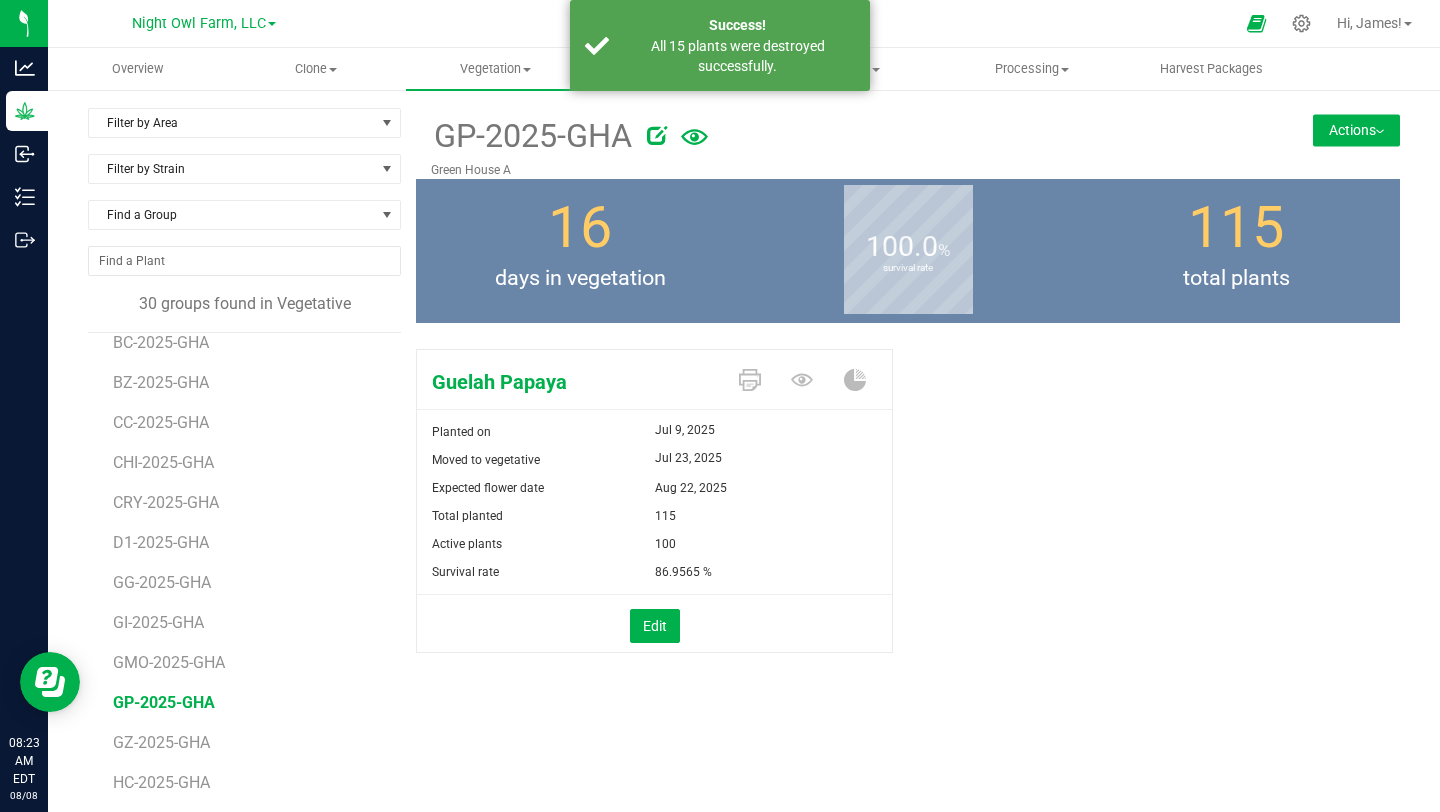 scroll, scrollTop: 209, scrollLeft: 0, axis: vertical 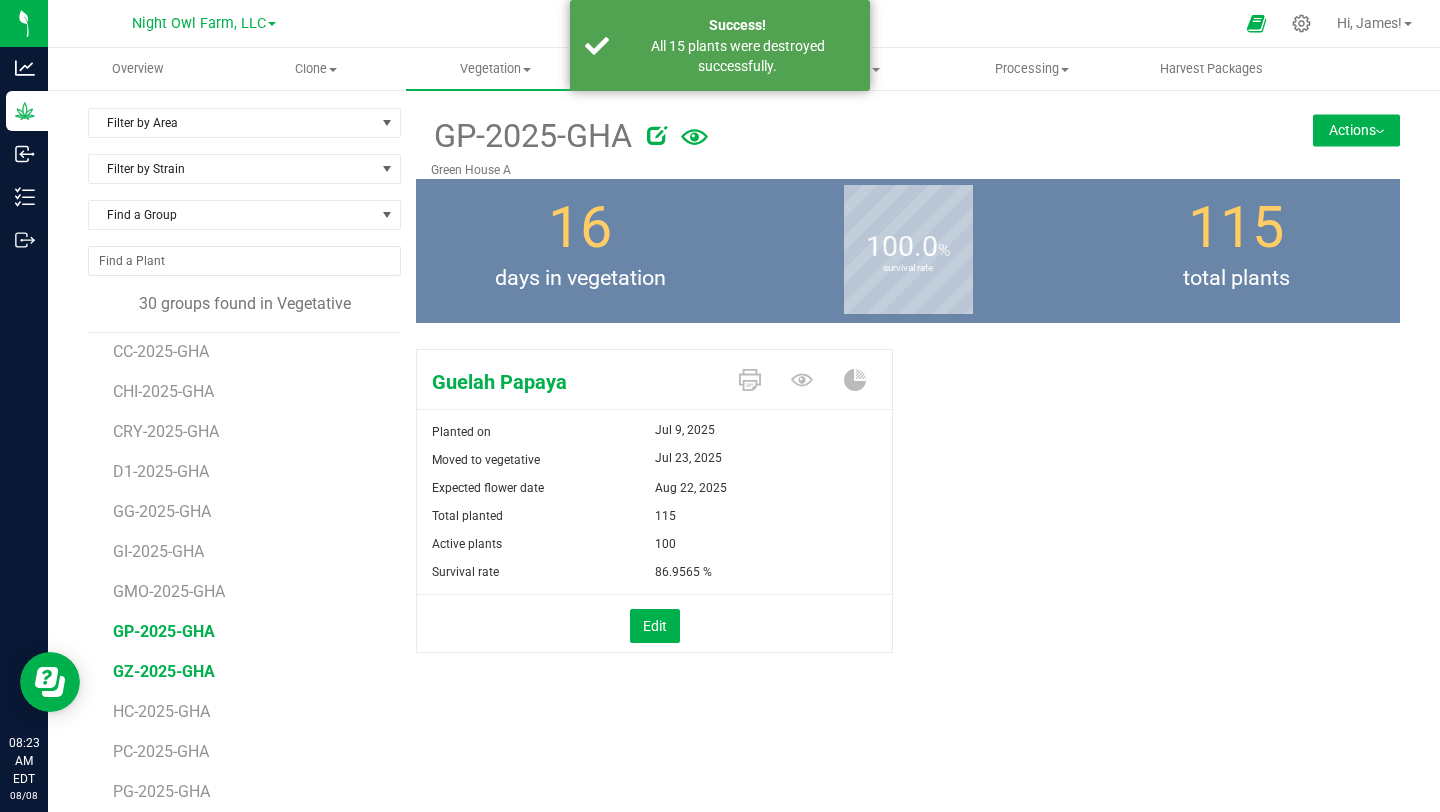 click on "GZ-2025-GHA" at bounding box center (164, 671) 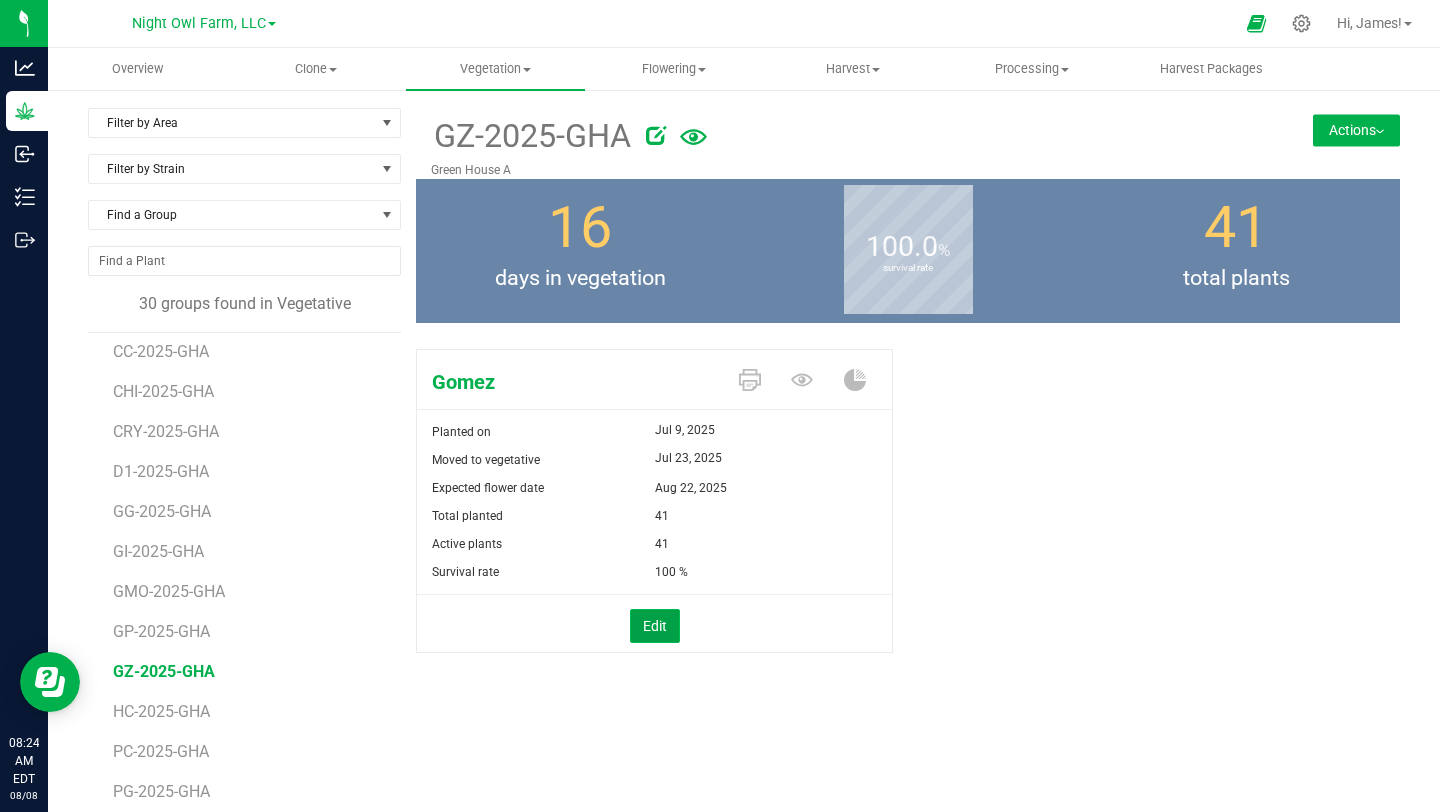 click on "Edit" at bounding box center [655, 626] 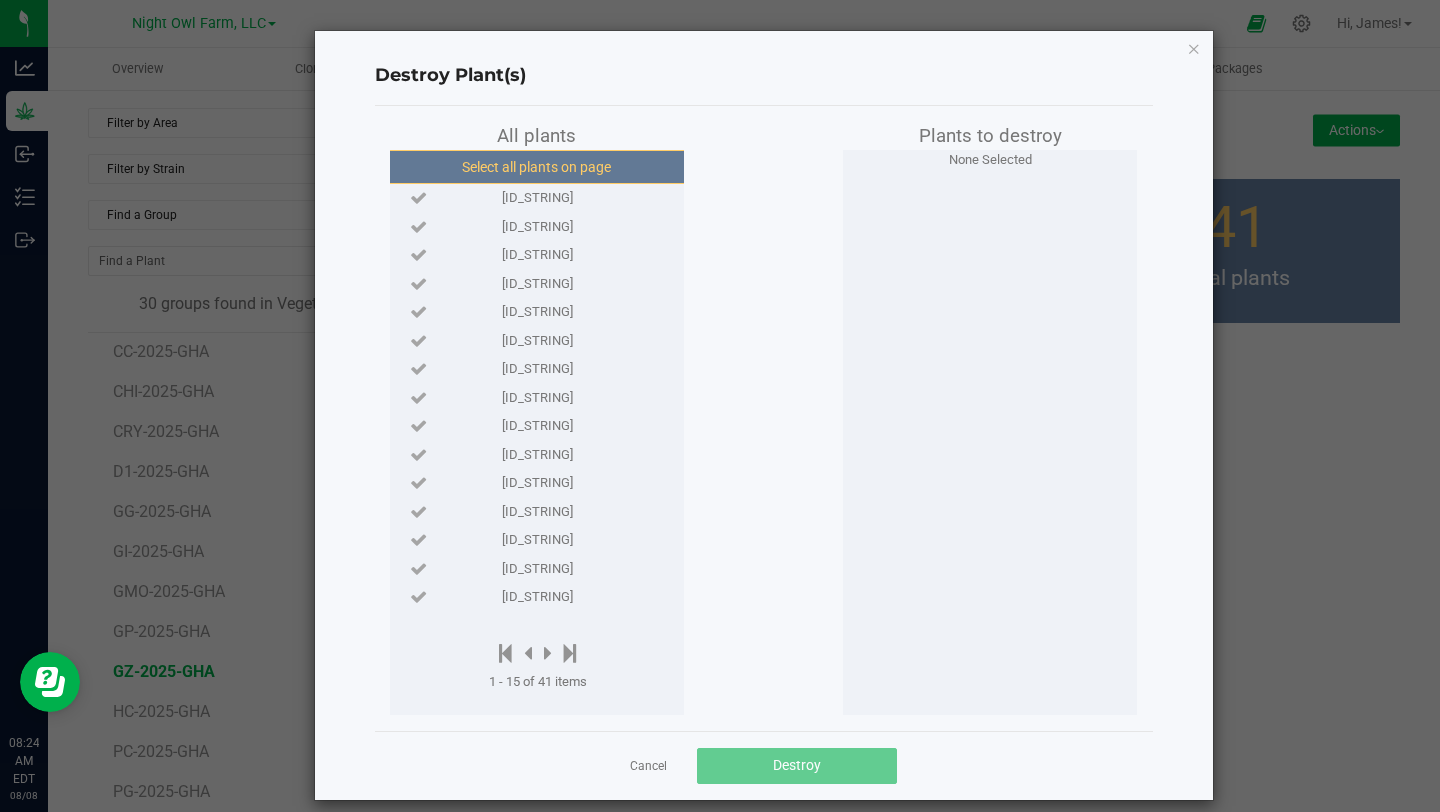 click on "Select all plants on page" 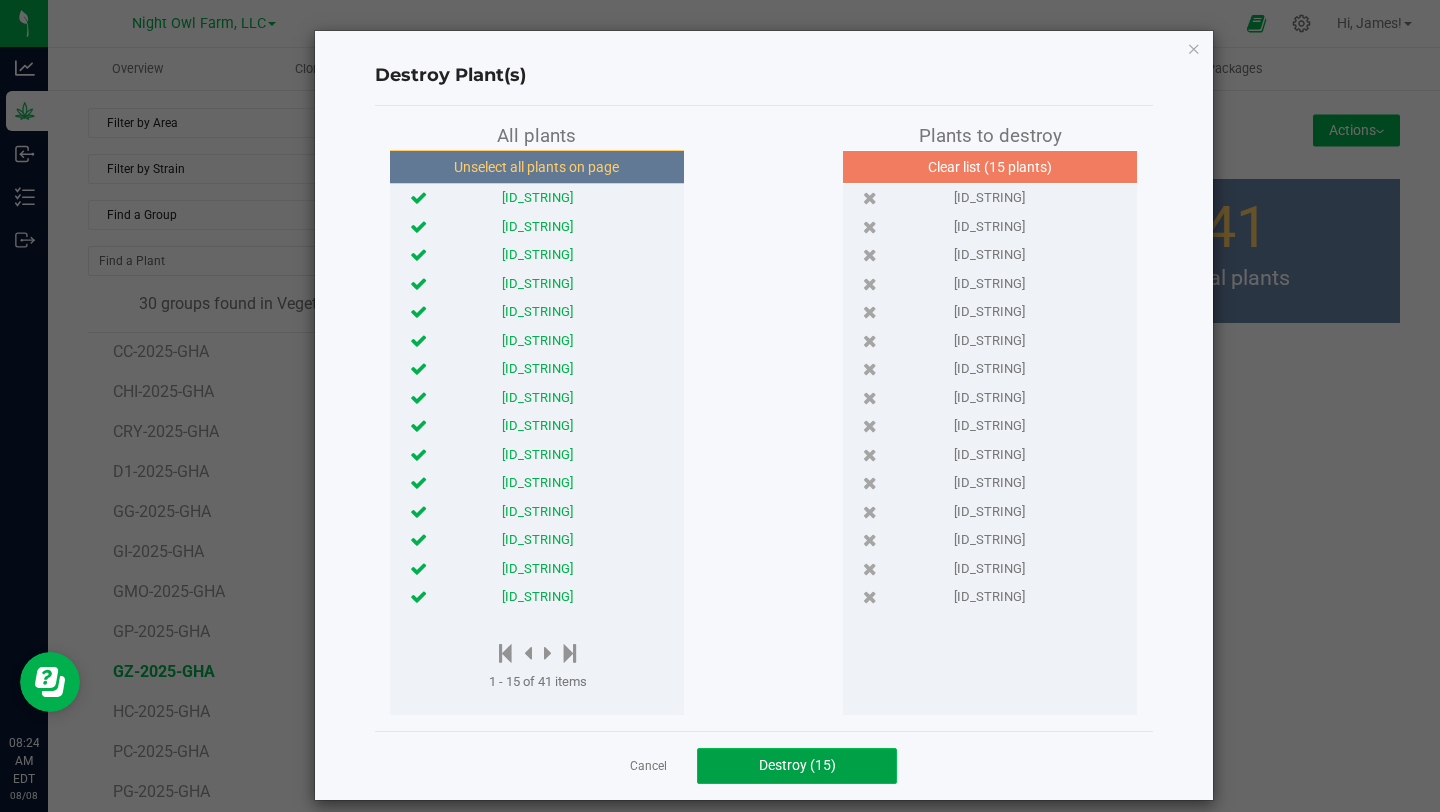 click on "Destroy (15)" 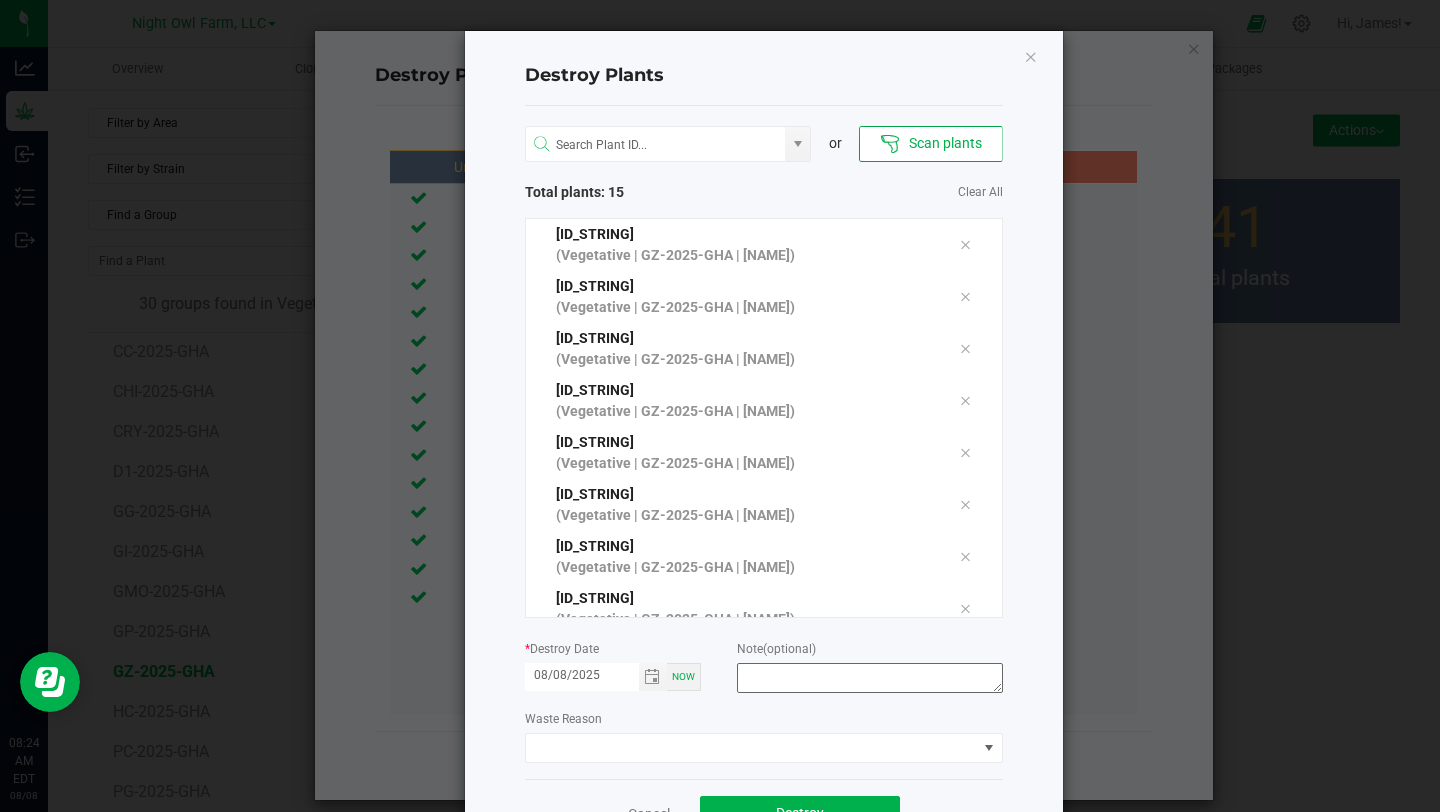 scroll, scrollTop: 66, scrollLeft: 0, axis: vertical 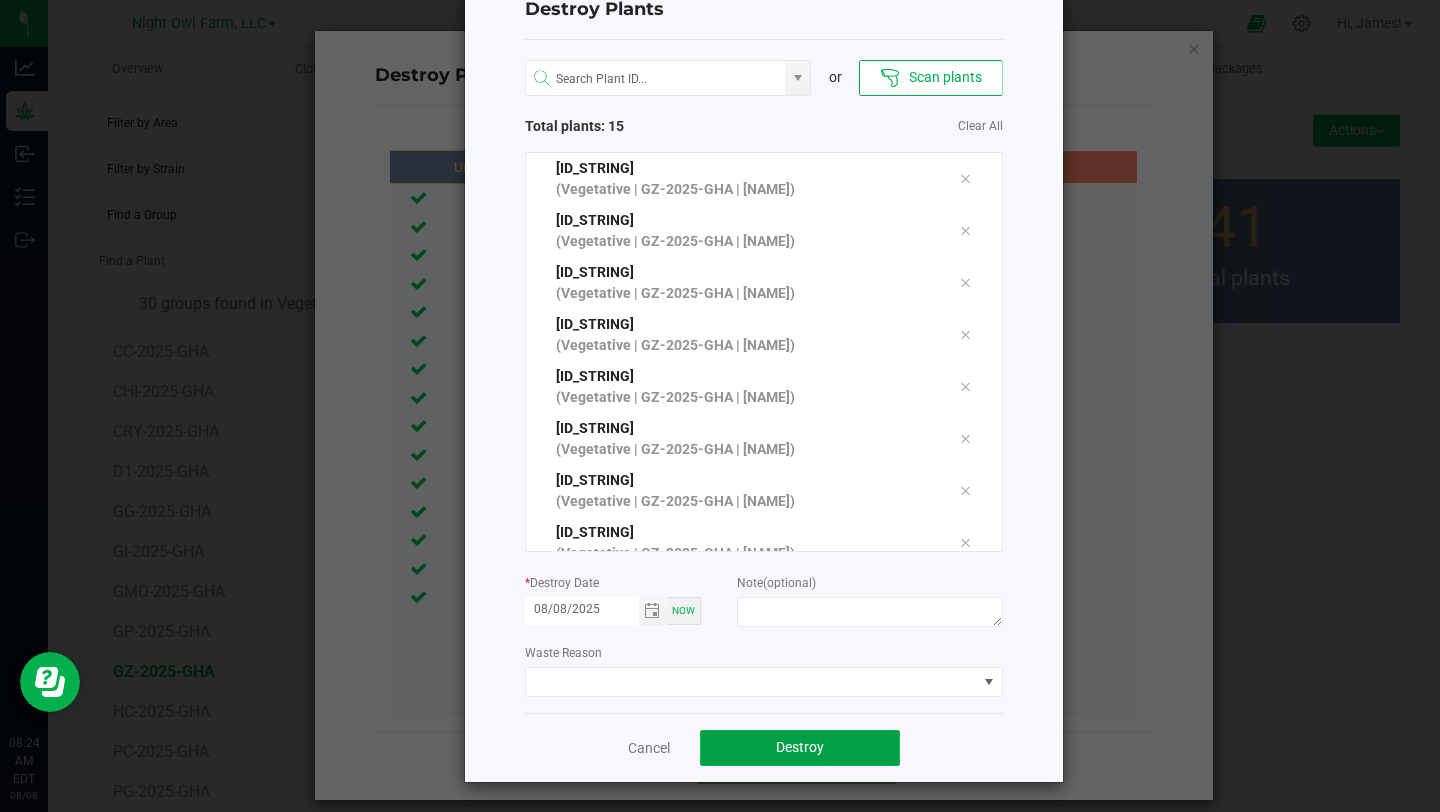 click on "Destroy" 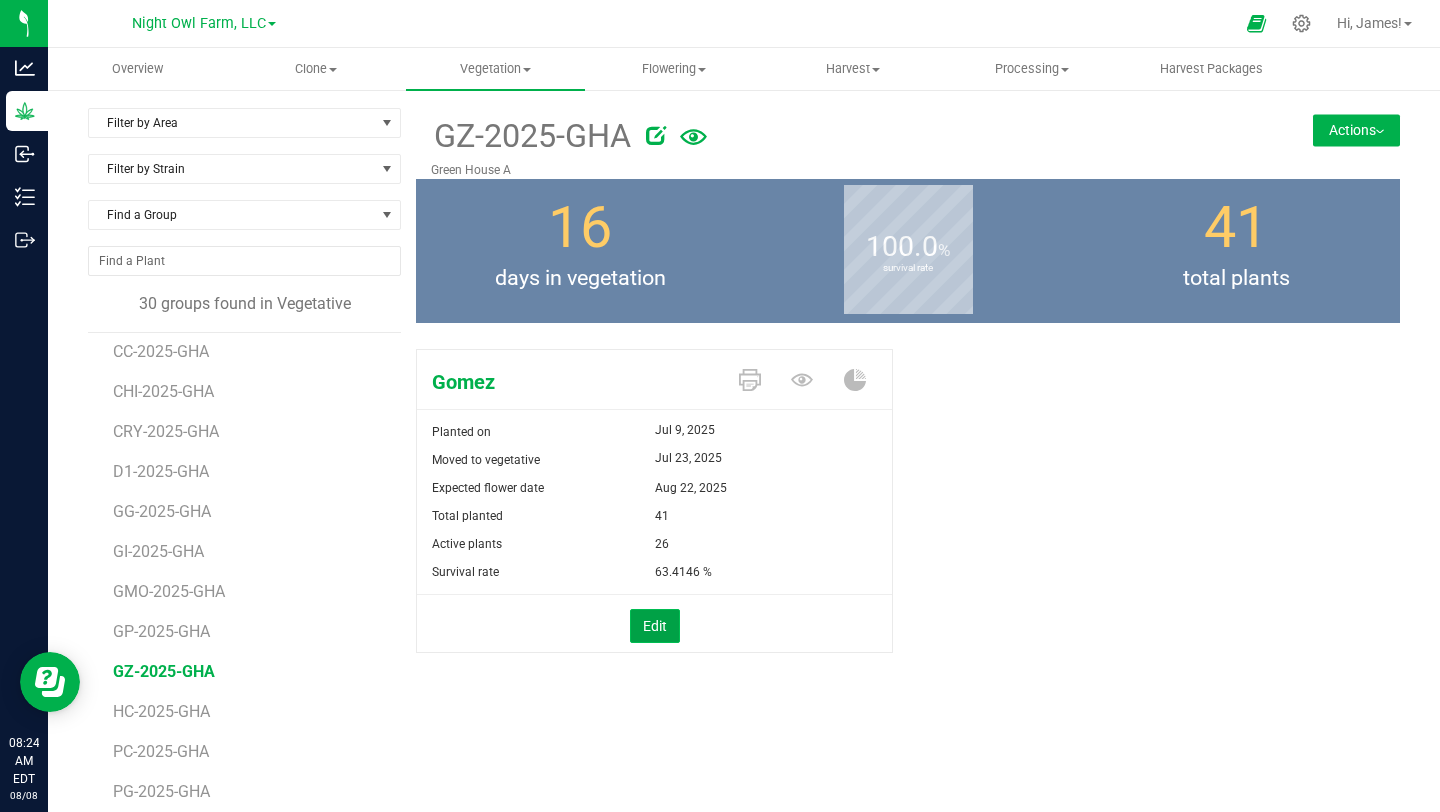 click on "Edit" at bounding box center (655, 626) 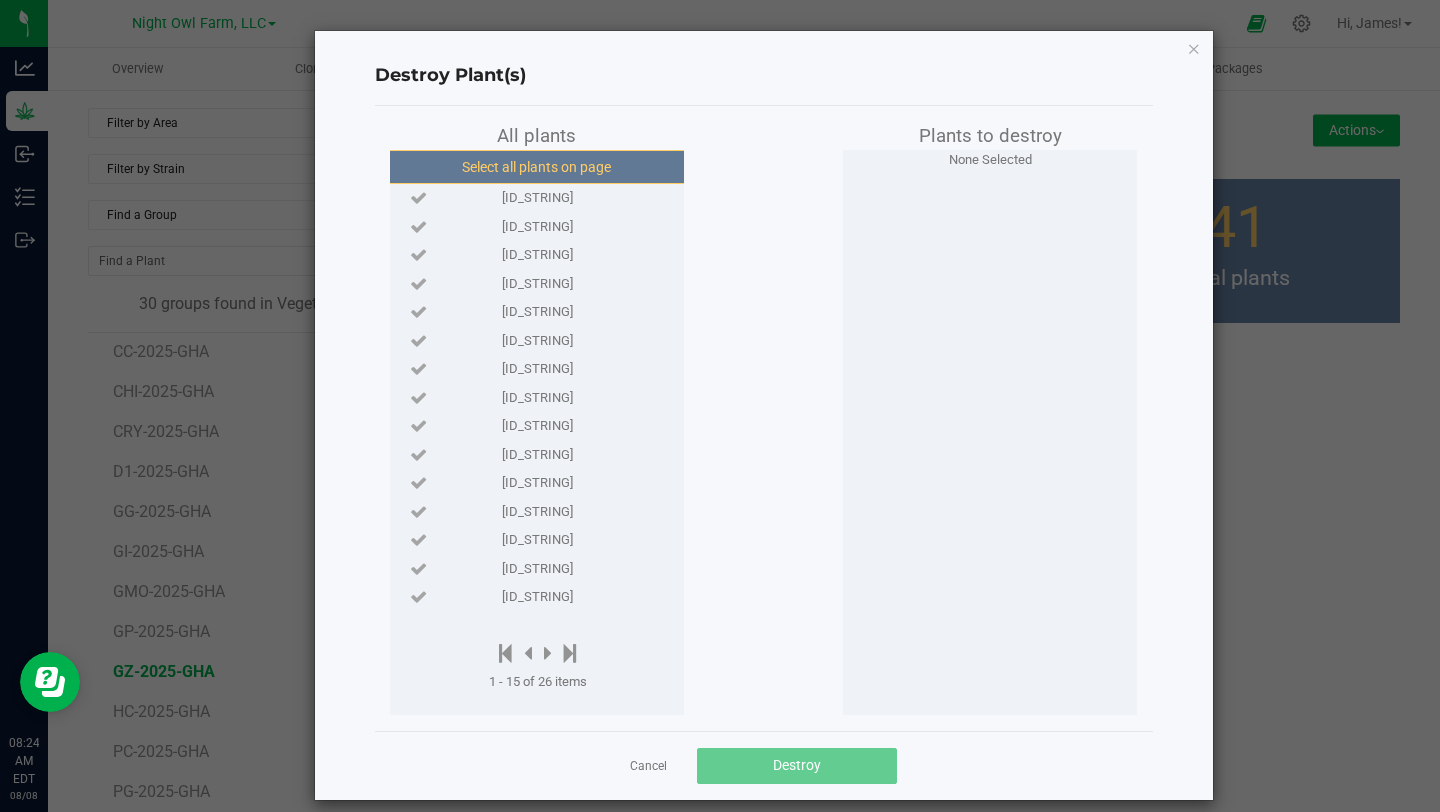 click on "Select all plants on page" 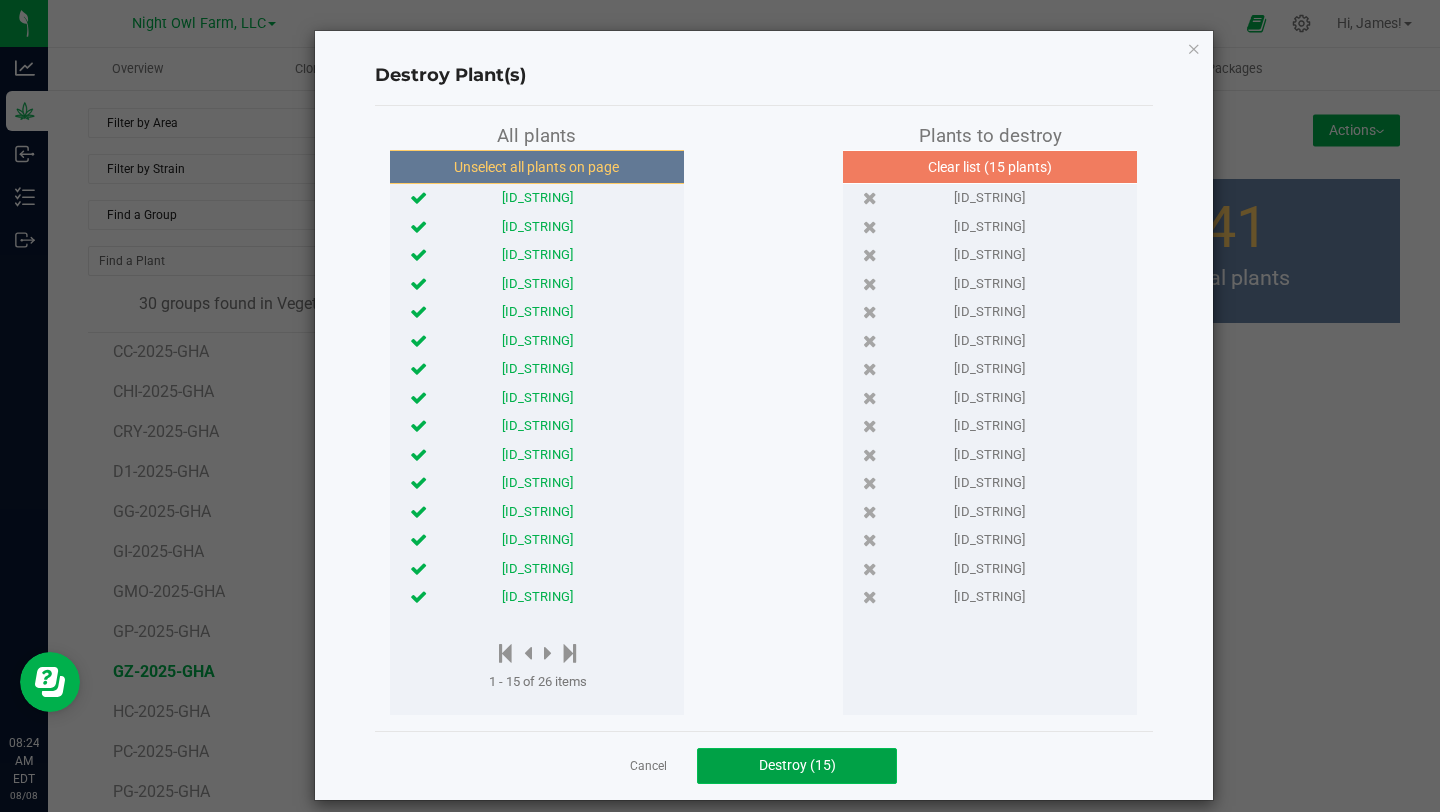 click on "Destroy (15)" 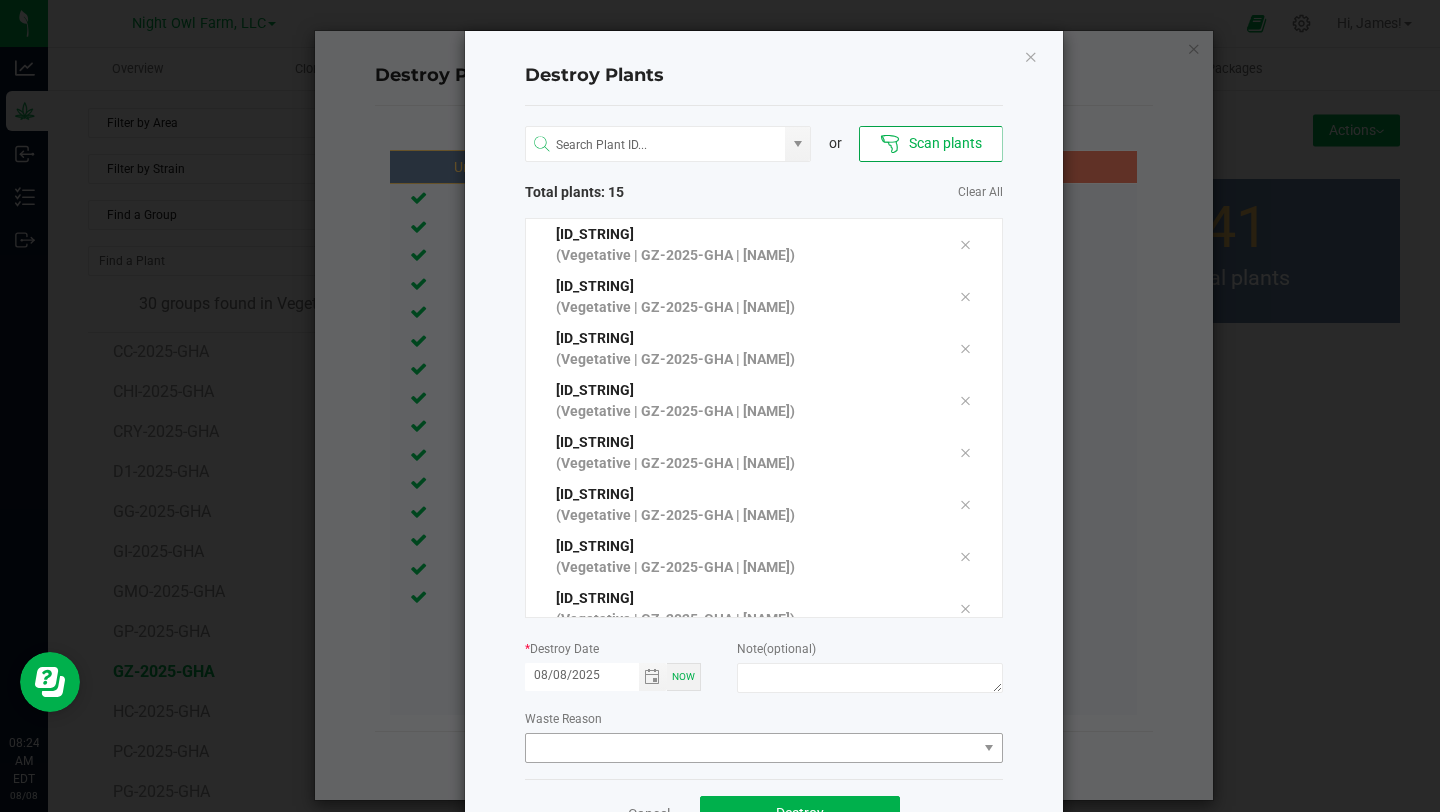 scroll, scrollTop: 66, scrollLeft: 0, axis: vertical 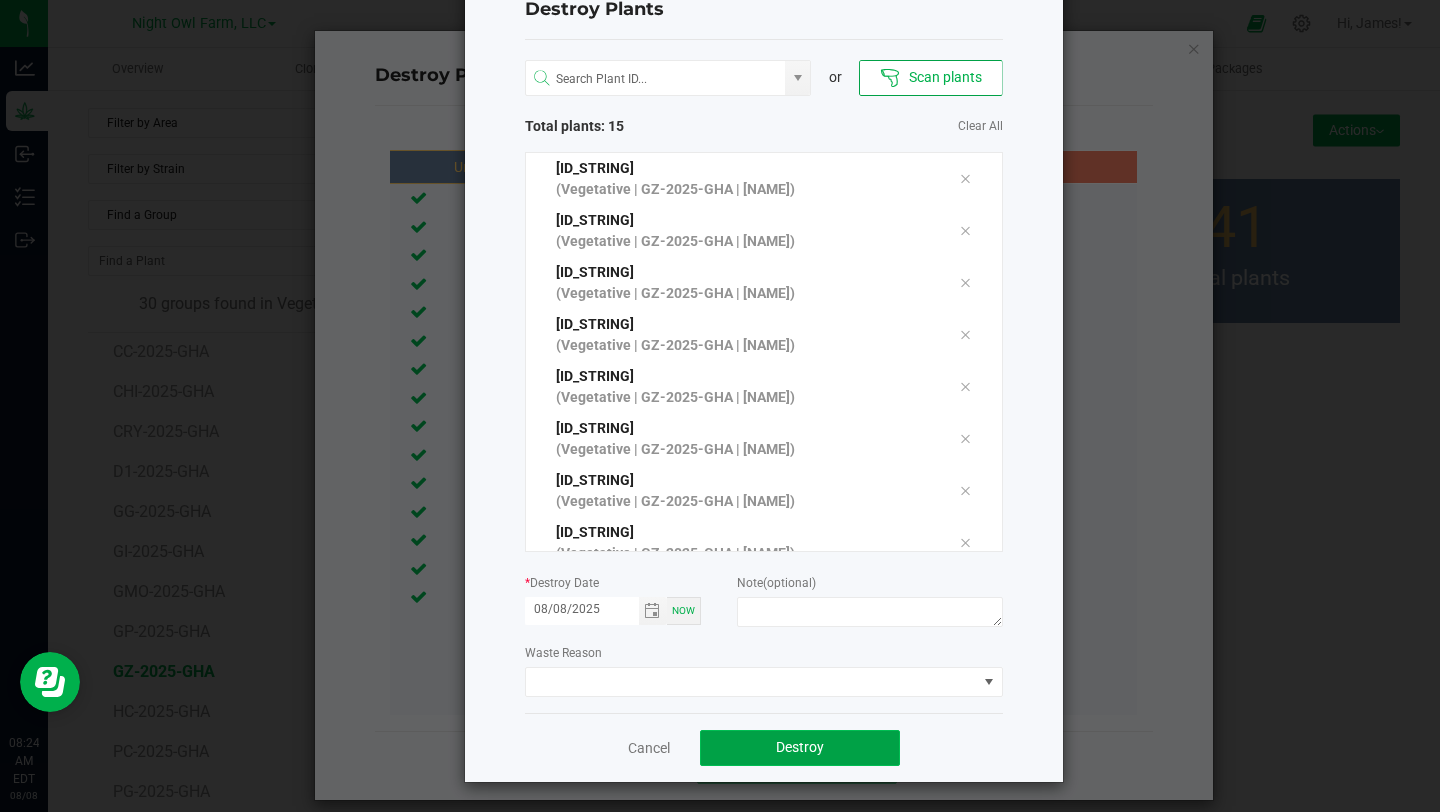 click on "Destroy" 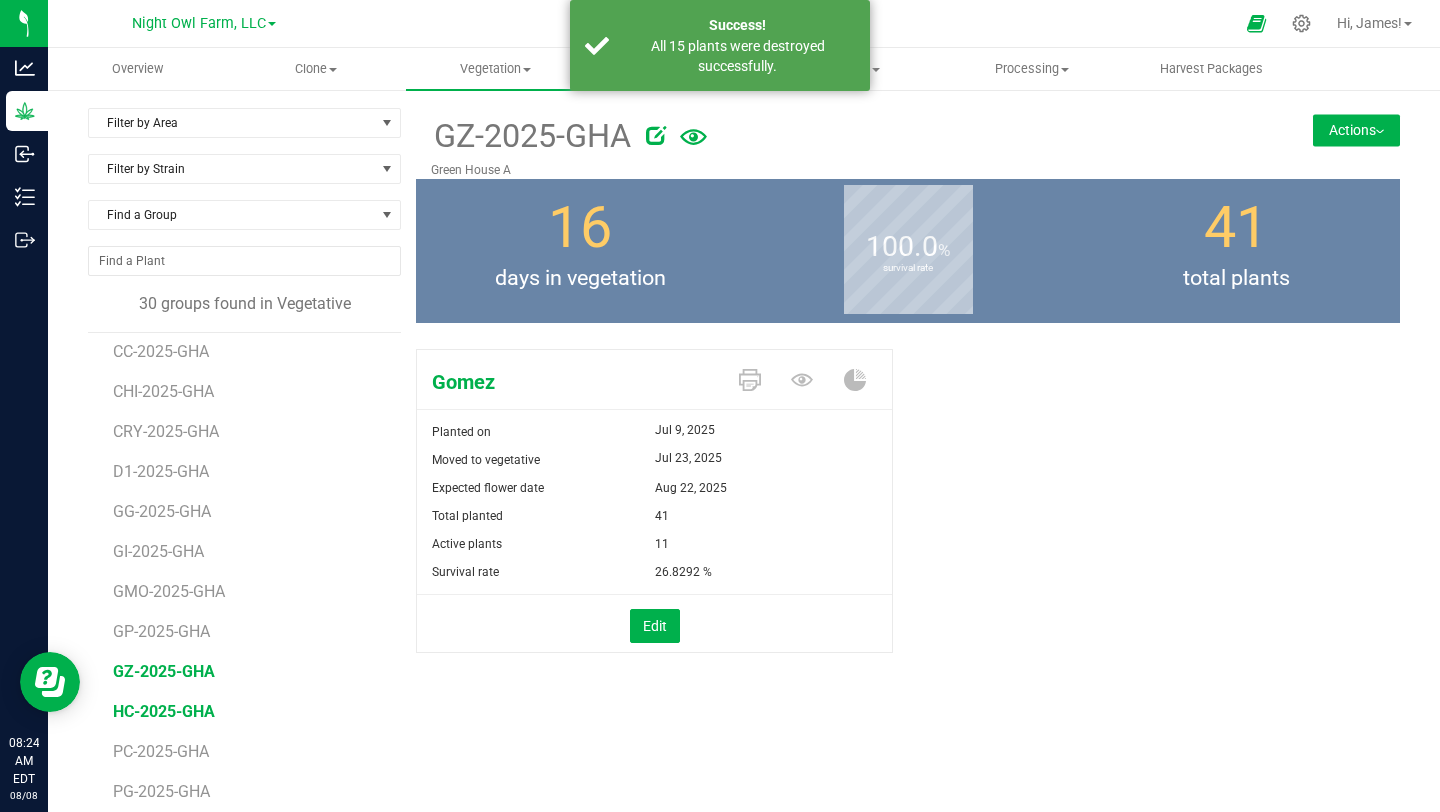 click on "HC-2025-GHA" at bounding box center (164, 711) 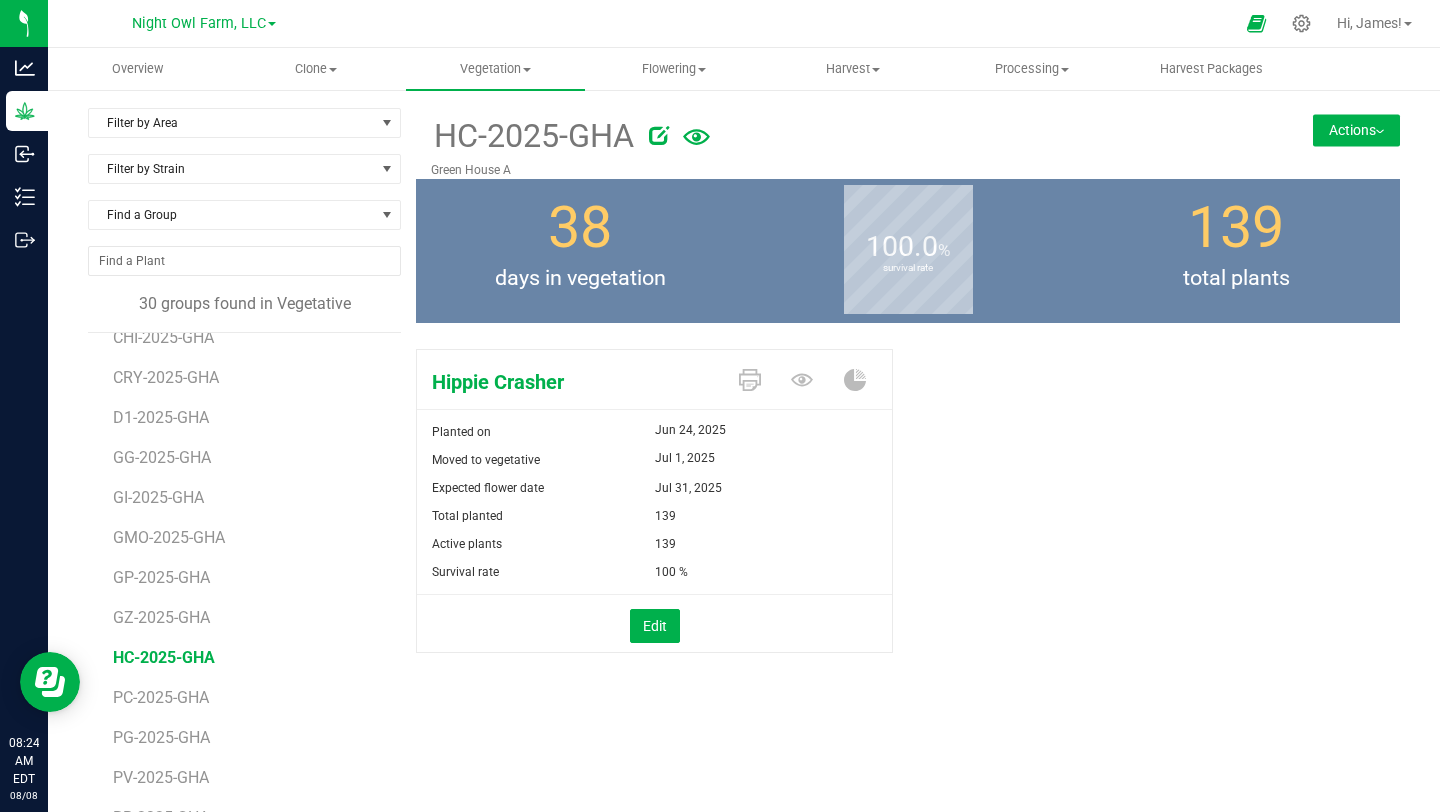 scroll, scrollTop: 267, scrollLeft: 0, axis: vertical 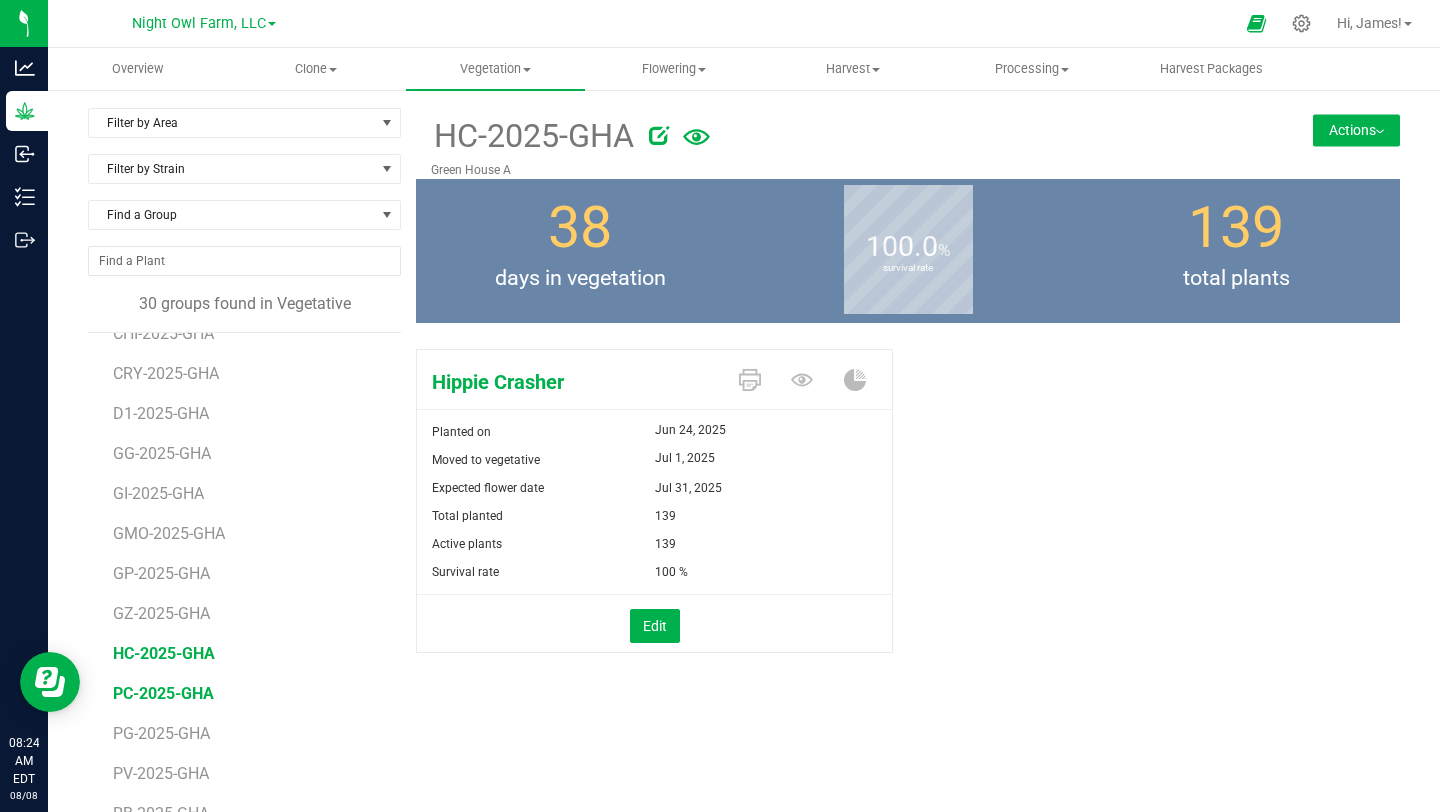 click on "PC-2025-GHA" at bounding box center (163, 693) 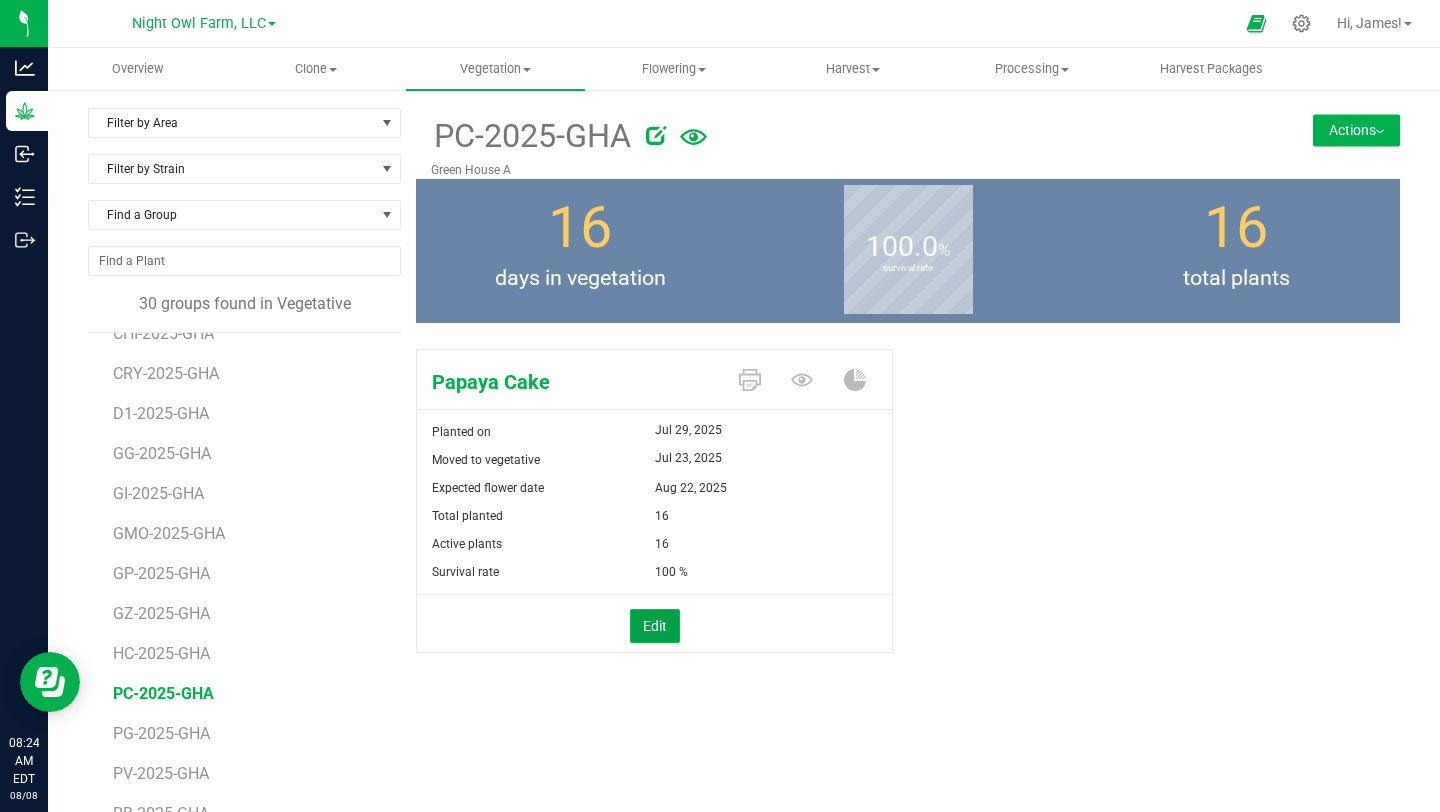 click on "Edit" at bounding box center [655, 626] 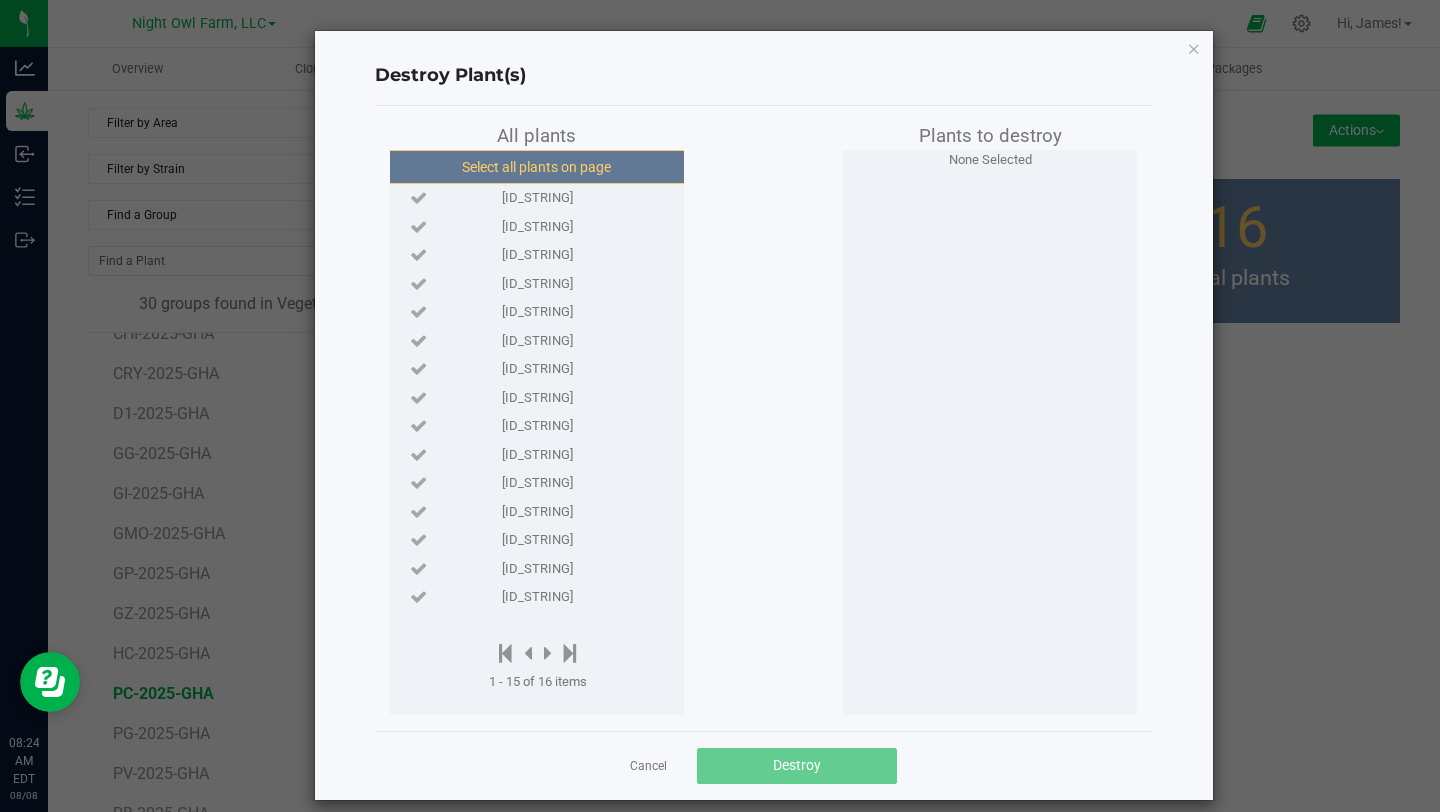 click on "Select all plants on page" 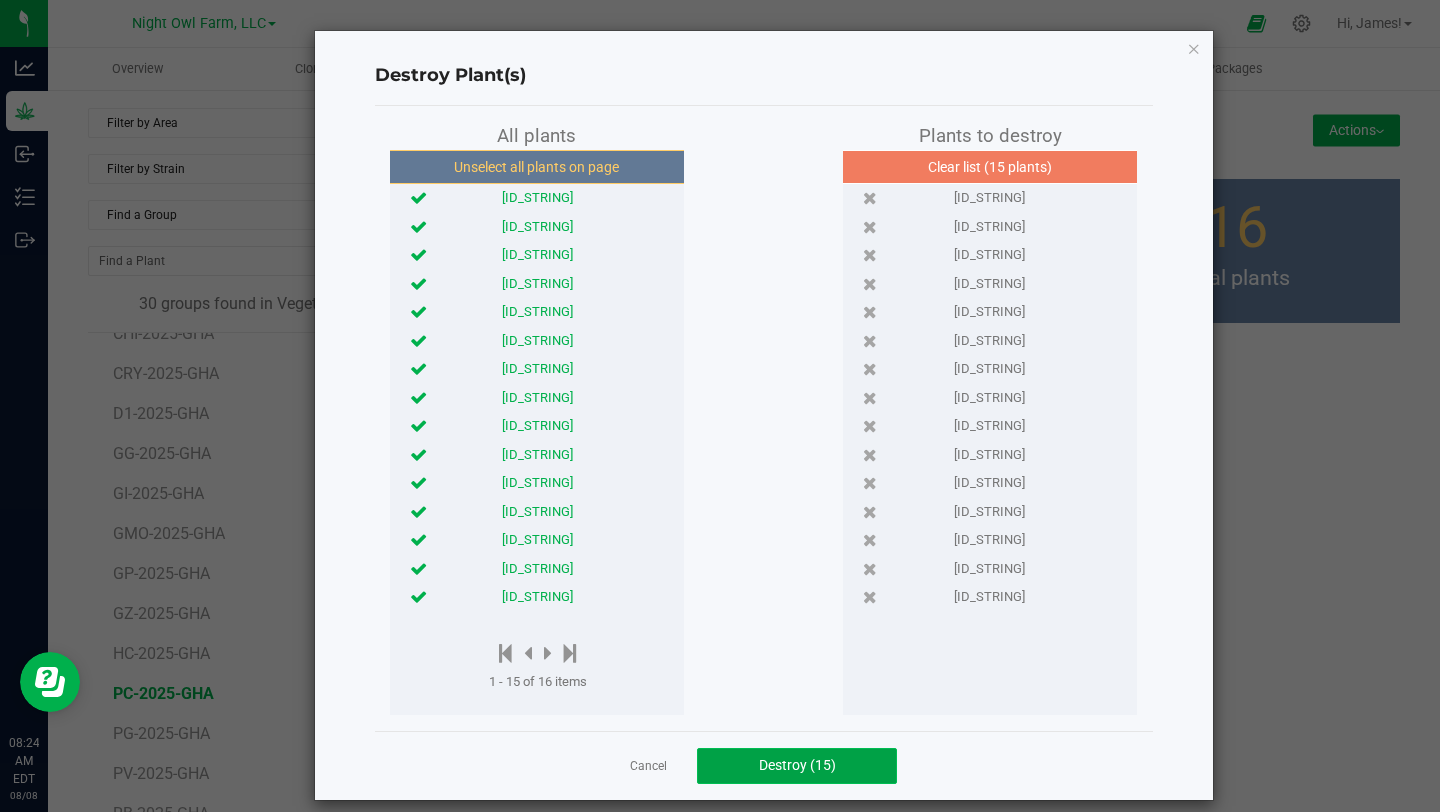 click on "Destroy (15)" 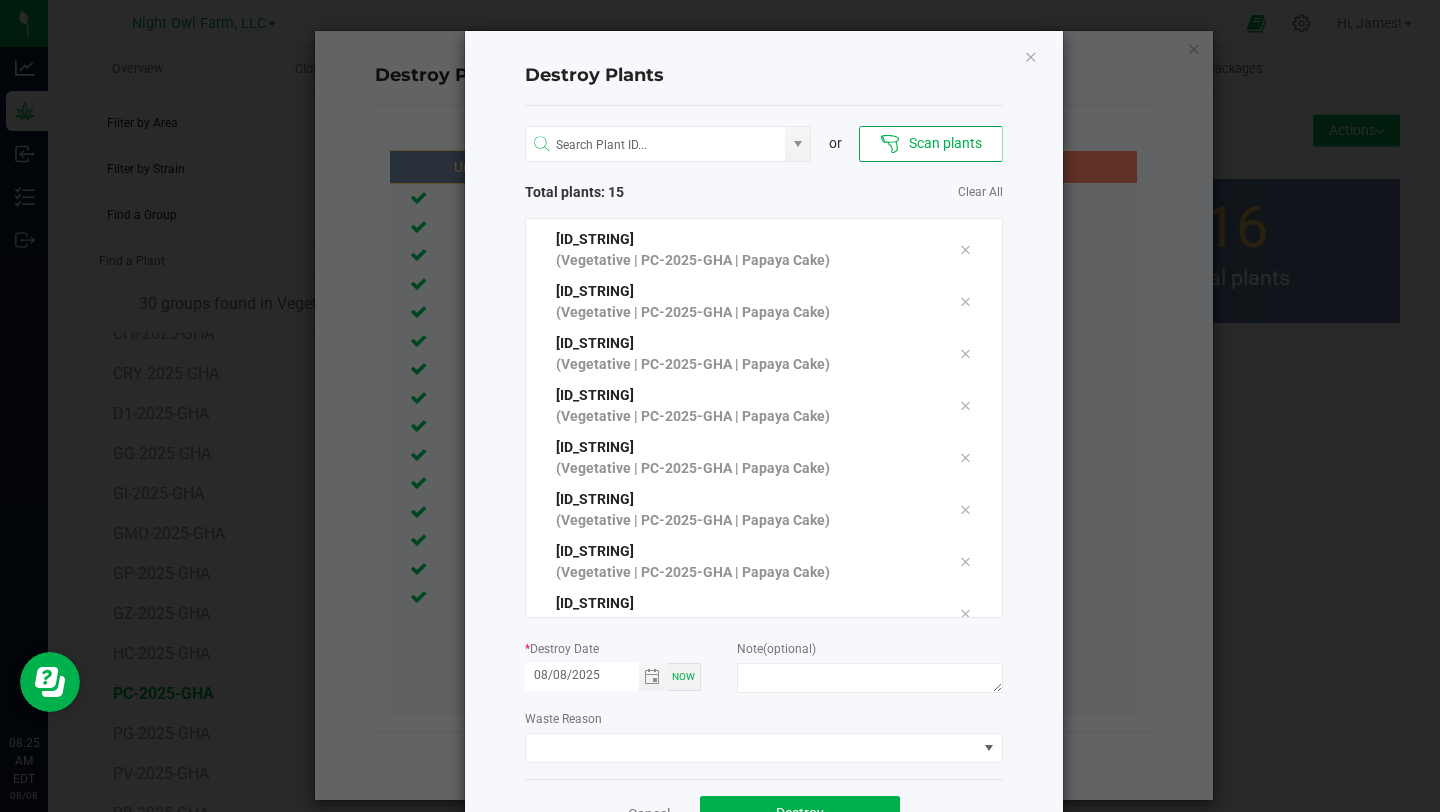 scroll, scrollTop: 102, scrollLeft: 0, axis: vertical 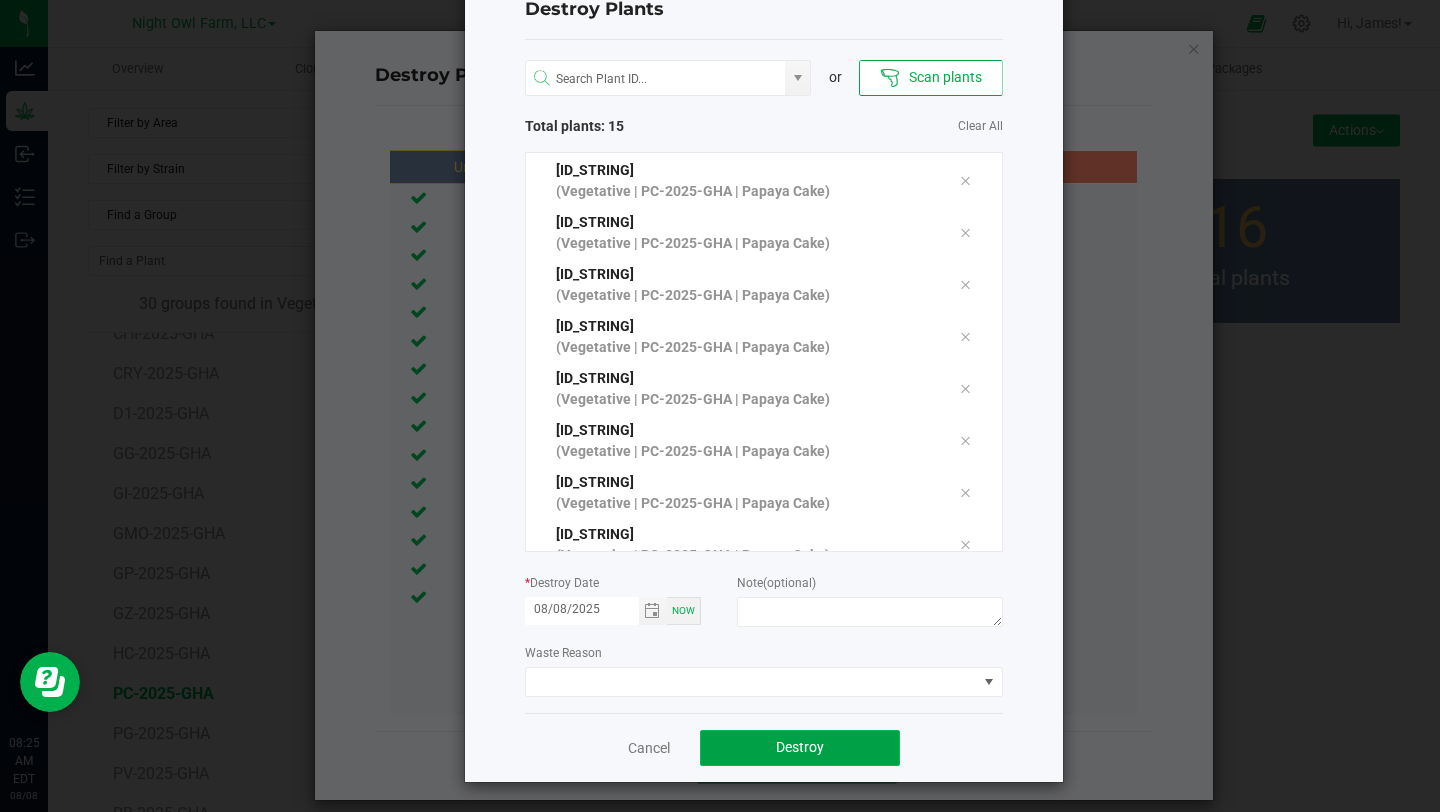 click on "Destroy" 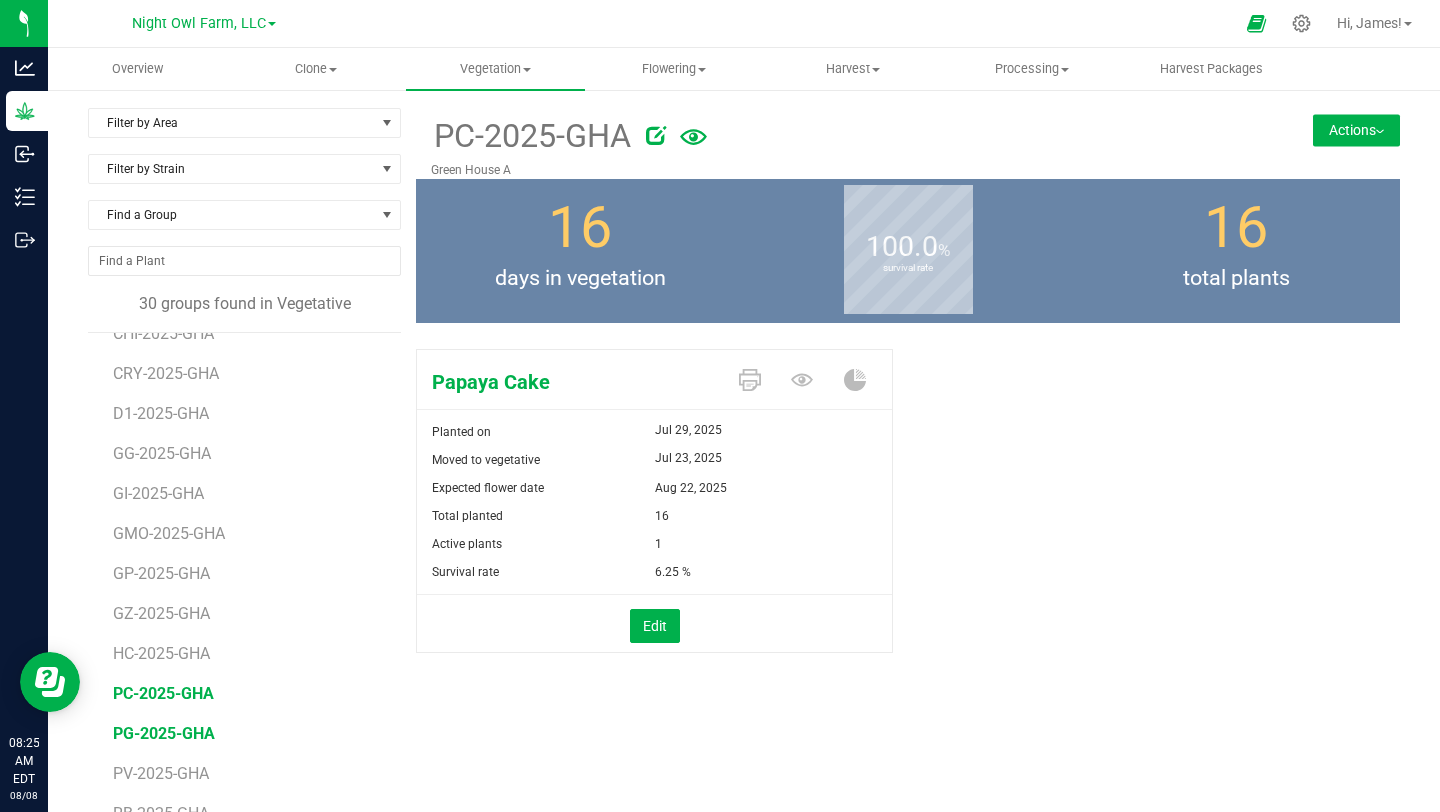 click on "PG-2025-GHA" at bounding box center (164, 733) 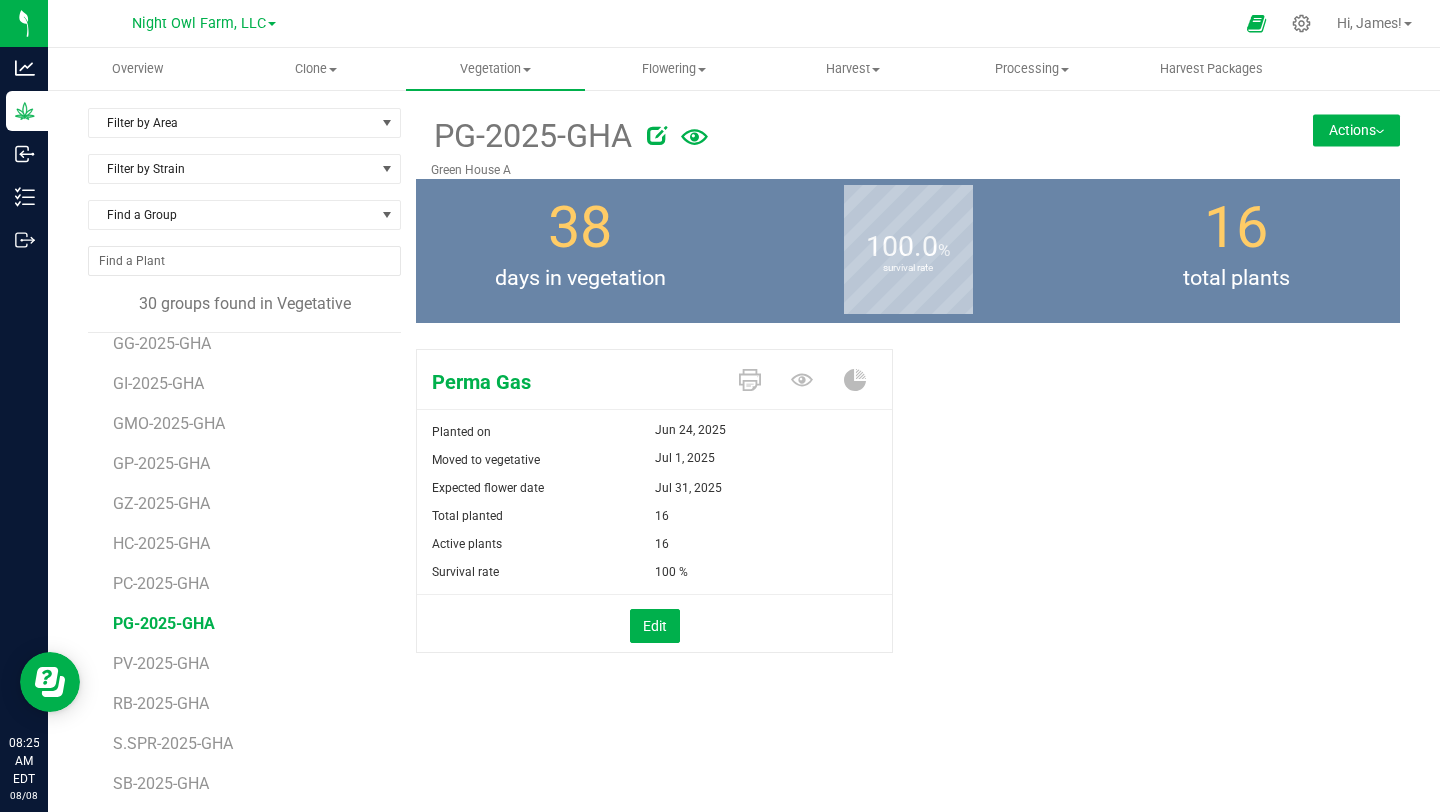 scroll, scrollTop: 404, scrollLeft: 0, axis: vertical 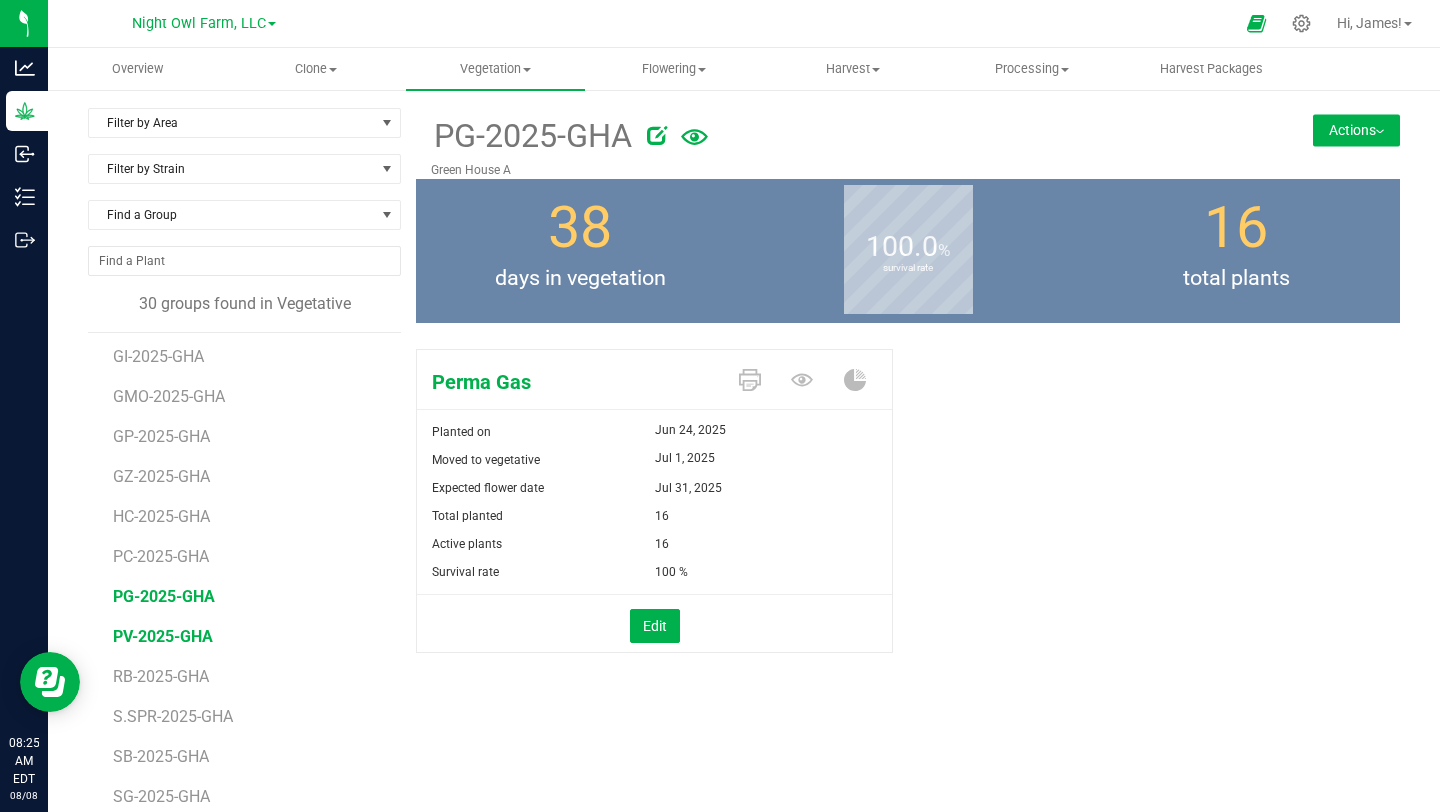 click on "PV-2025-GHA" at bounding box center (163, 636) 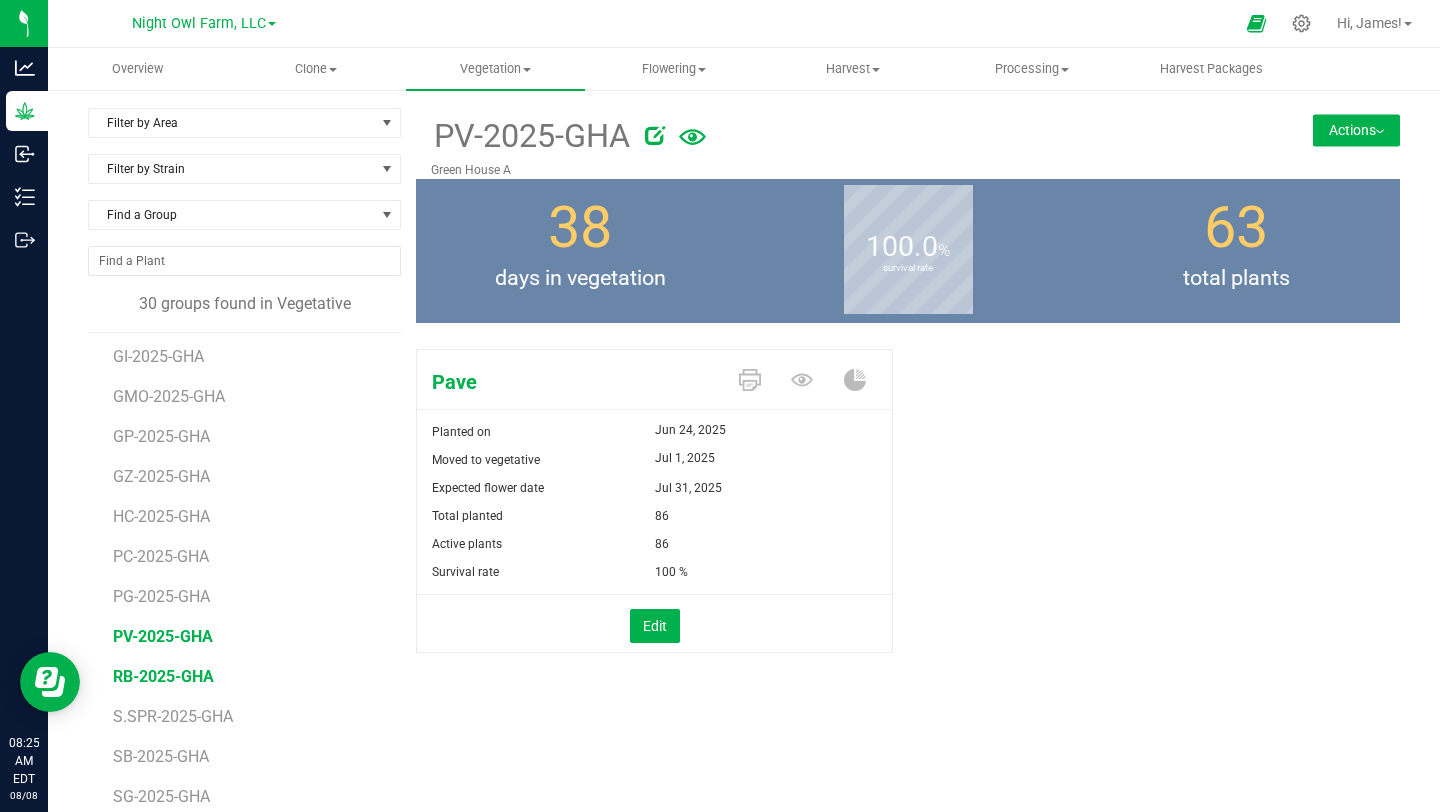 click on "RB-2025-GHA" at bounding box center (163, 676) 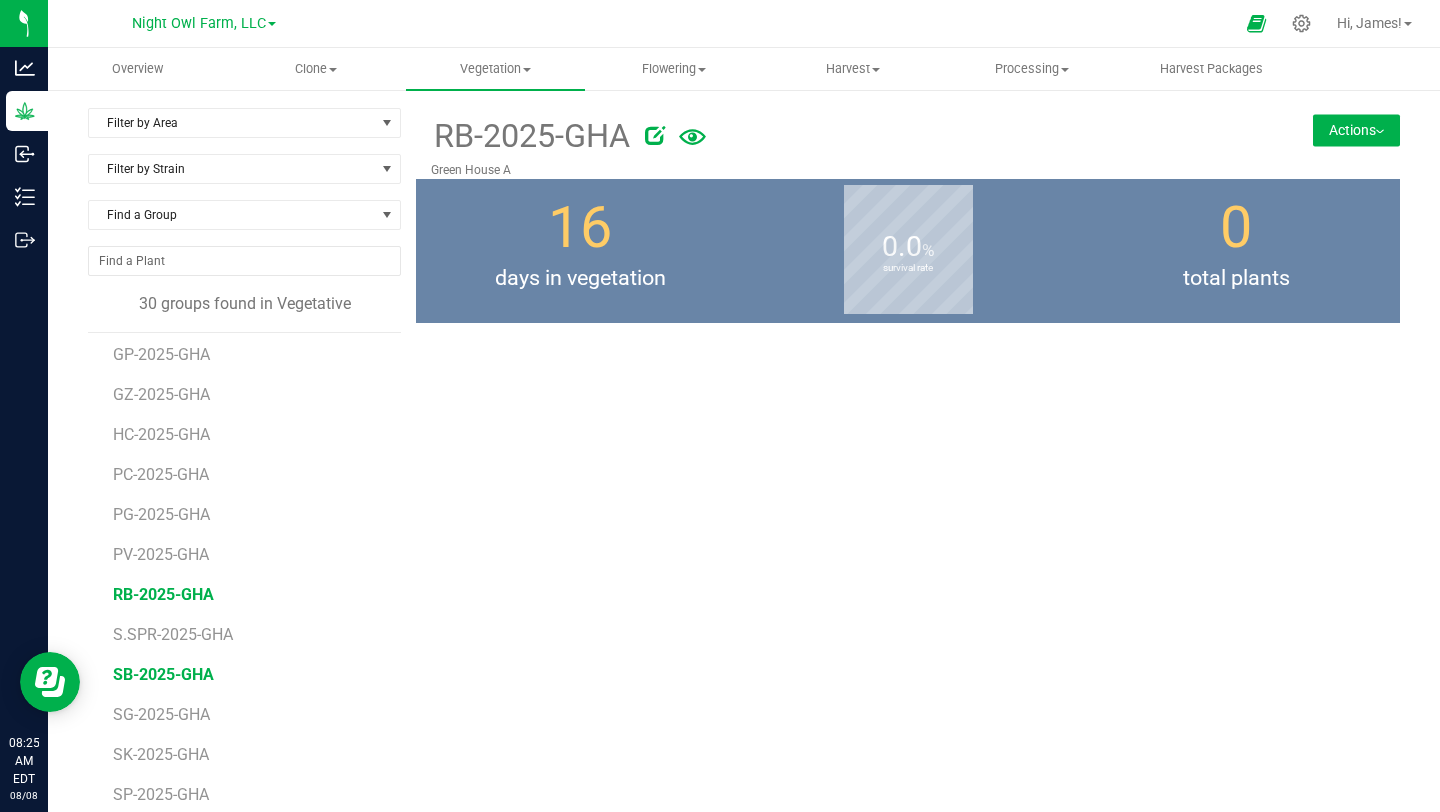 scroll, scrollTop: 524, scrollLeft: 0, axis: vertical 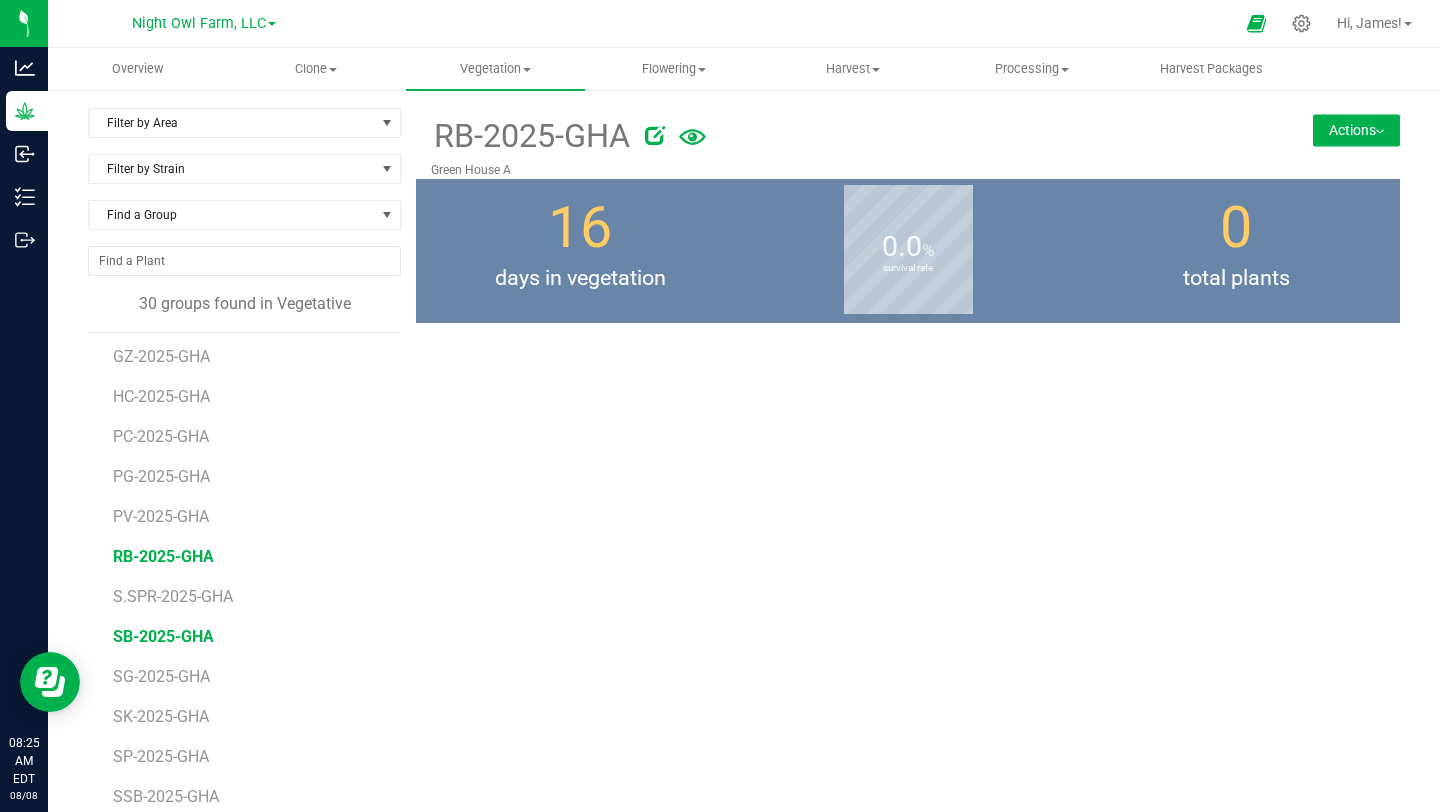 click on "SB-2025-GHA" at bounding box center (163, 636) 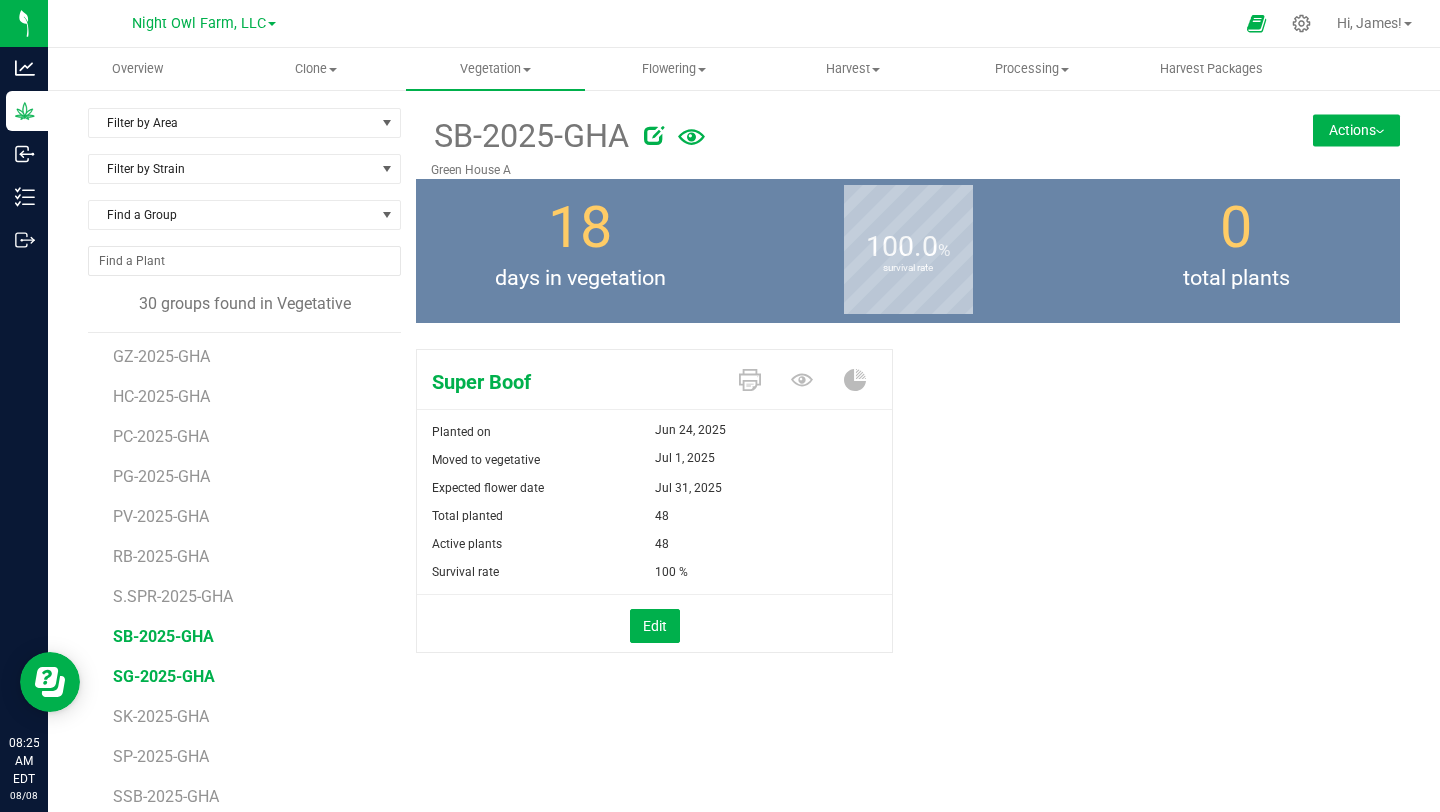 click on "SG-2025-GHA" at bounding box center (164, 676) 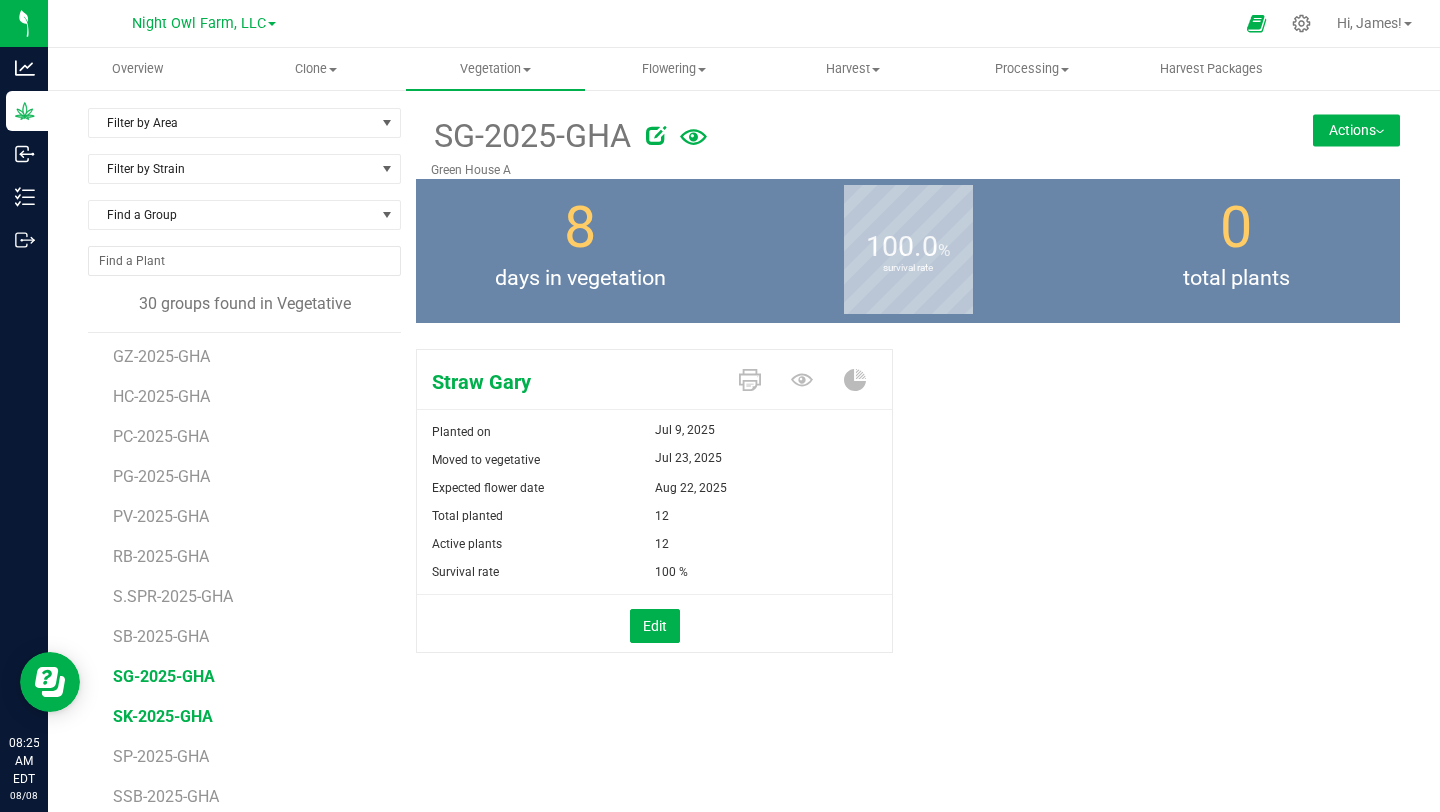 click on "SK-2025-GHA" at bounding box center (163, 716) 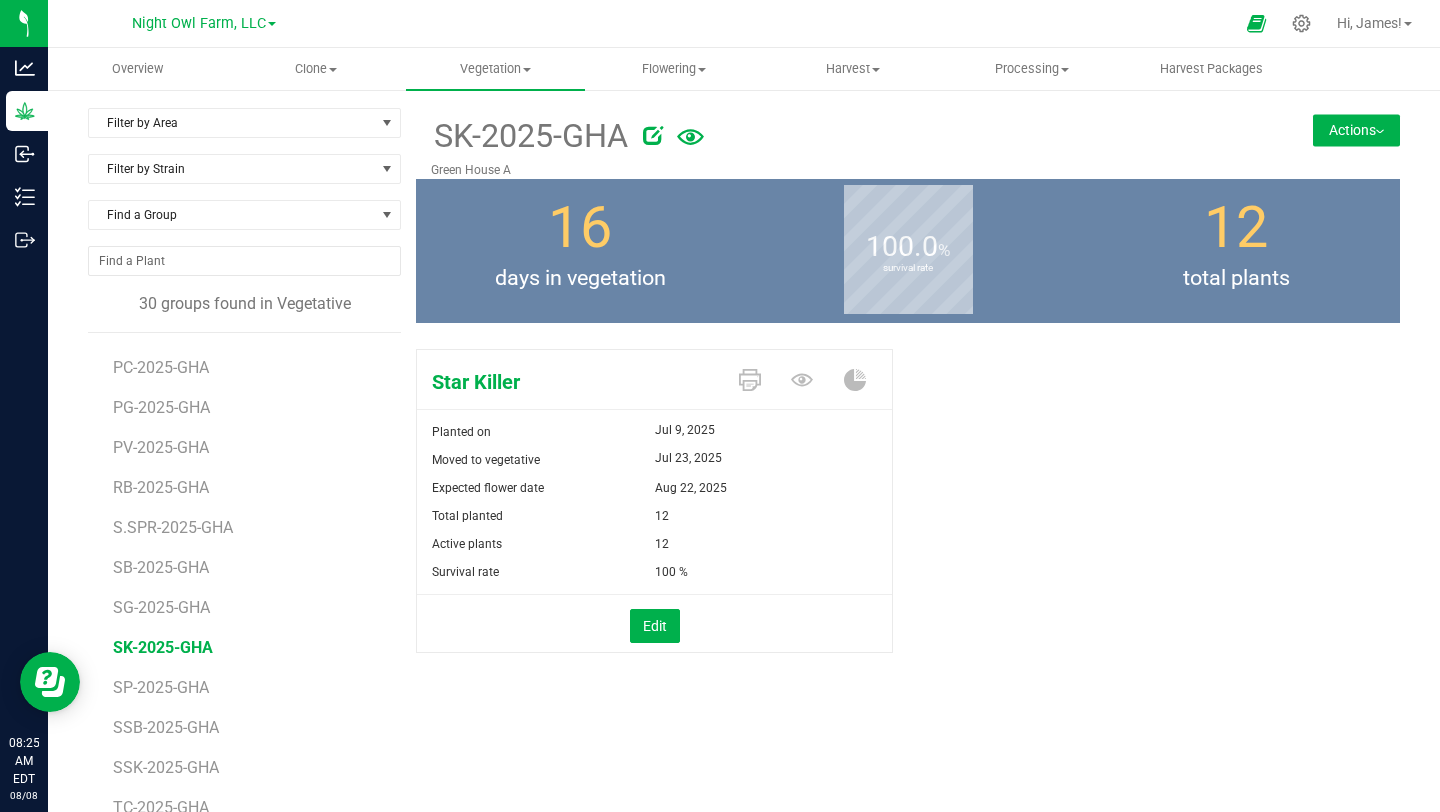 scroll, scrollTop: 595, scrollLeft: 0, axis: vertical 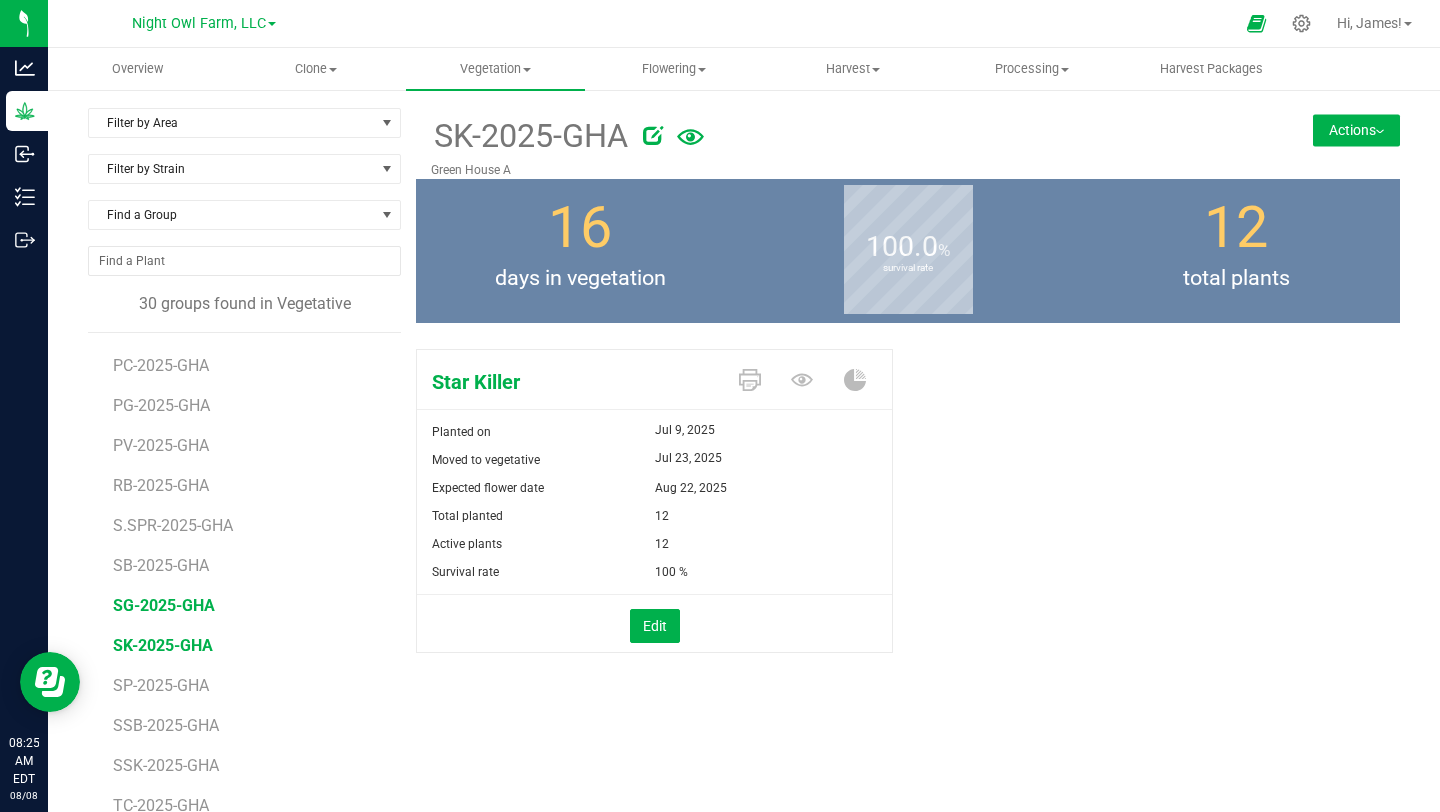 click on "SG-2025-GHA" at bounding box center (164, 605) 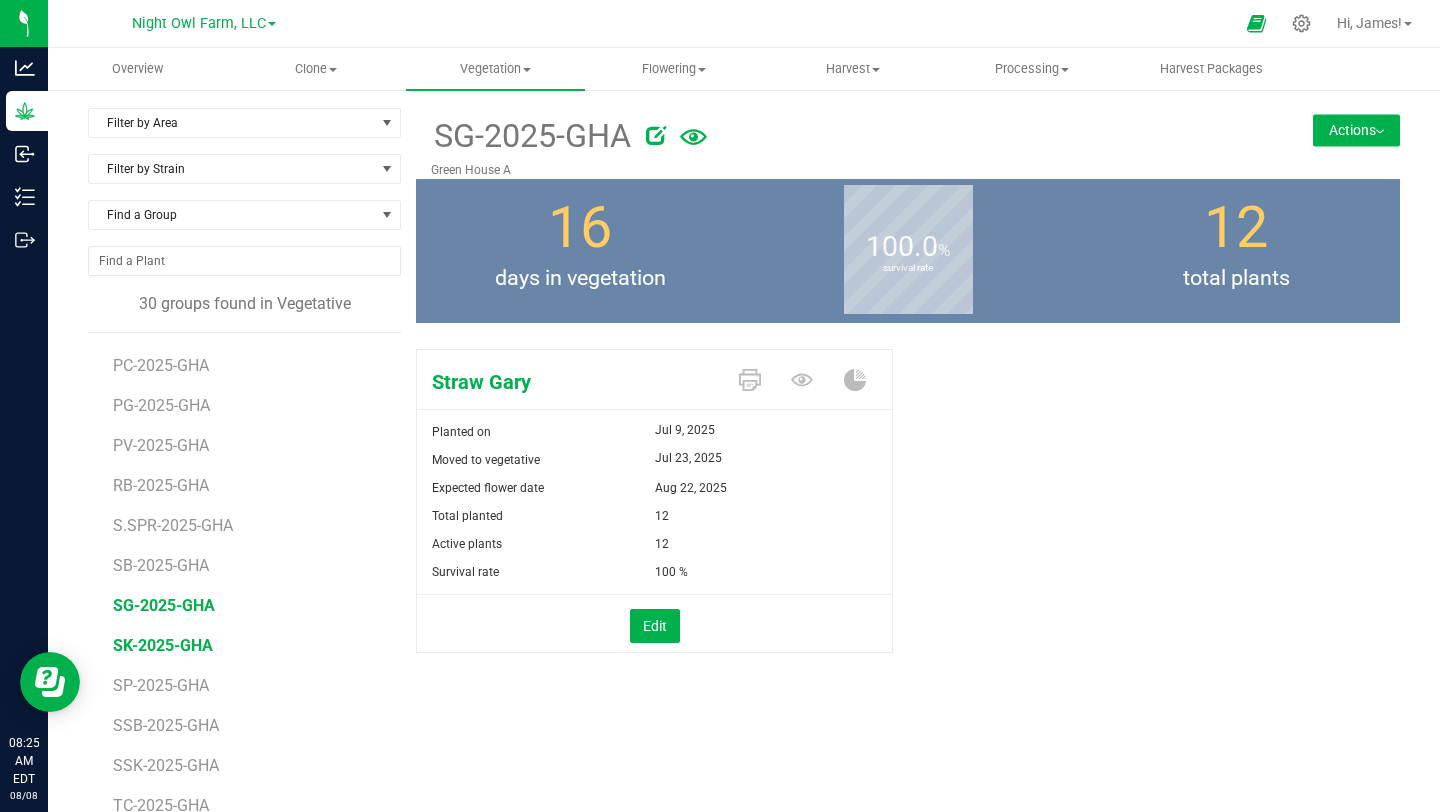 click on "SK-2025-GHA" at bounding box center [163, 645] 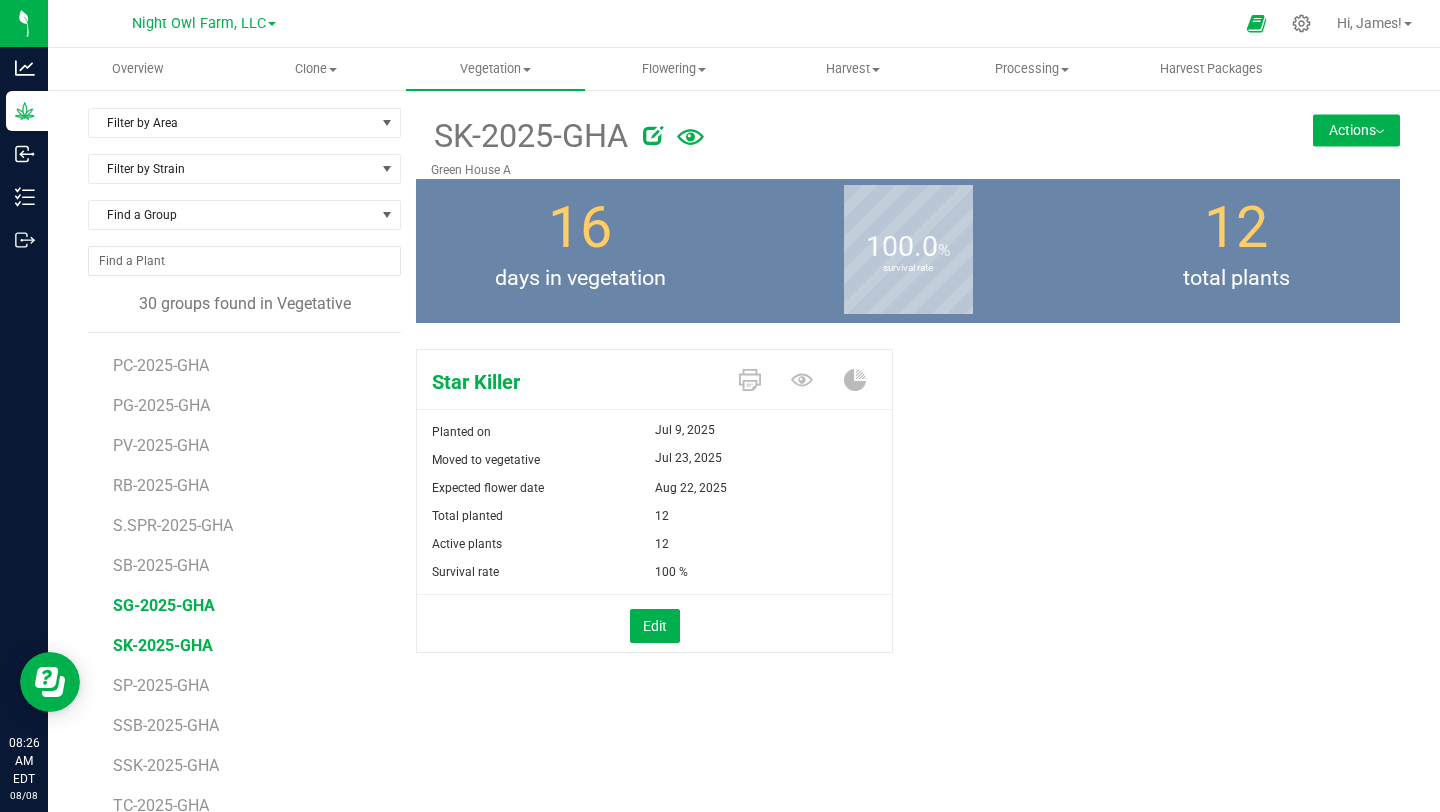 click on "SG-2025-GHA" at bounding box center (164, 605) 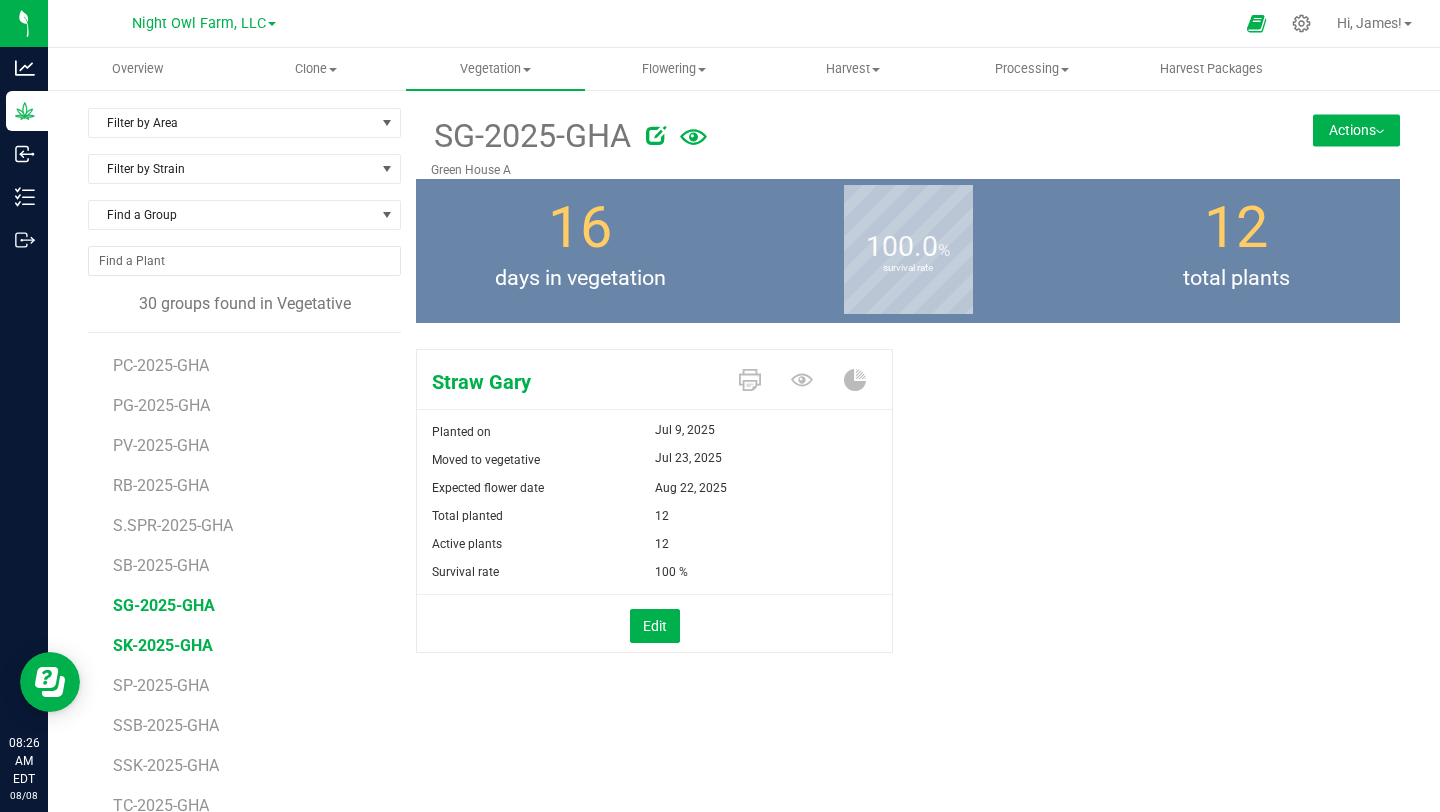 click on "SK-2025-GHA" at bounding box center [163, 645] 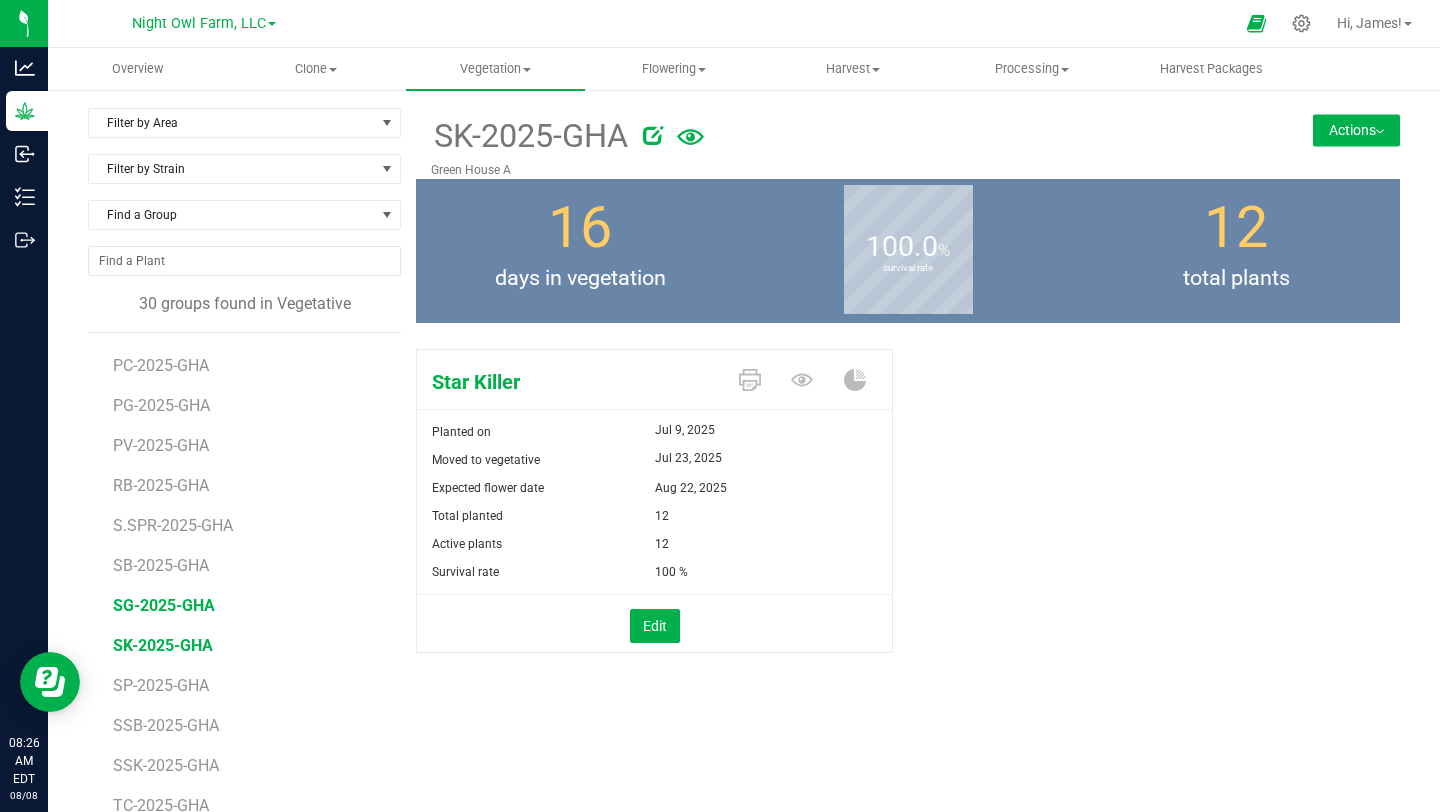 click on "SG-2025-GHA" at bounding box center (164, 605) 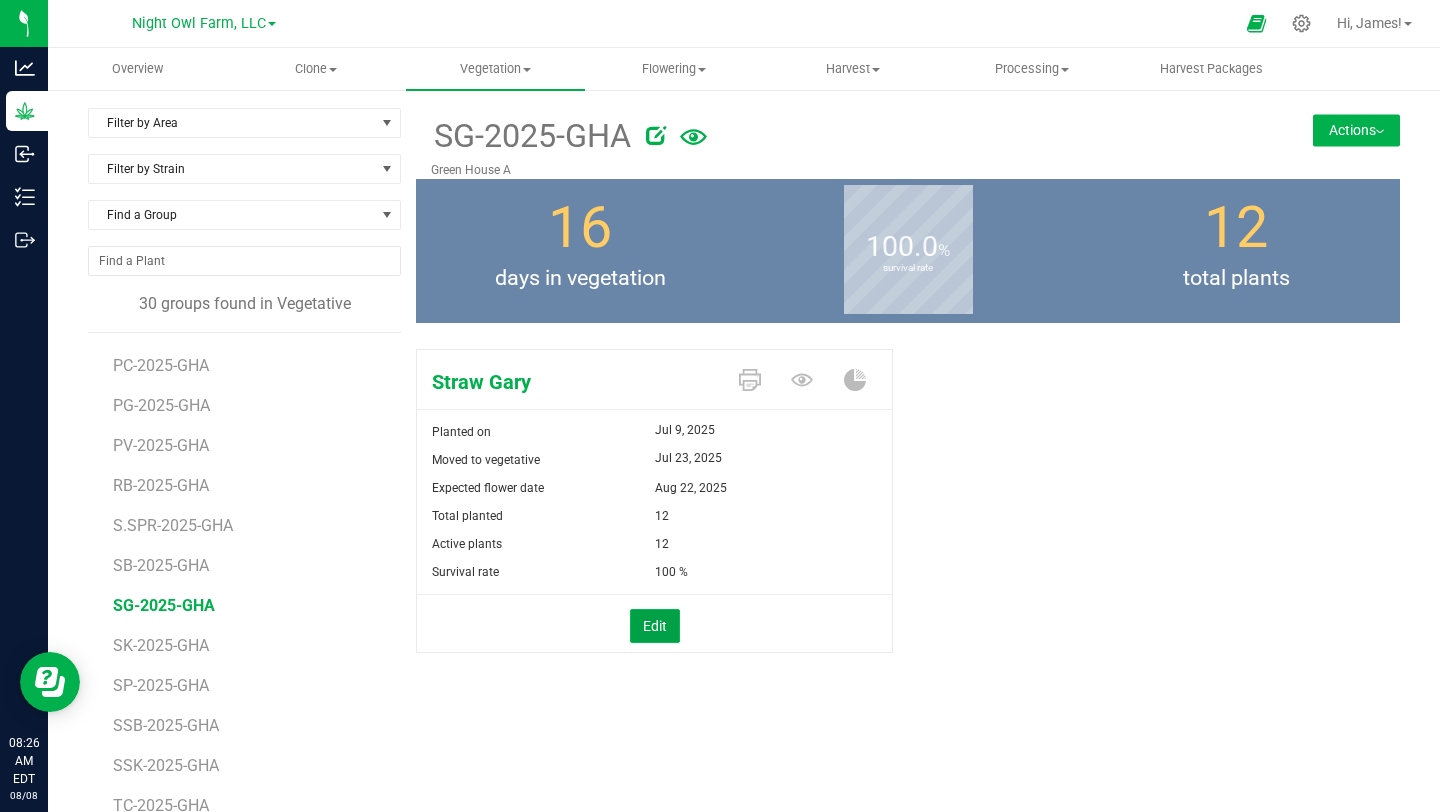 click on "Edit" at bounding box center [655, 626] 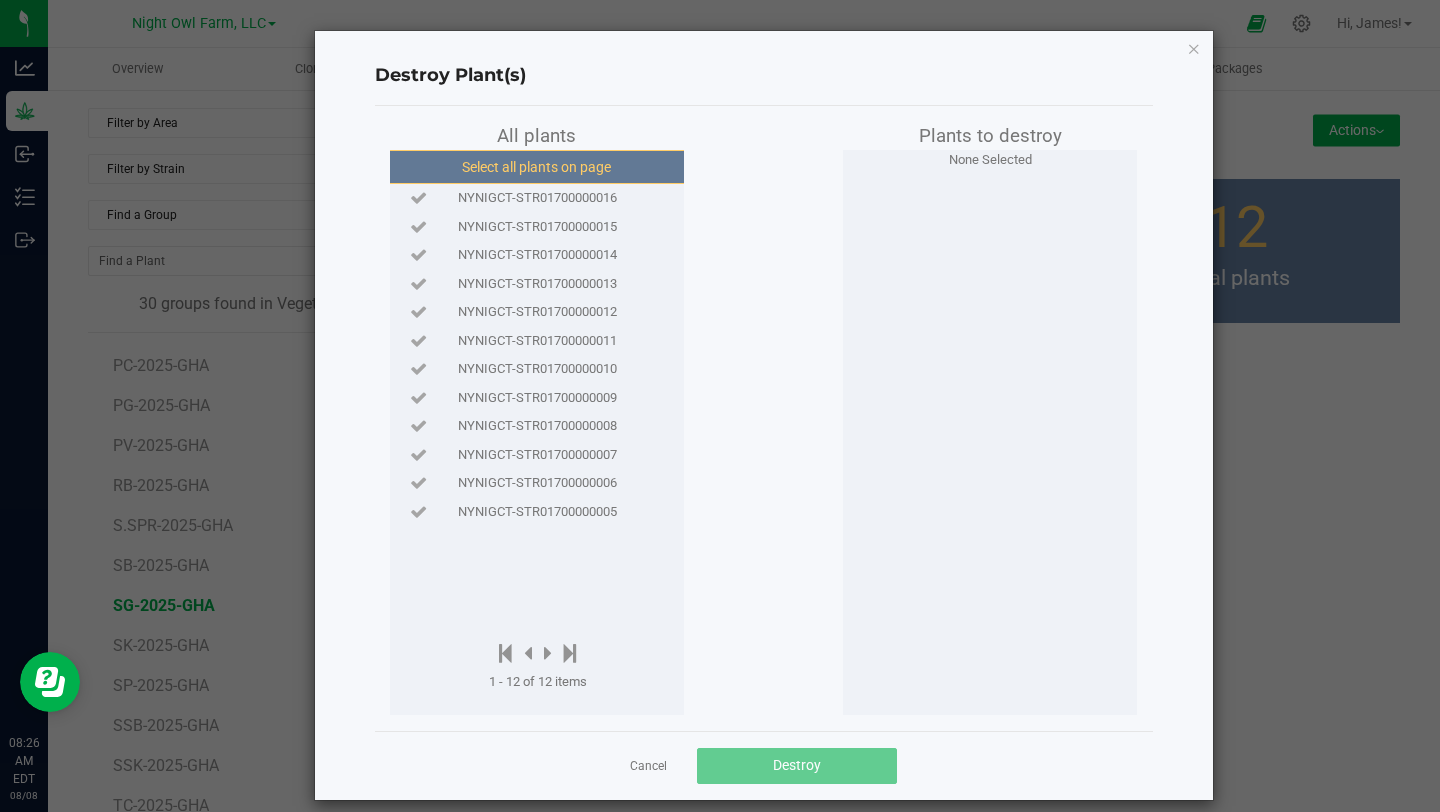 click on "Select all plants on page" 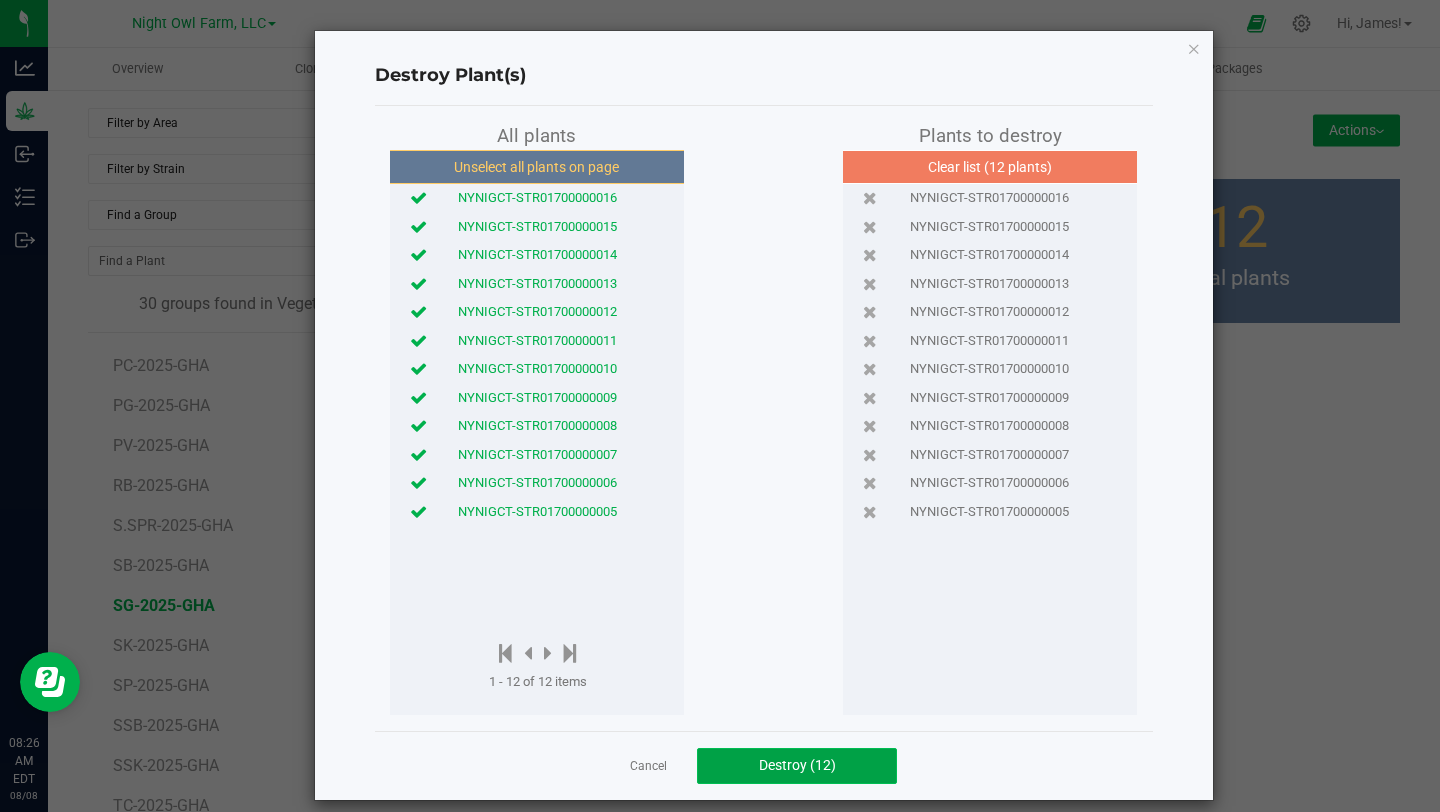 click on "Destroy (12)" 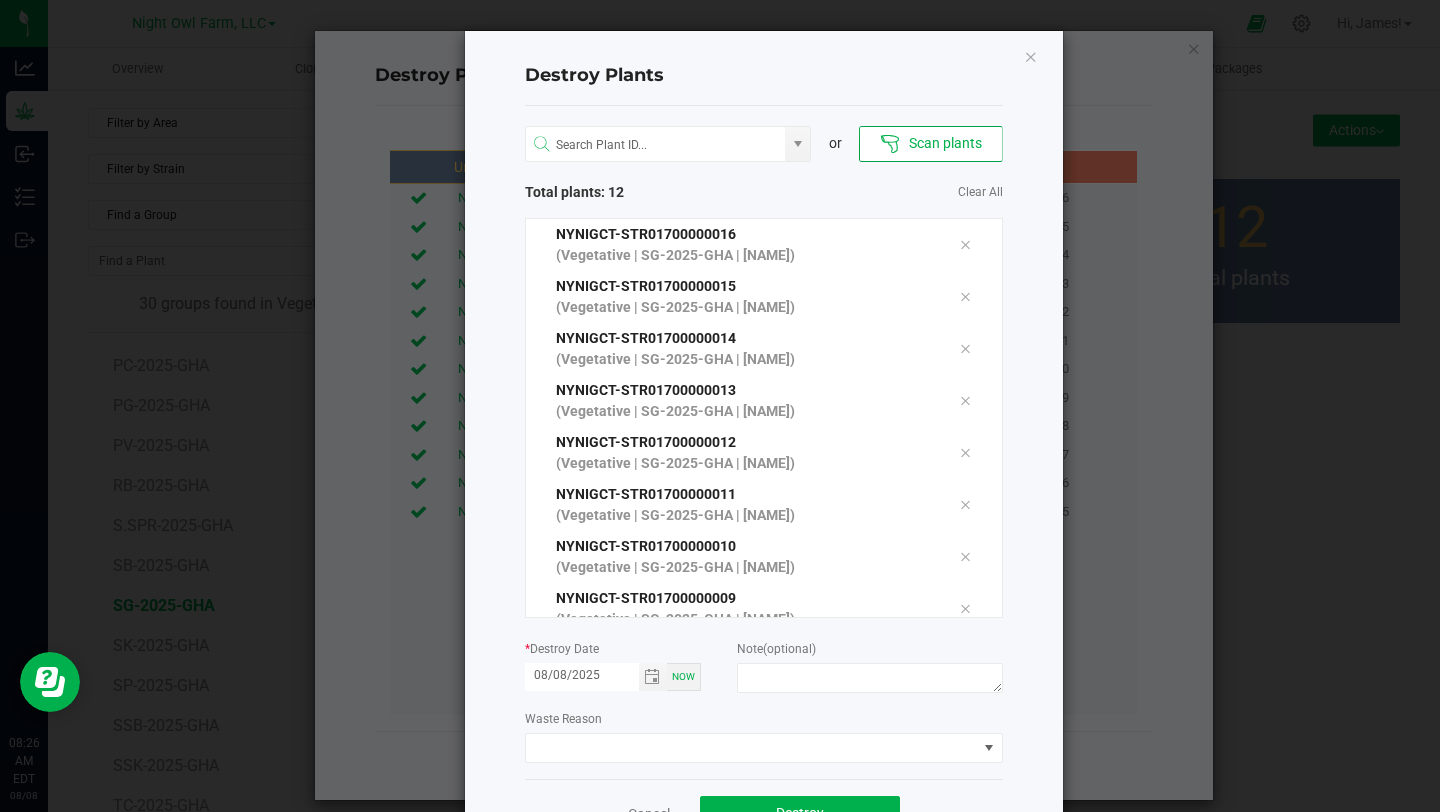 scroll, scrollTop: 66, scrollLeft: 0, axis: vertical 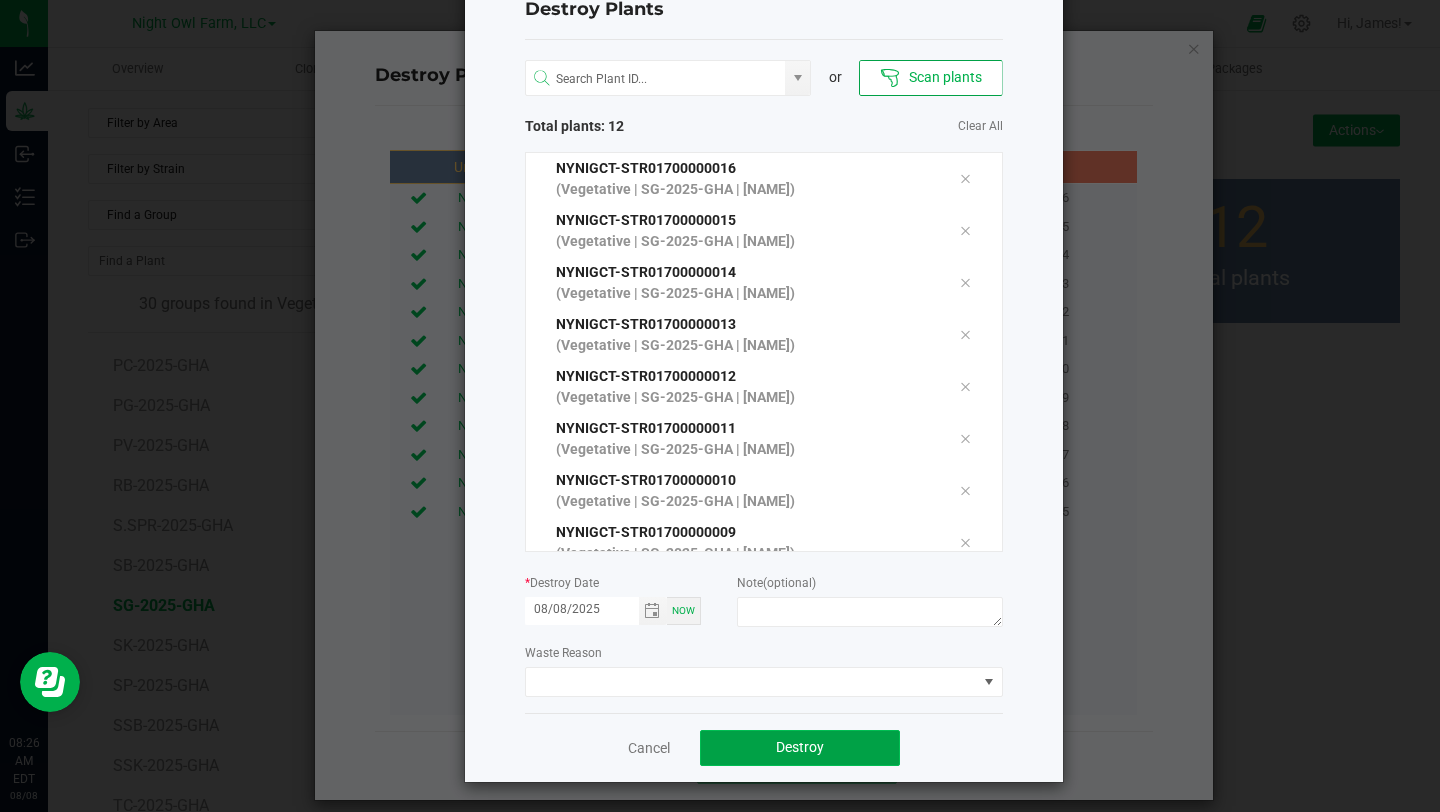 click on "Destroy" 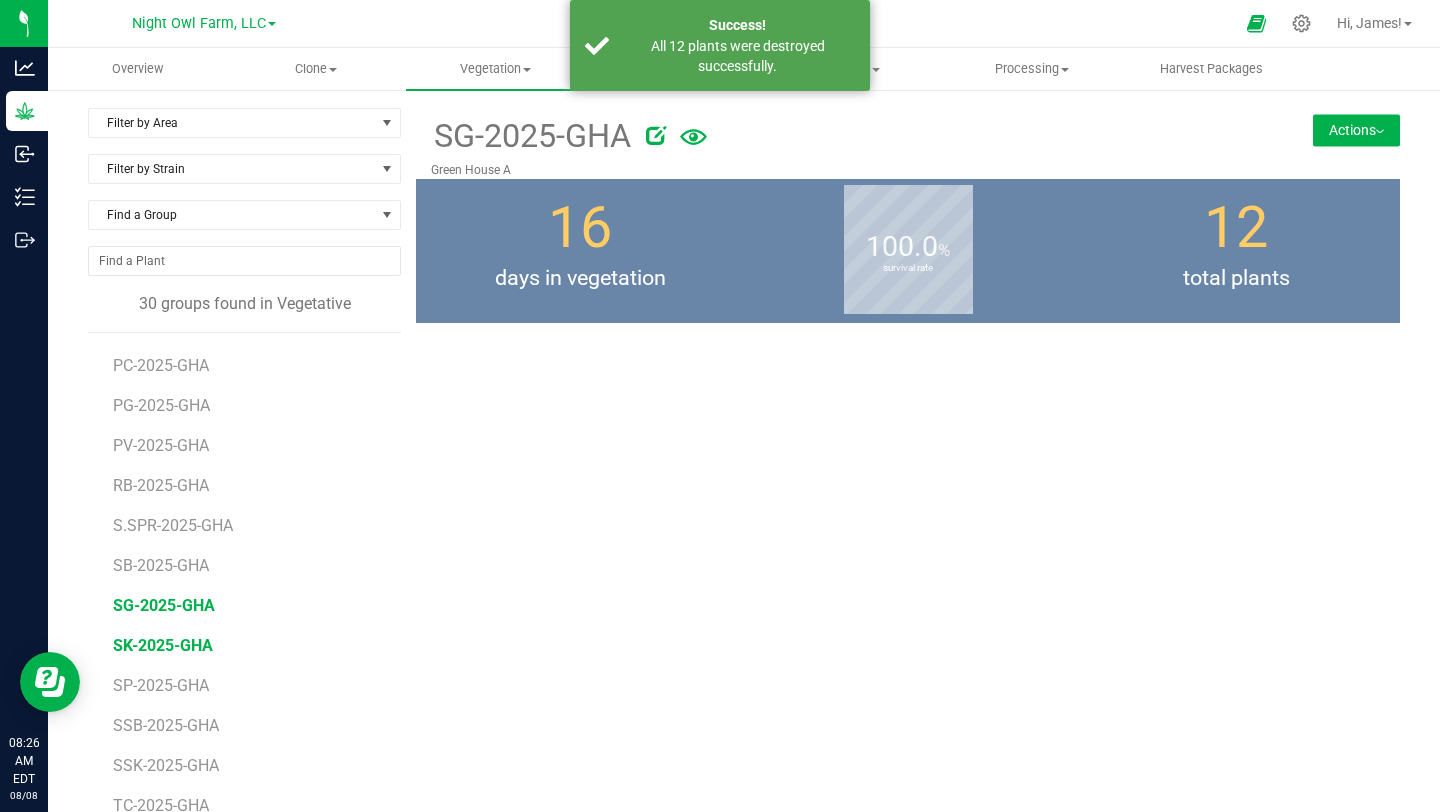 click on "SK-2025-GHA" at bounding box center (163, 645) 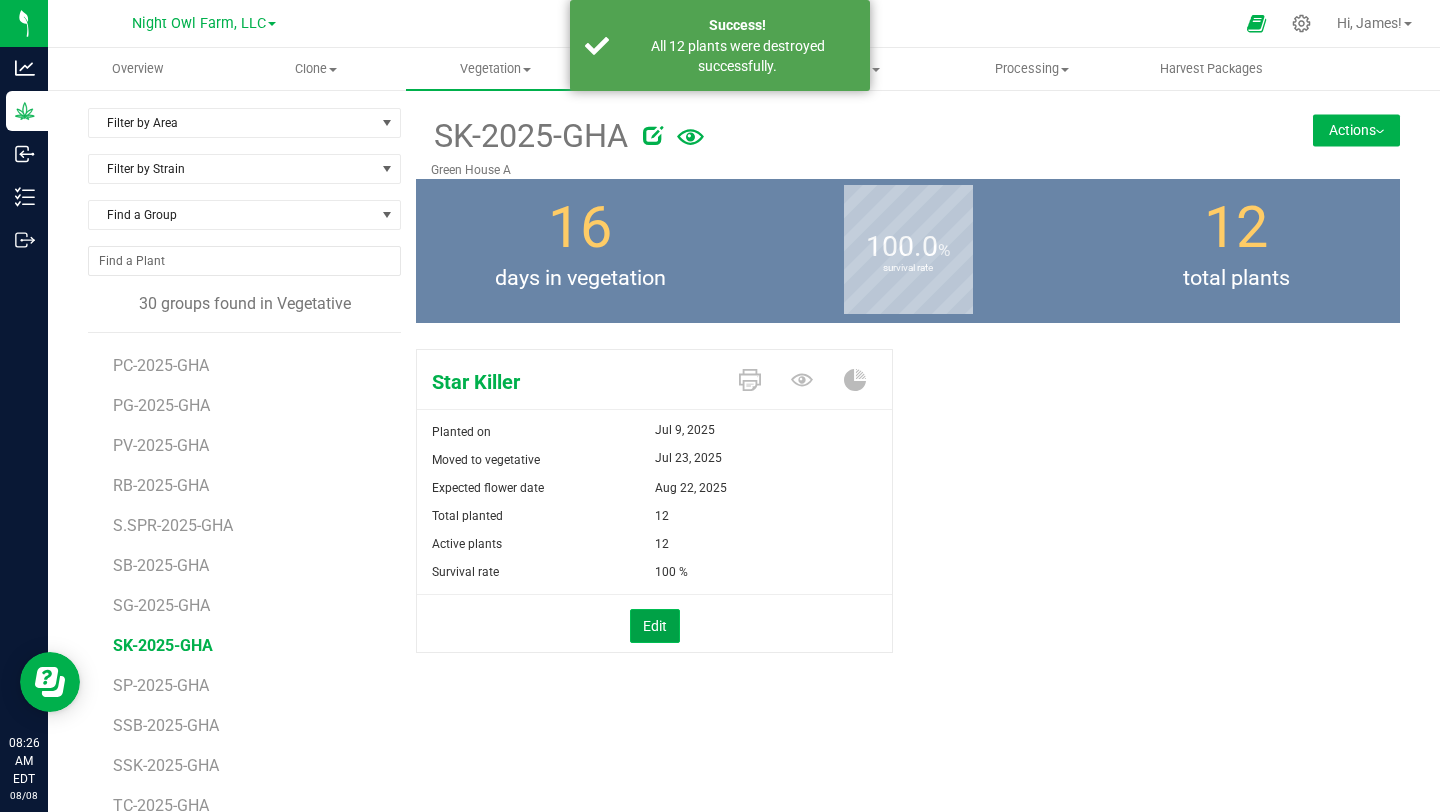 click on "Edit" at bounding box center [655, 626] 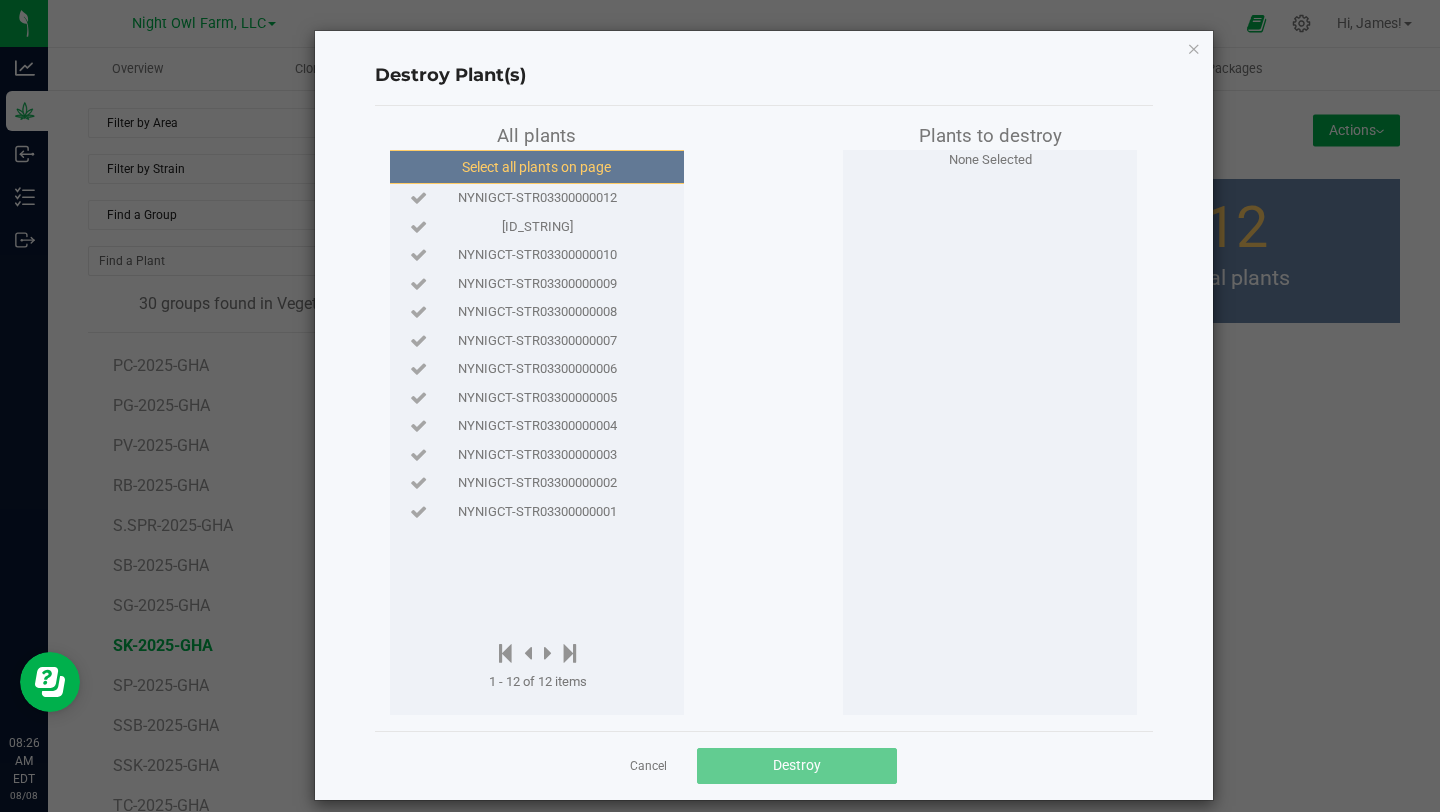 click on "Select all plants on page" 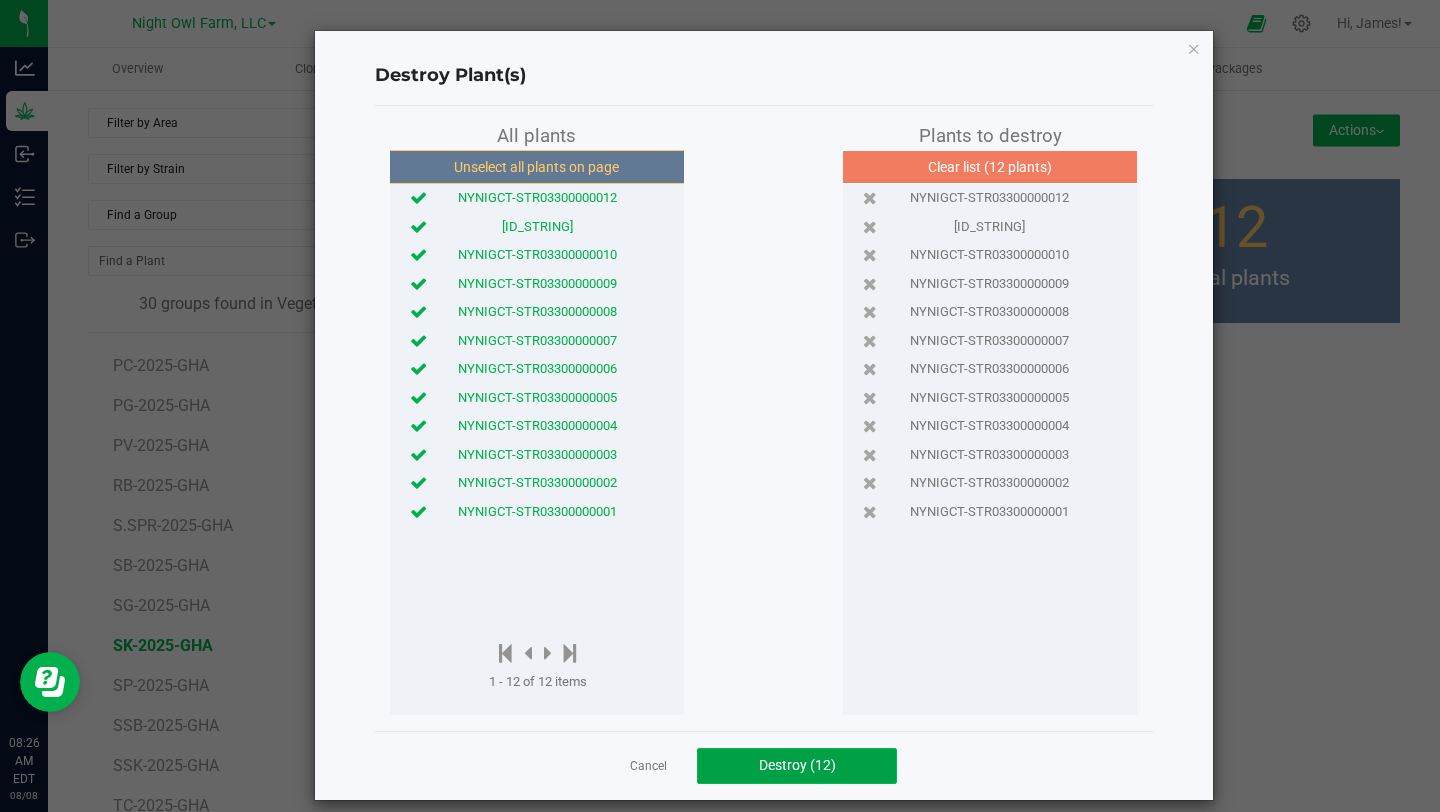 click on "Destroy (12)" 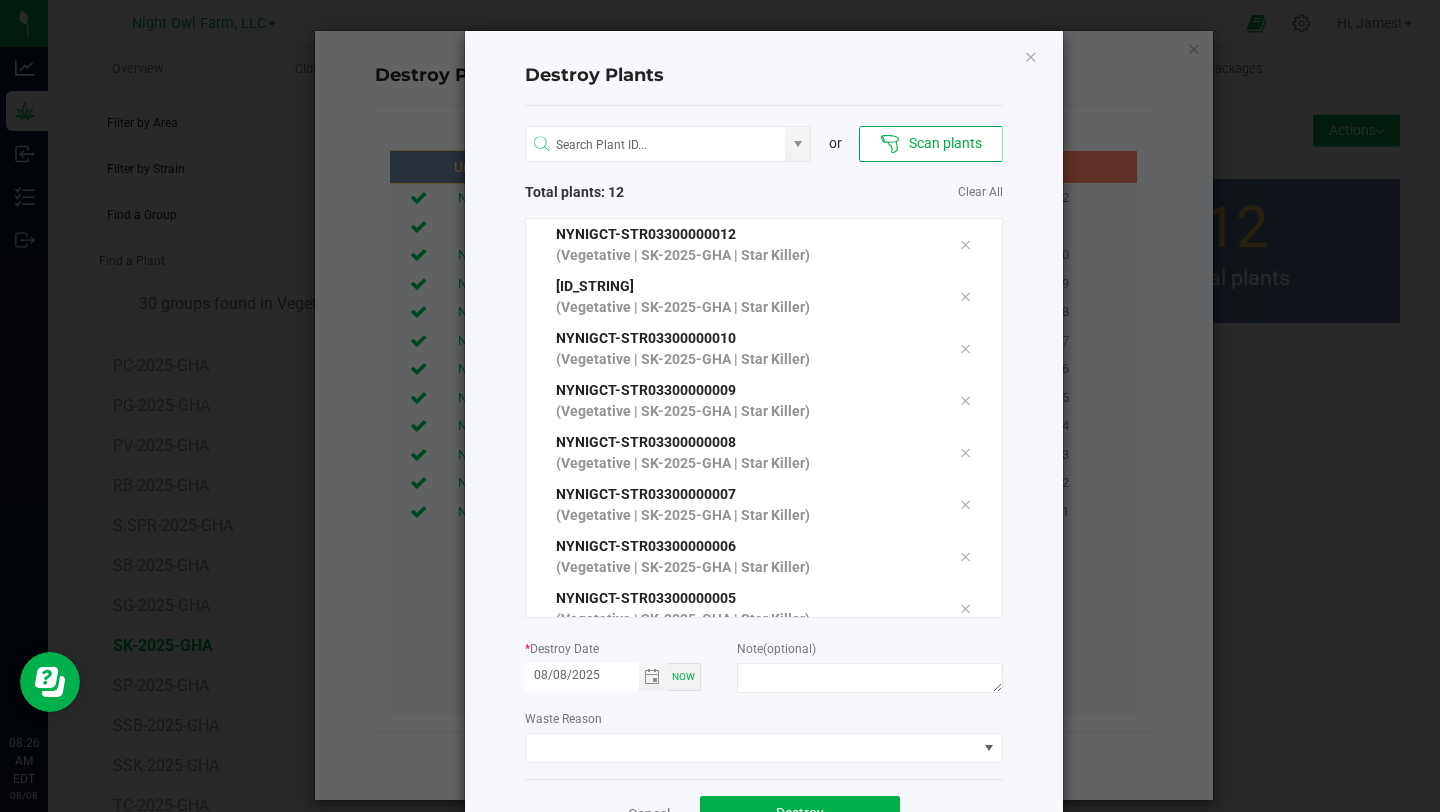 scroll, scrollTop: 66, scrollLeft: 0, axis: vertical 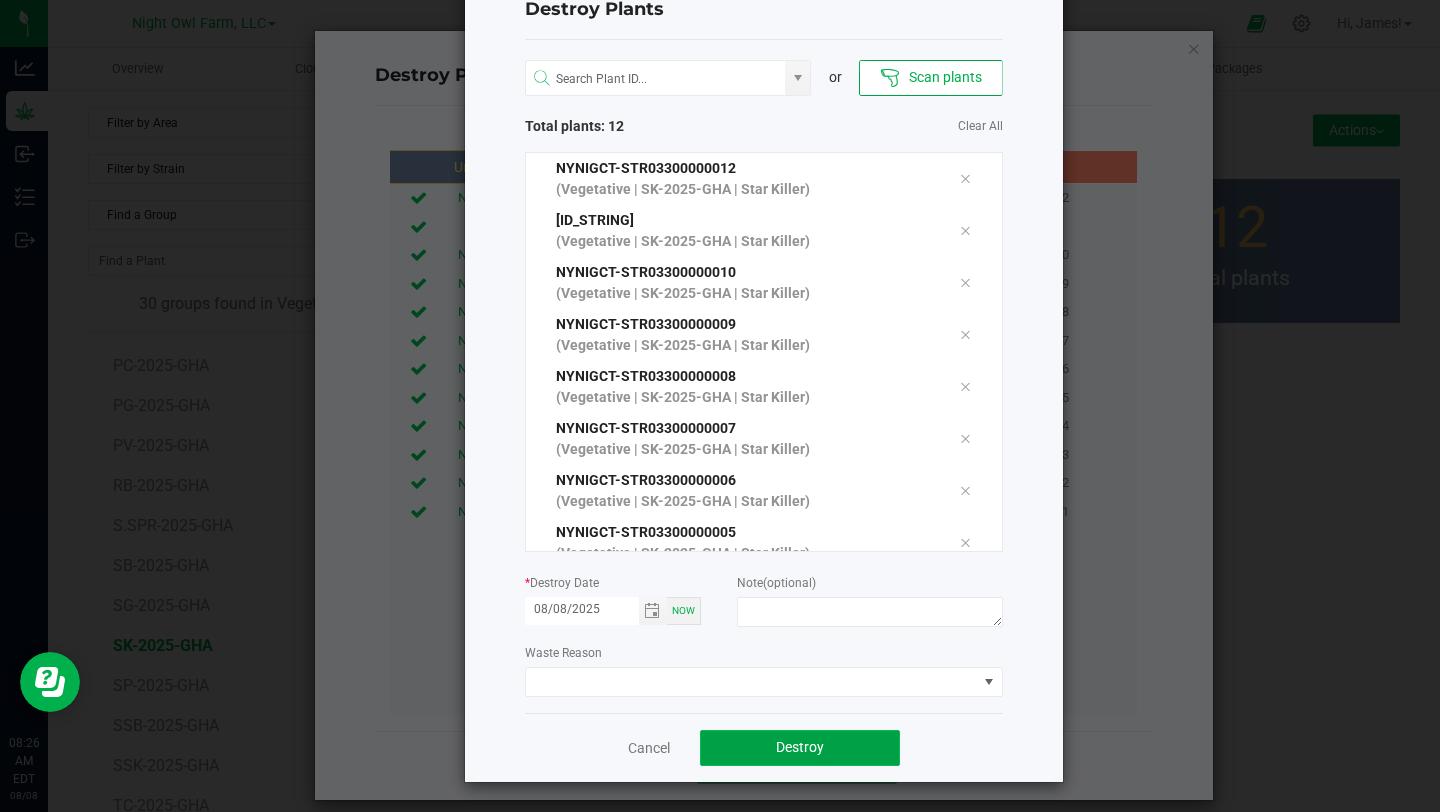 click on "Destroy" 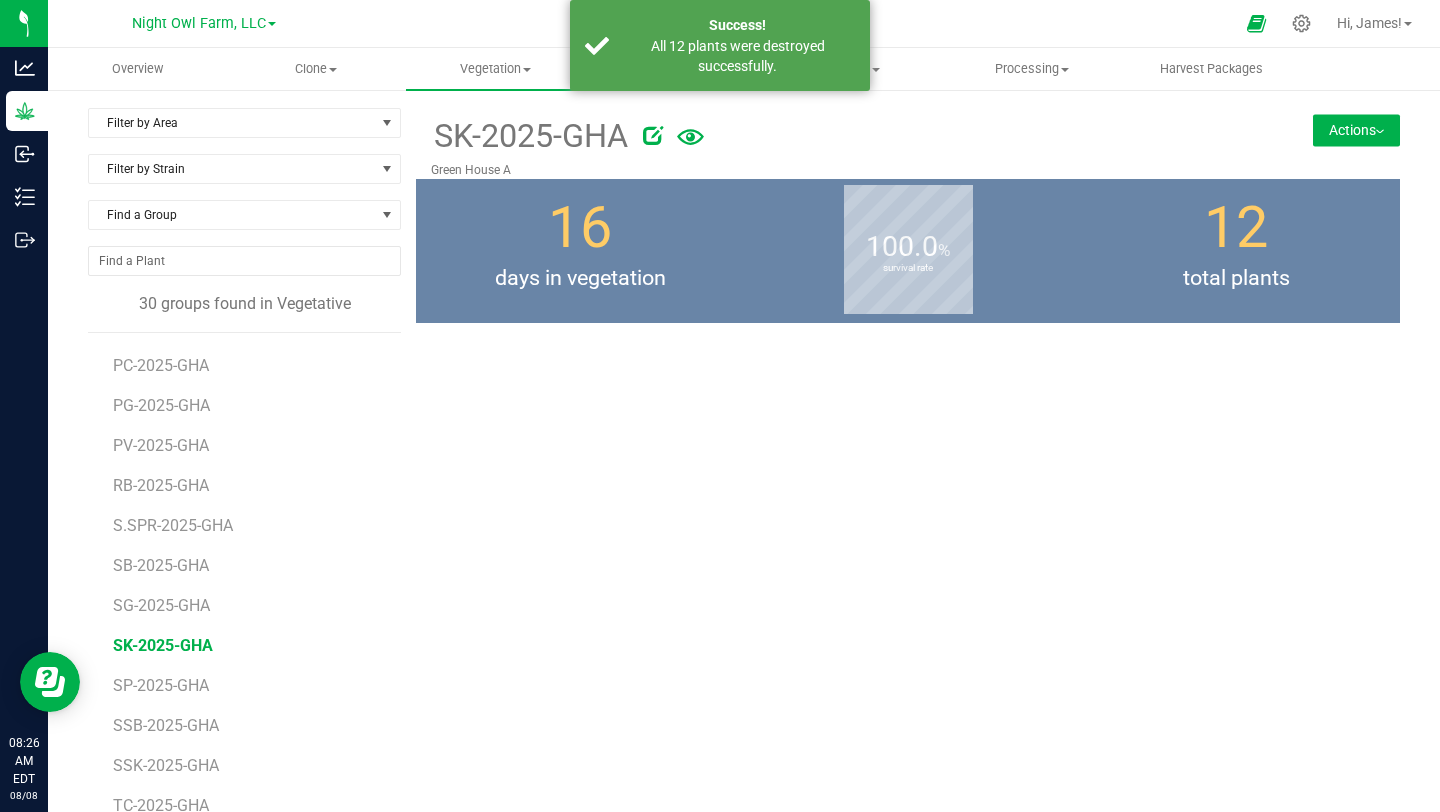 click on "SP-2025-GHA" at bounding box center (250, 678) 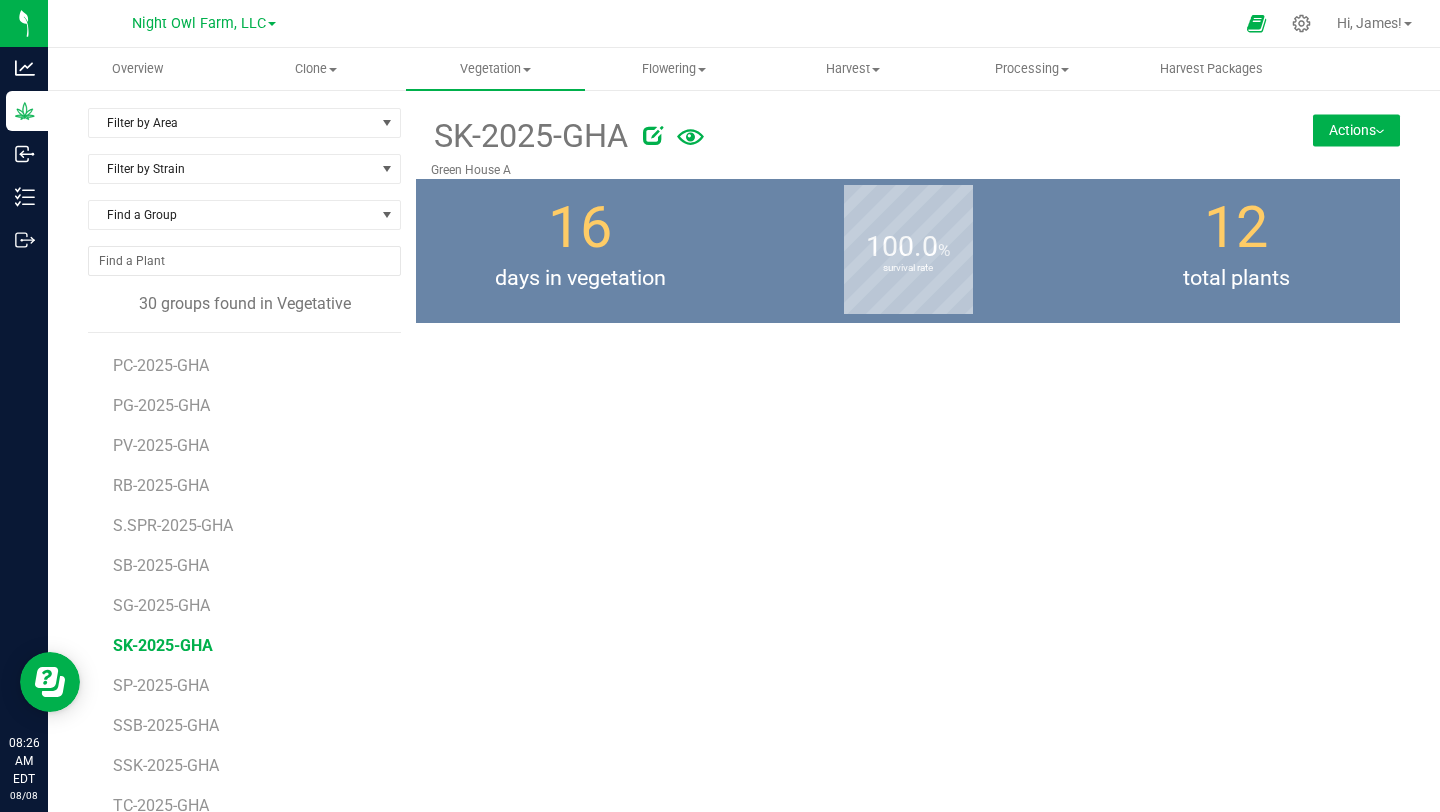 click on "SP-2025-GHA" at bounding box center [250, 678] 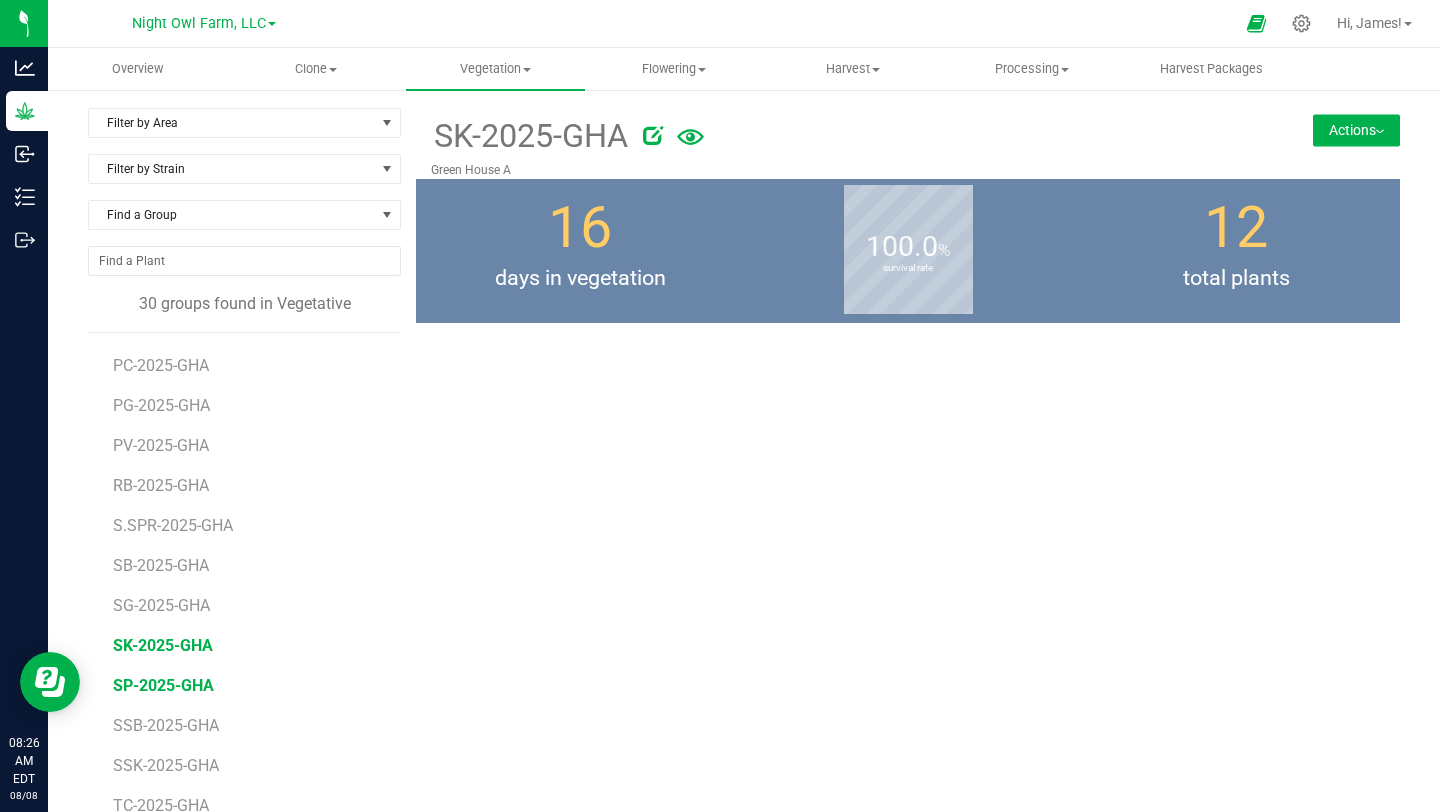 click on "SP-2025-GHA" at bounding box center [163, 685] 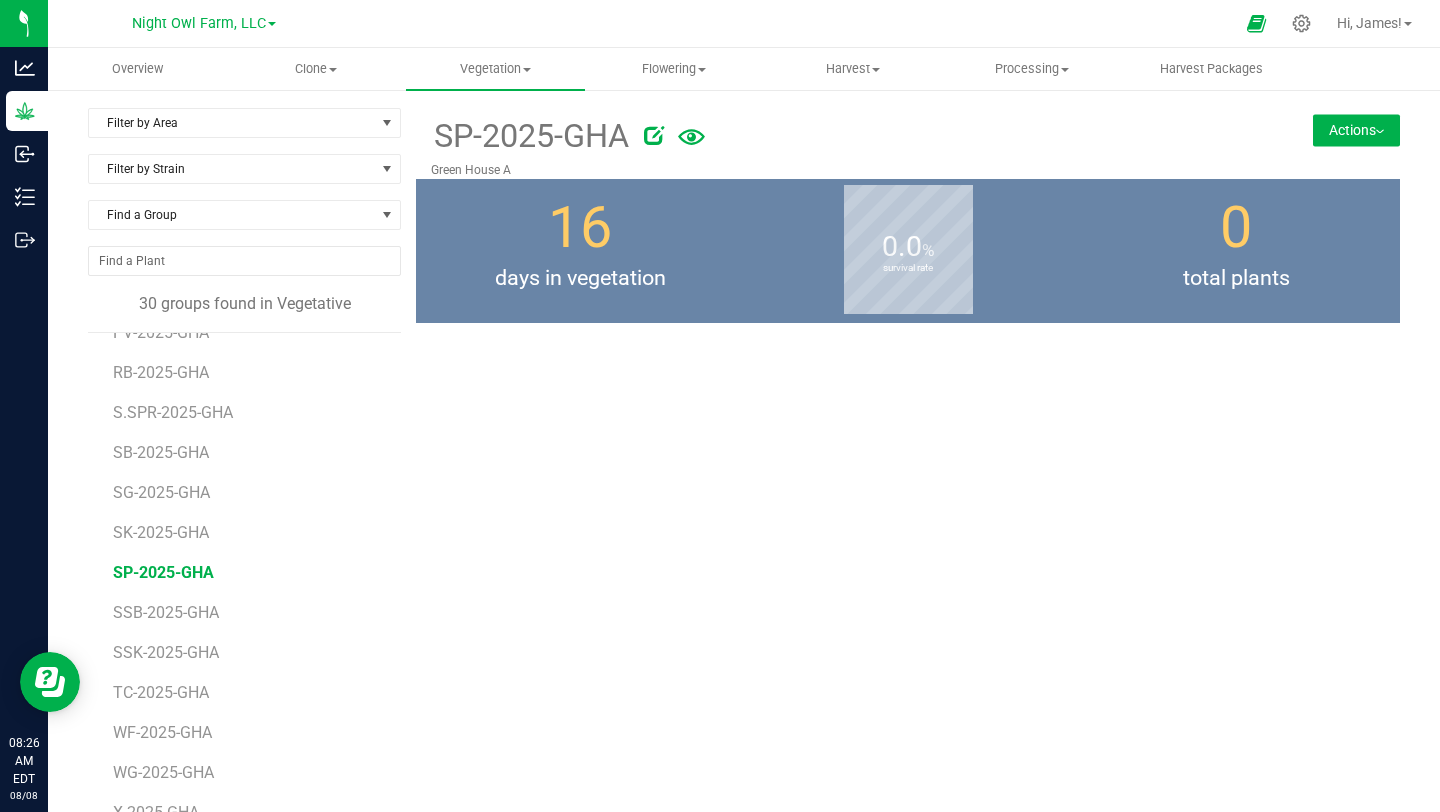 scroll, scrollTop: 716, scrollLeft: 0, axis: vertical 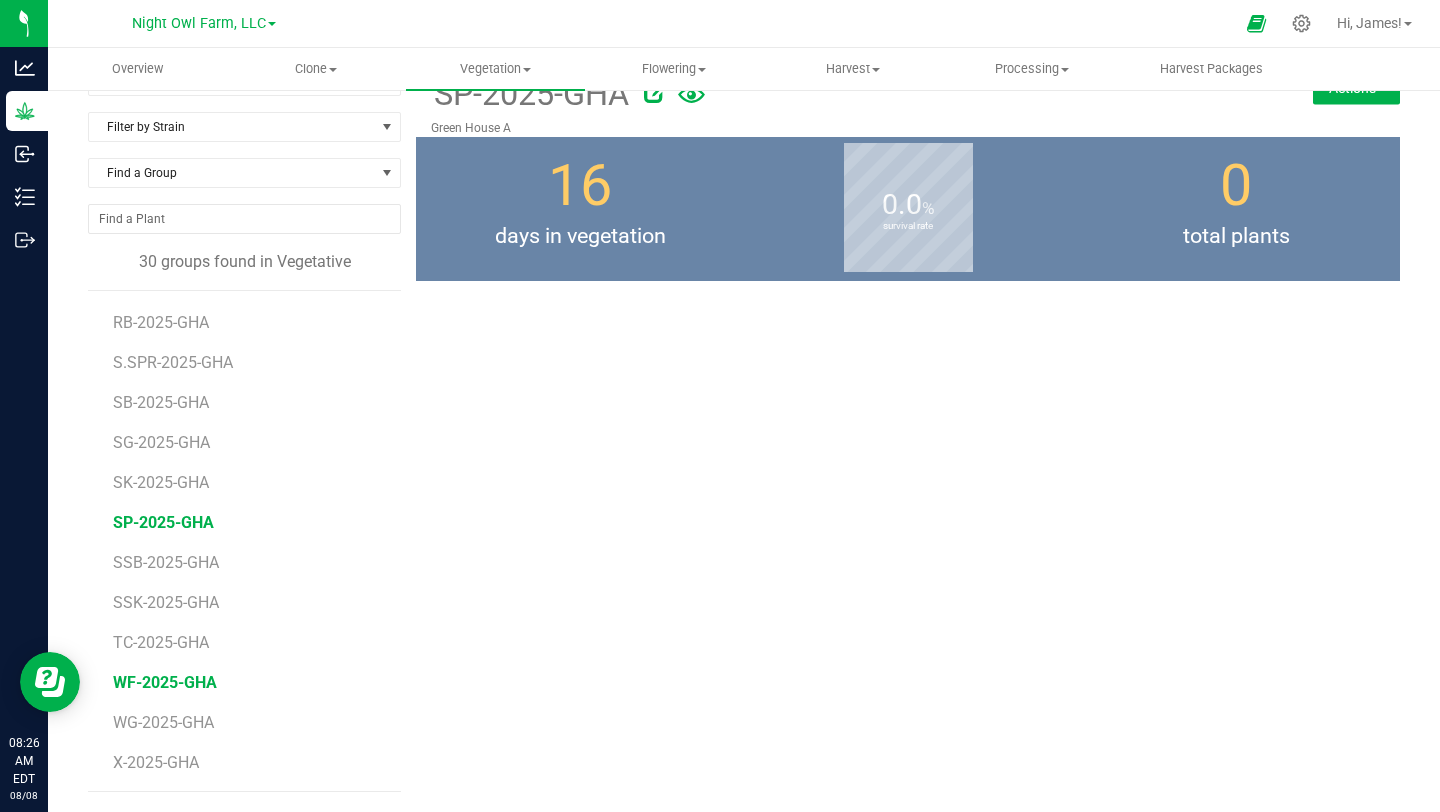 click on "WF-2025-GHA" at bounding box center (165, 682) 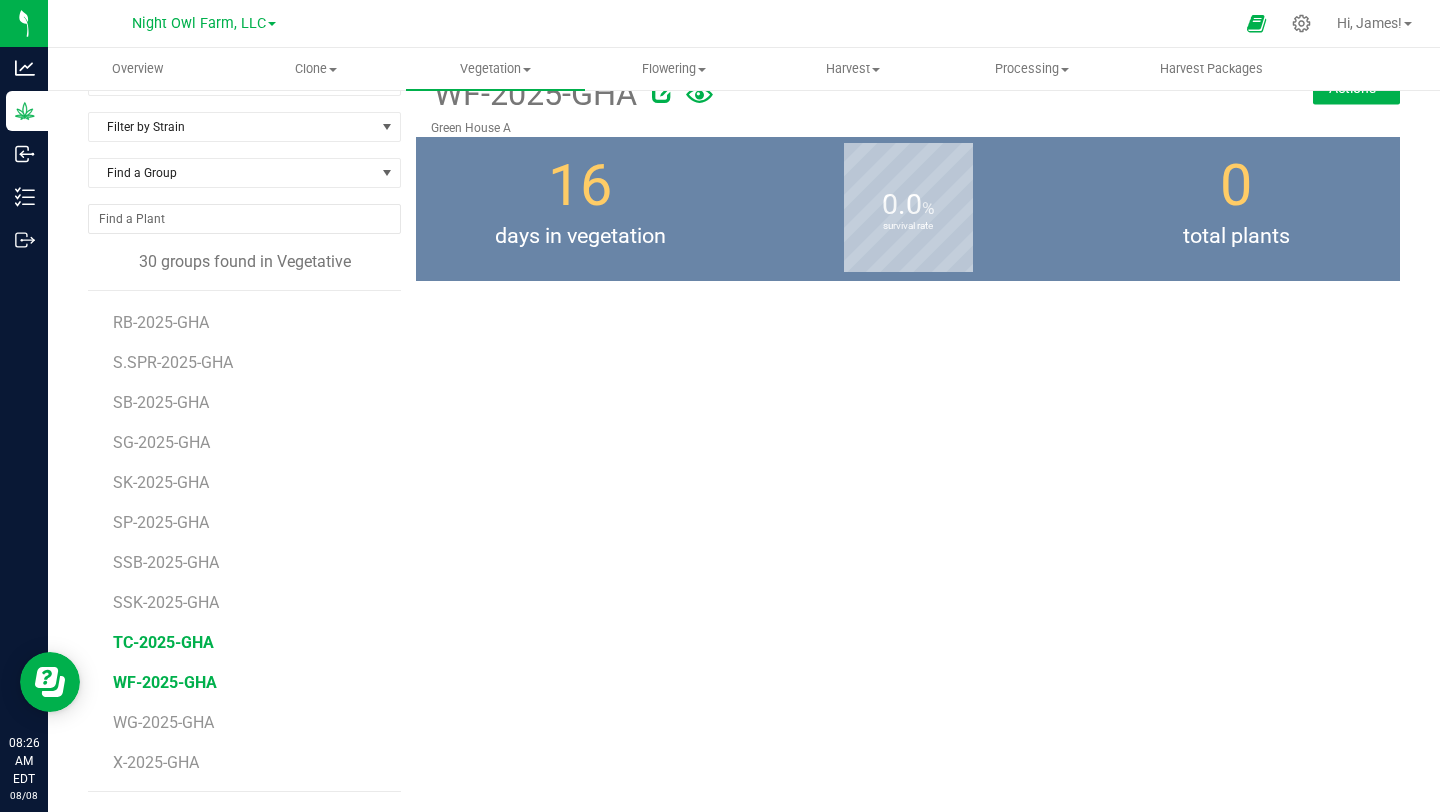 click on "TC-2025-GHA" at bounding box center [163, 642] 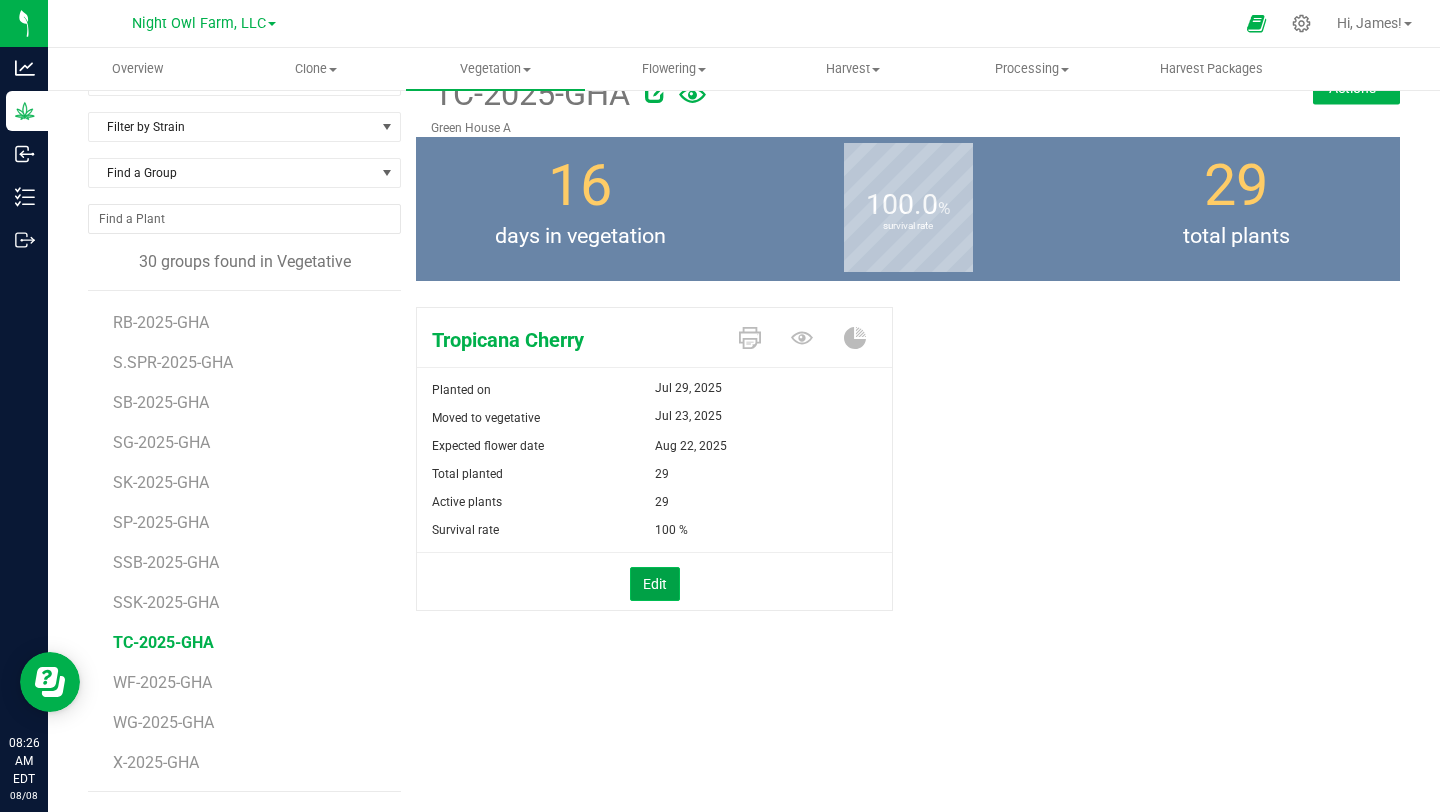 click on "Edit" at bounding box center [655, 584] 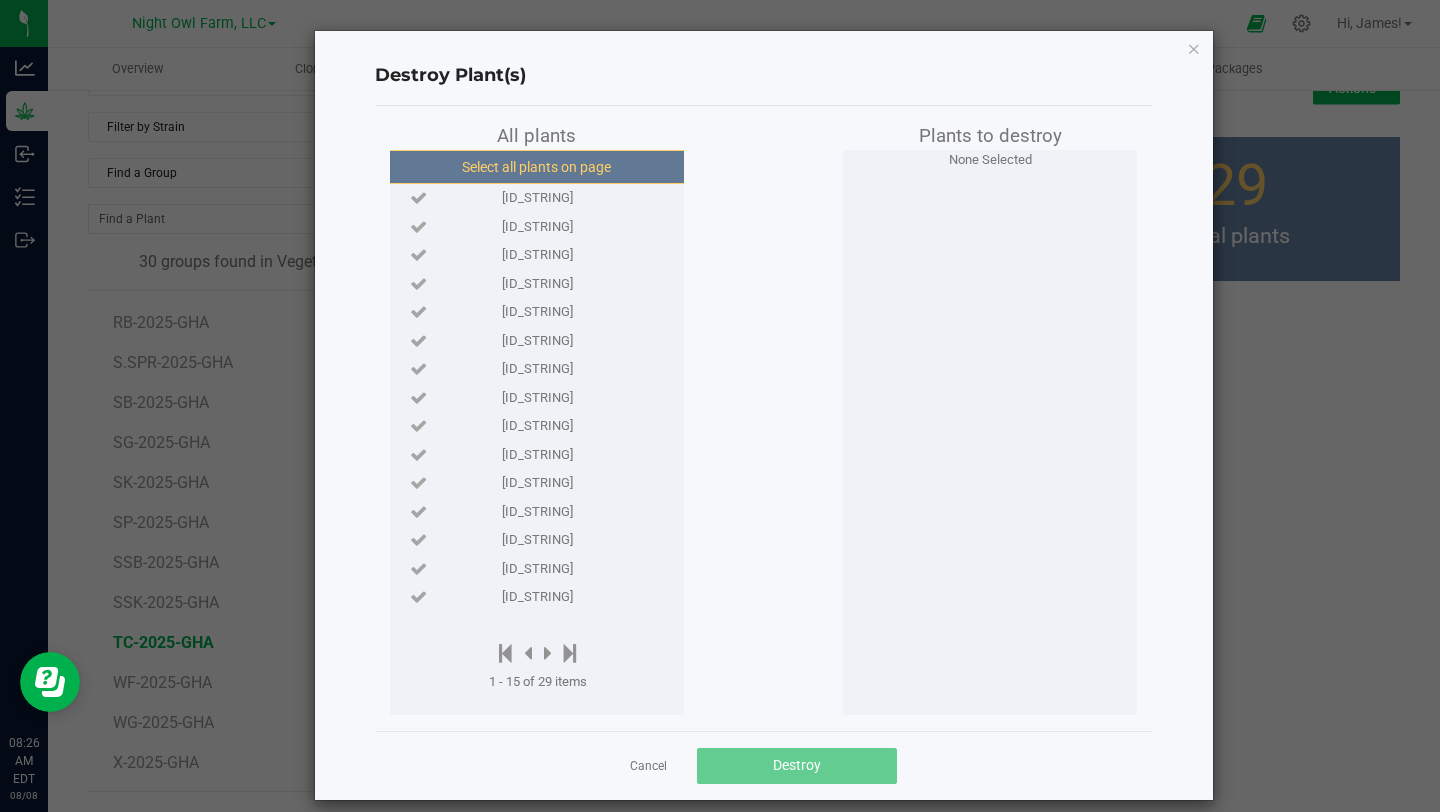 click on "Select all plants on page" 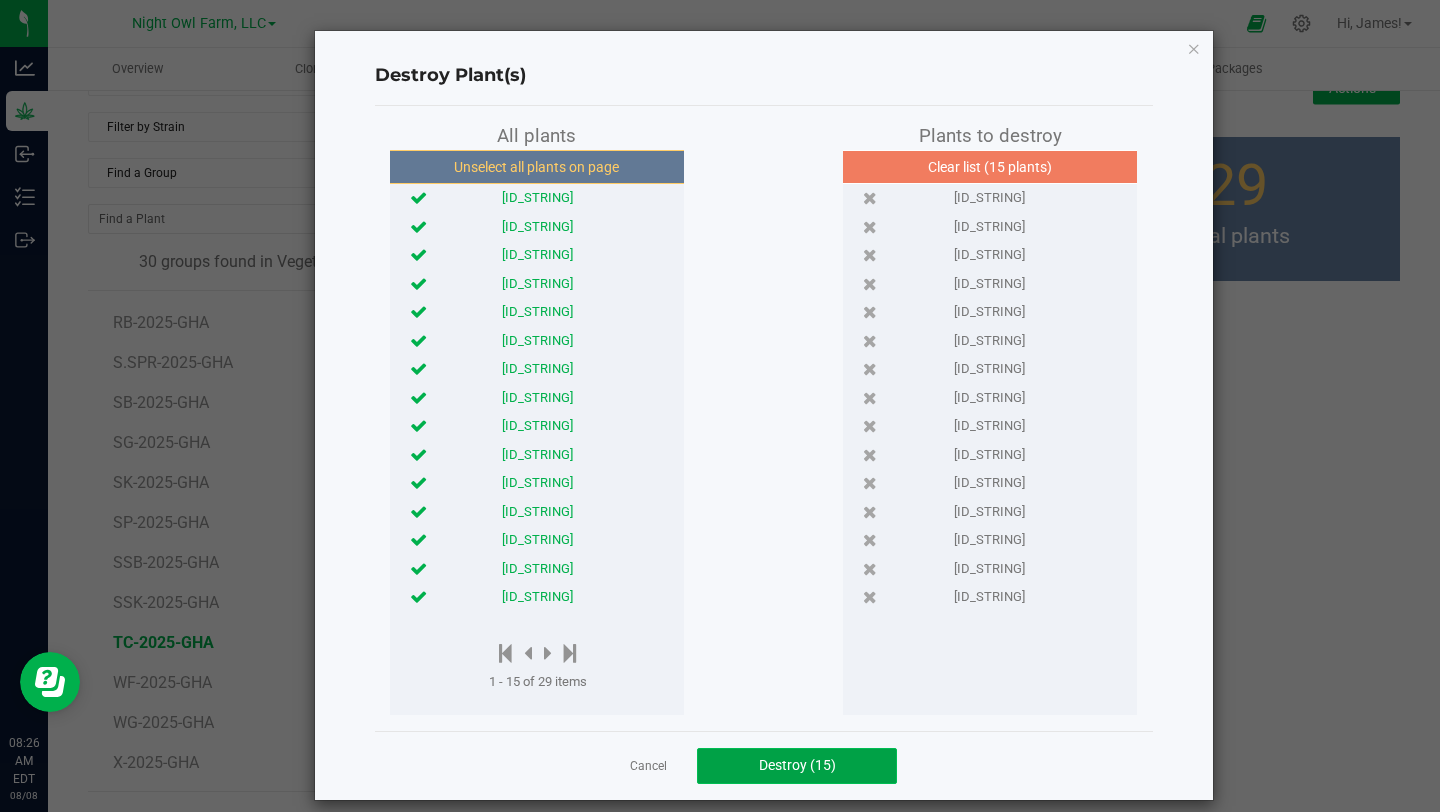 click on "Destroy (15)" 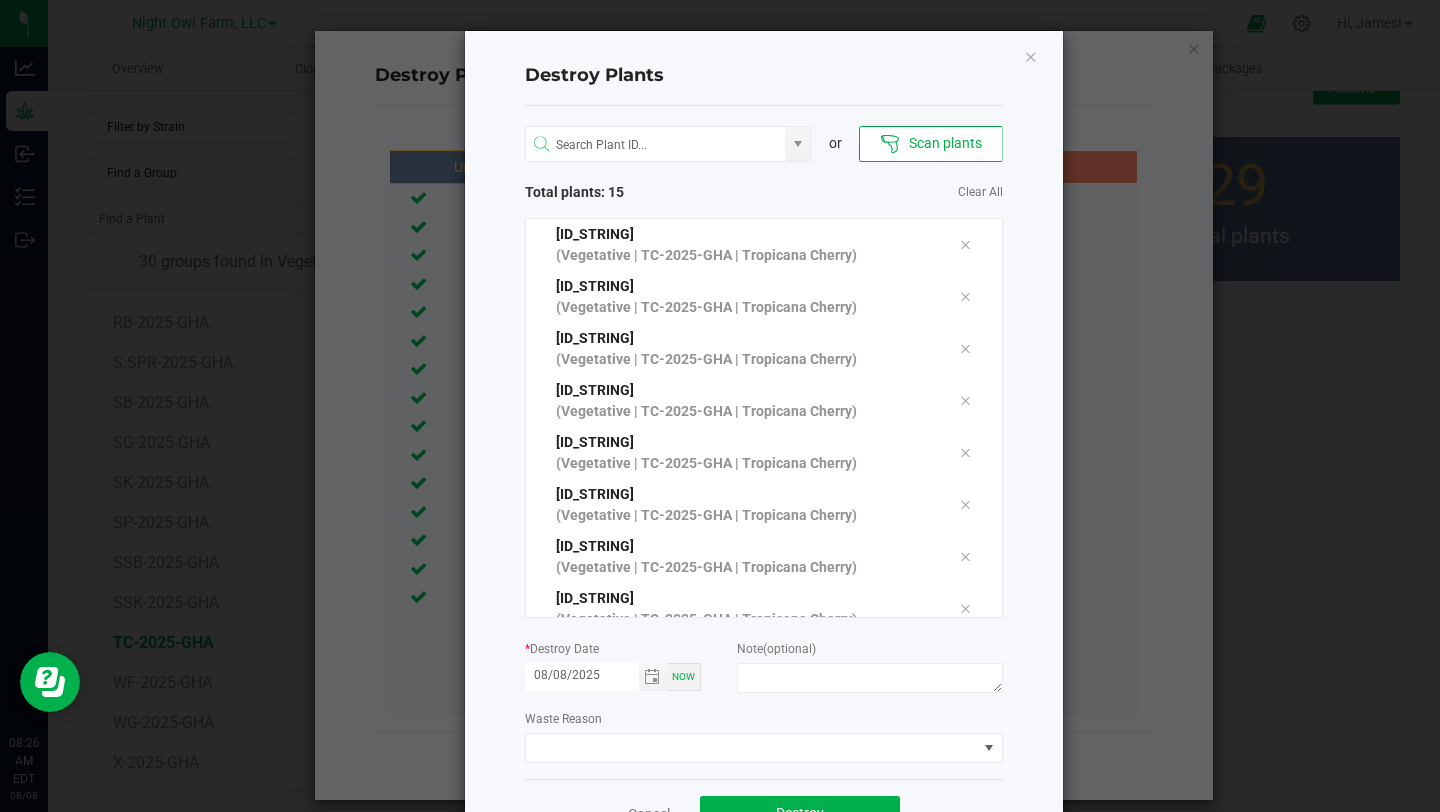 scroll, scrollTop: 66, scrollLeft: 0, axis: vertical 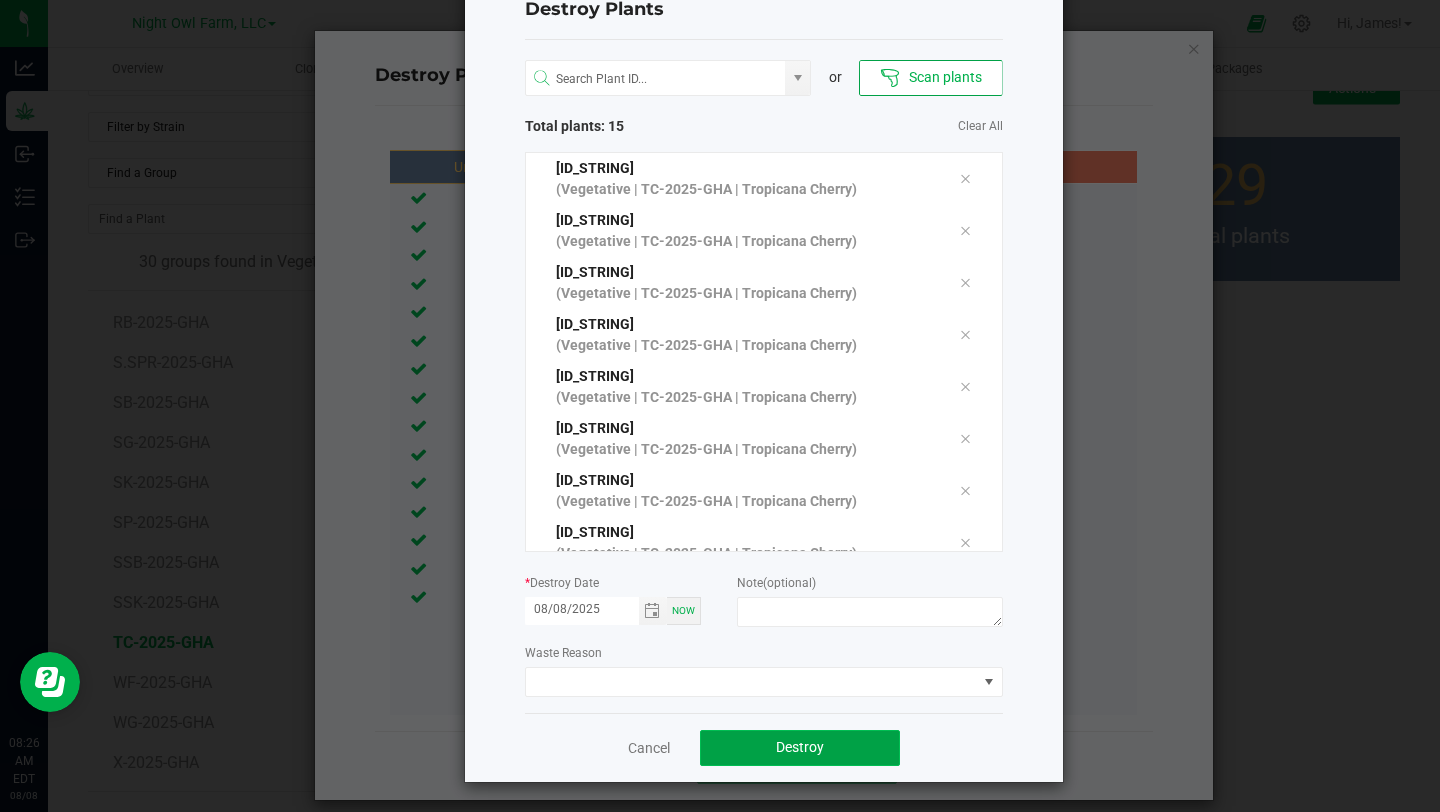 click on "Destroy" 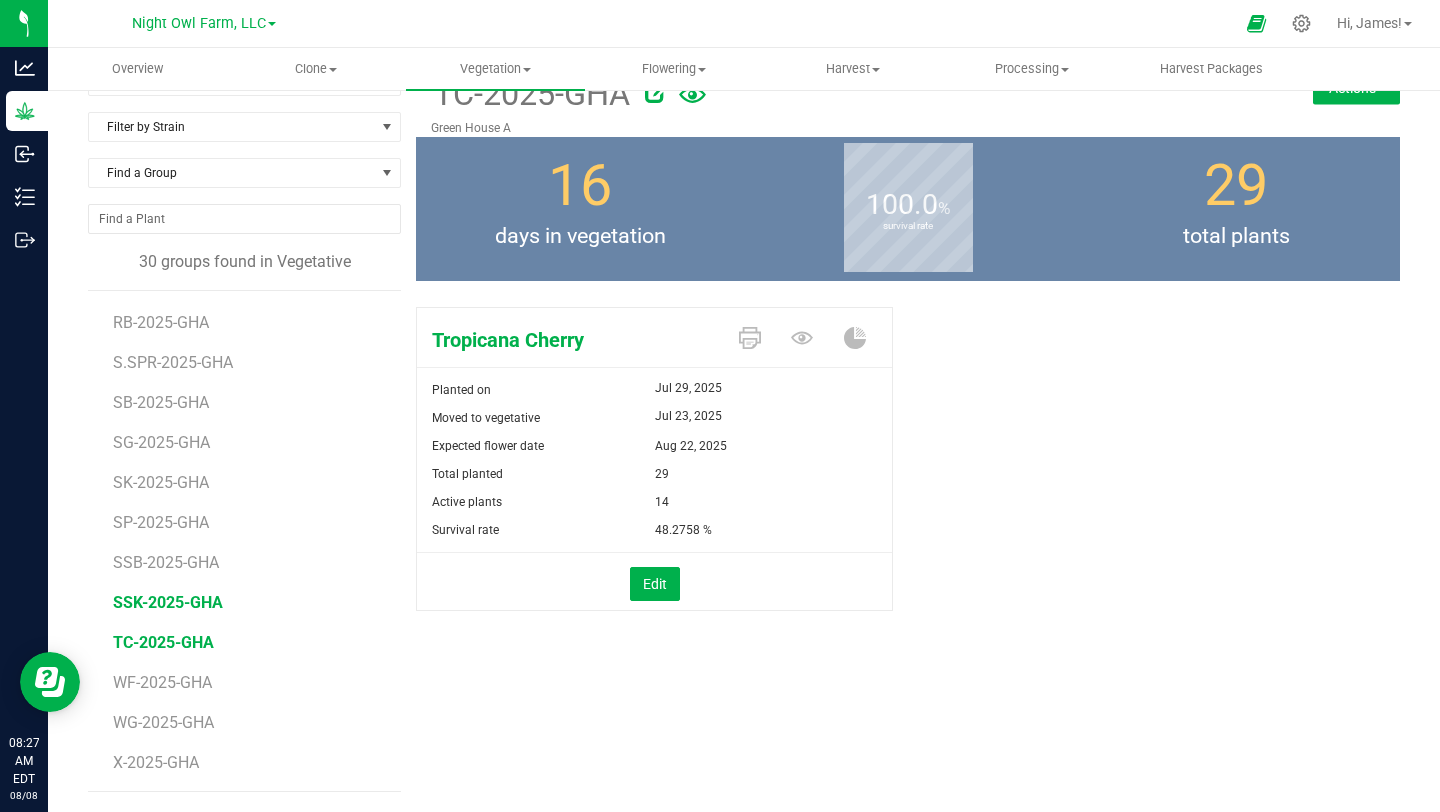 click on "SSK-2025-GHA" at bounding box center (168, 602) 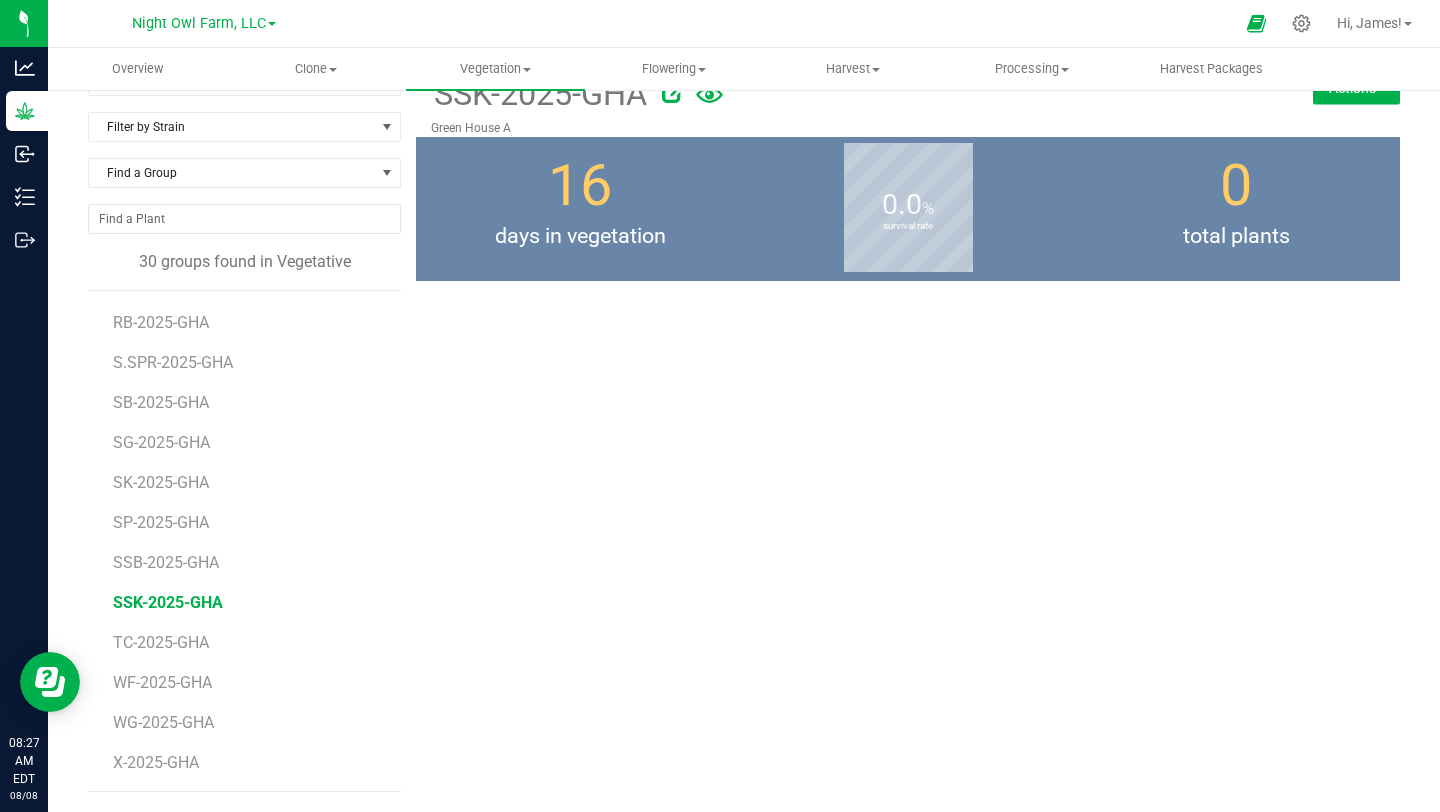click on "TC-2025-GHA" at bounding box center [250, 635] 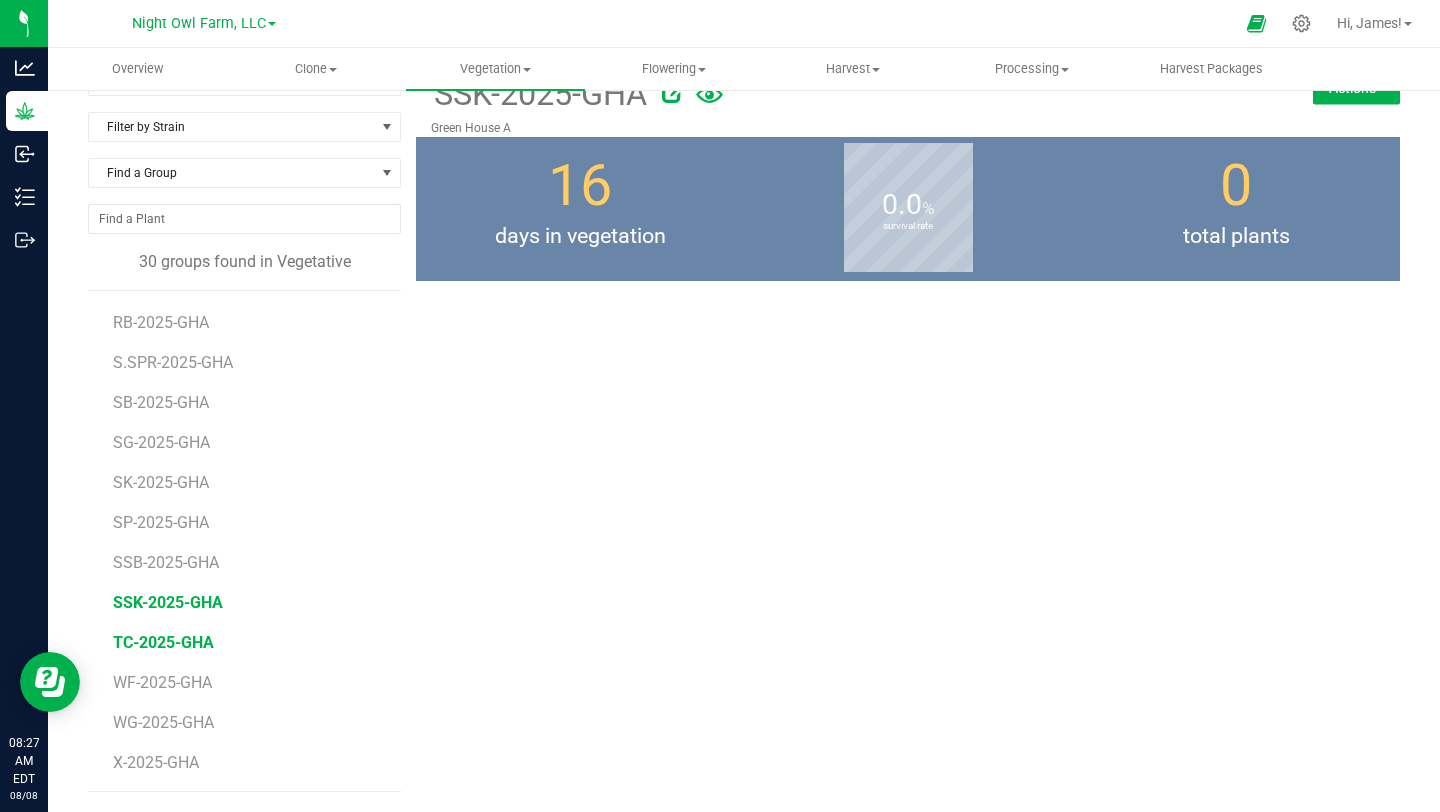 click on "TC-2025-GHA" at bounding box center [163, 642] 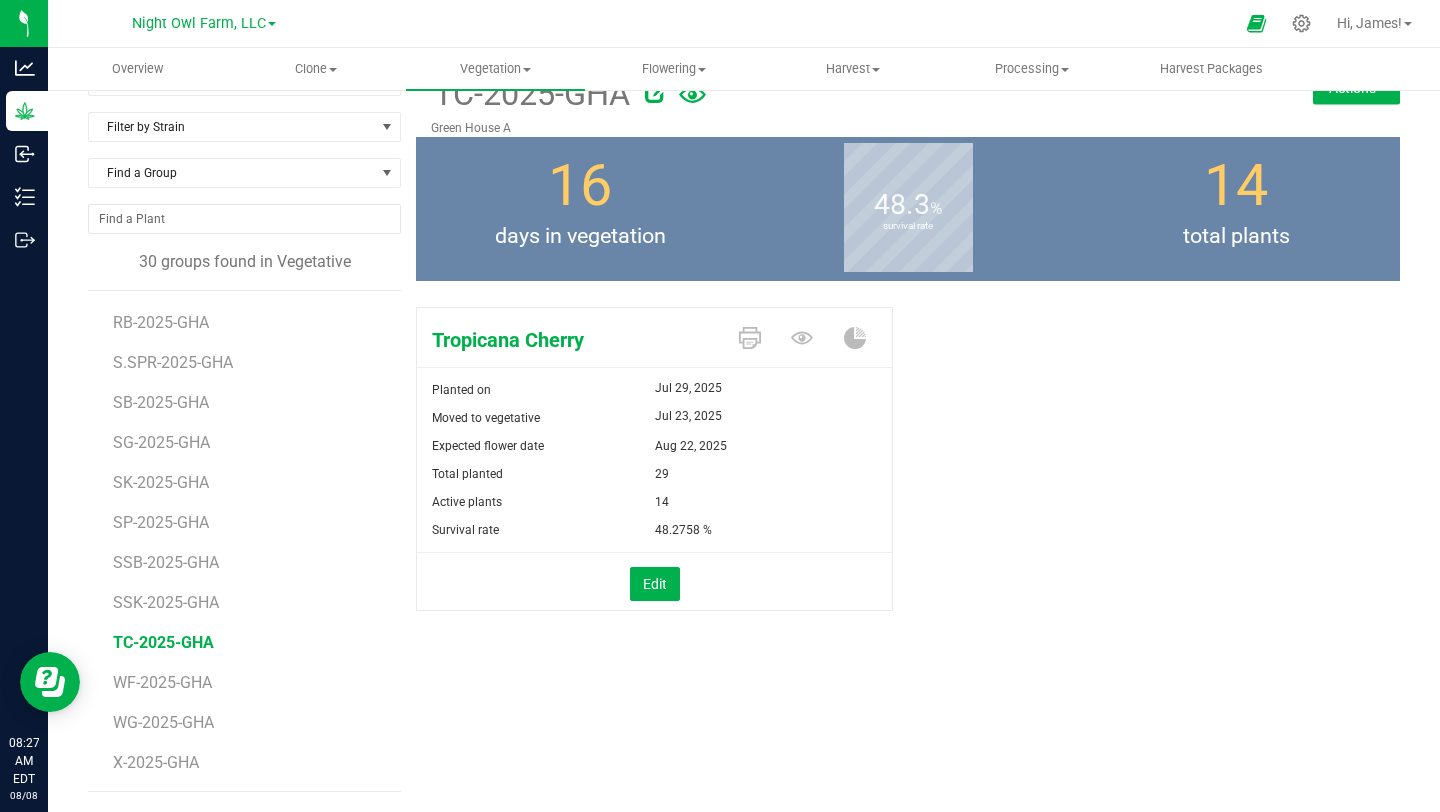 scroll, scrollTop: 0, scrollLeft: 0, axis: both 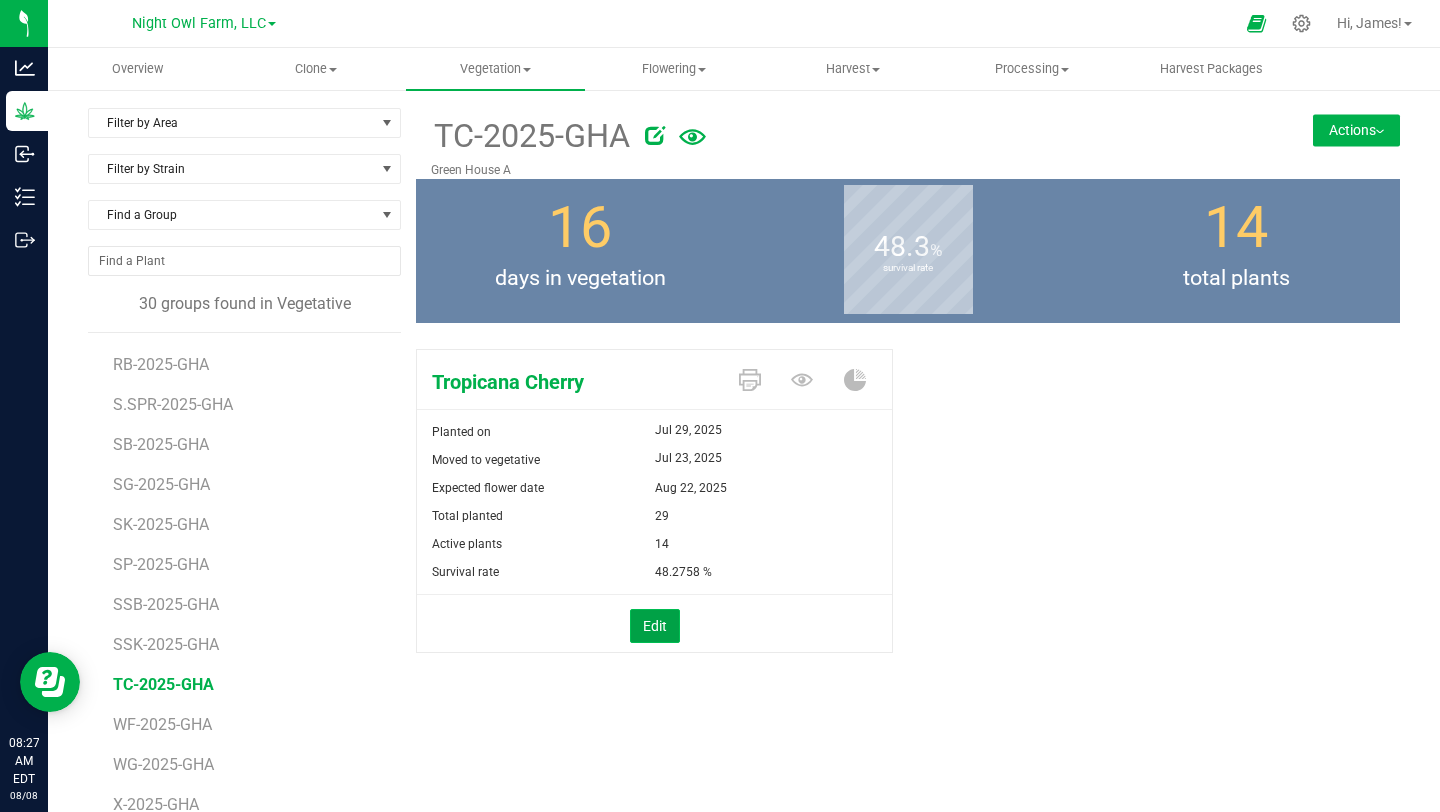 click on "Edit" at bounding box center [655, 626] 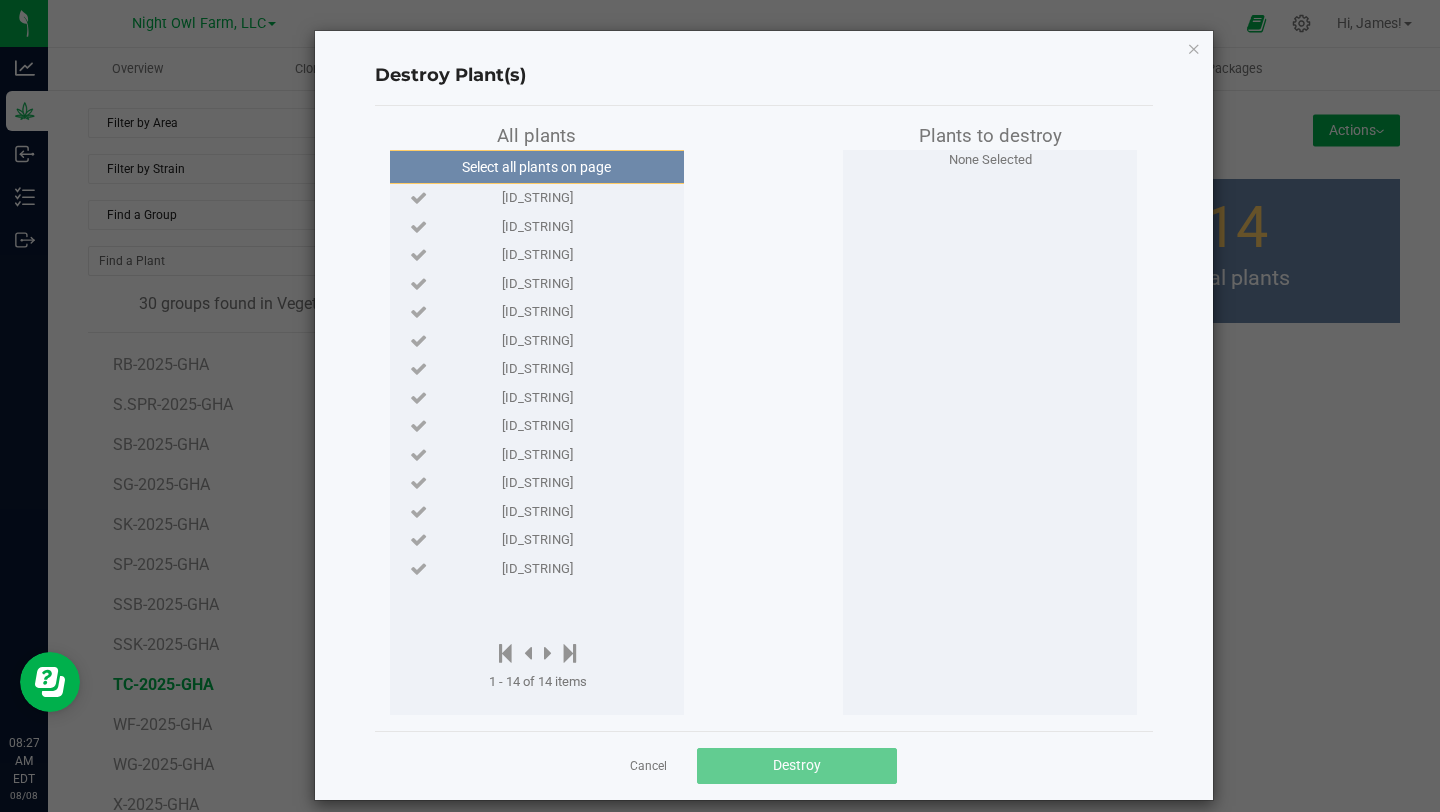 scroll, scrollTop: 19, scrollLeft: 0, axis: vertical 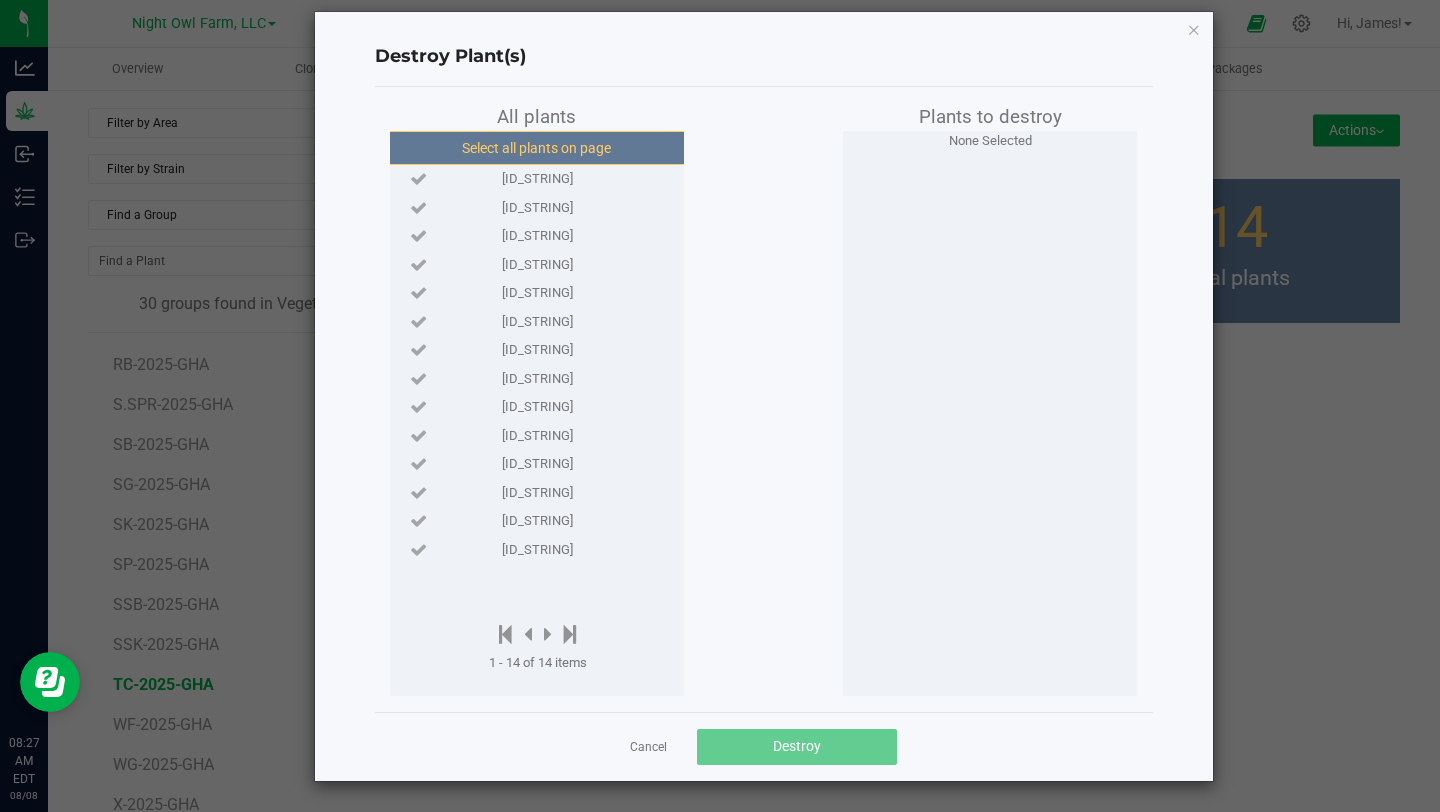 click on "Select all plants on page" 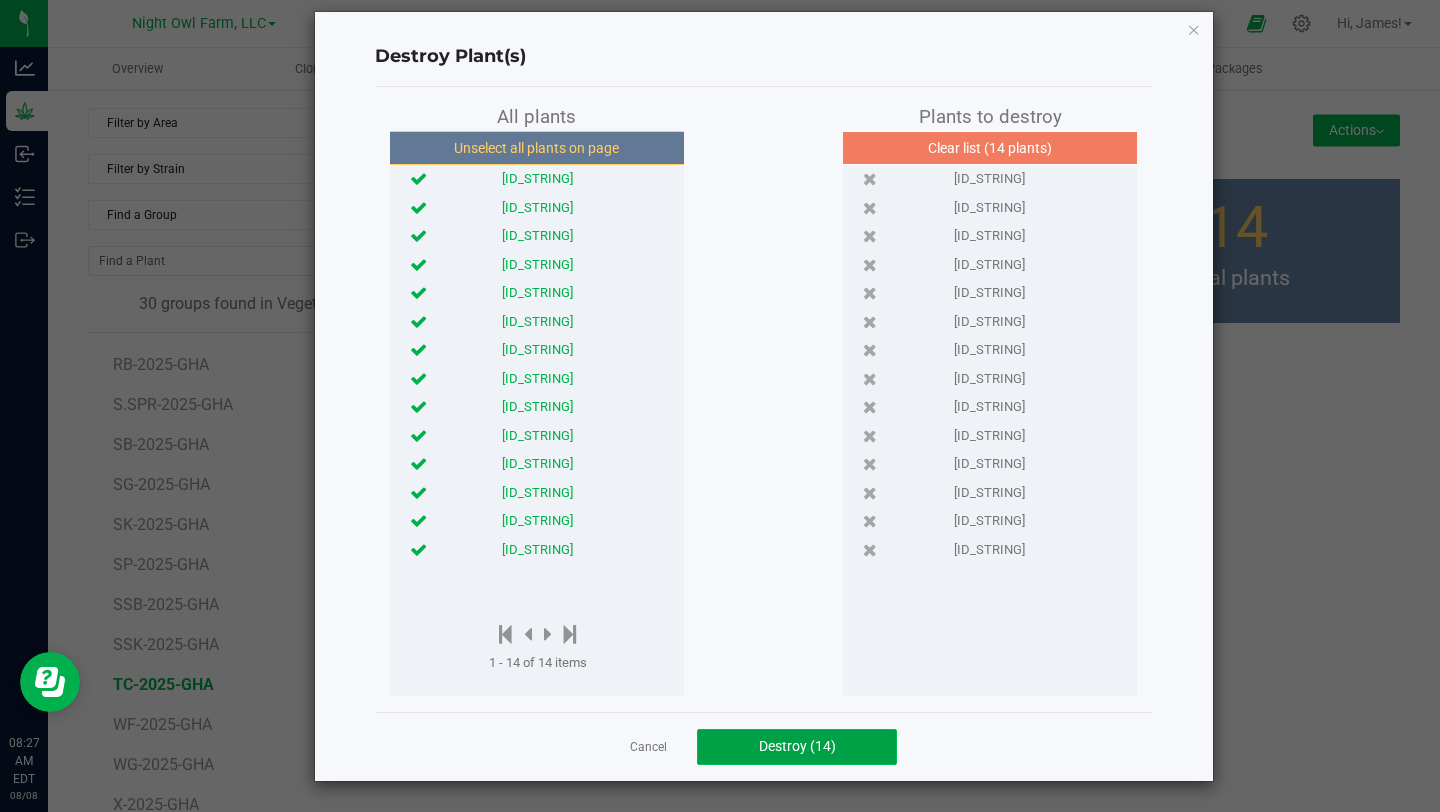 click on "Destroy (14)" 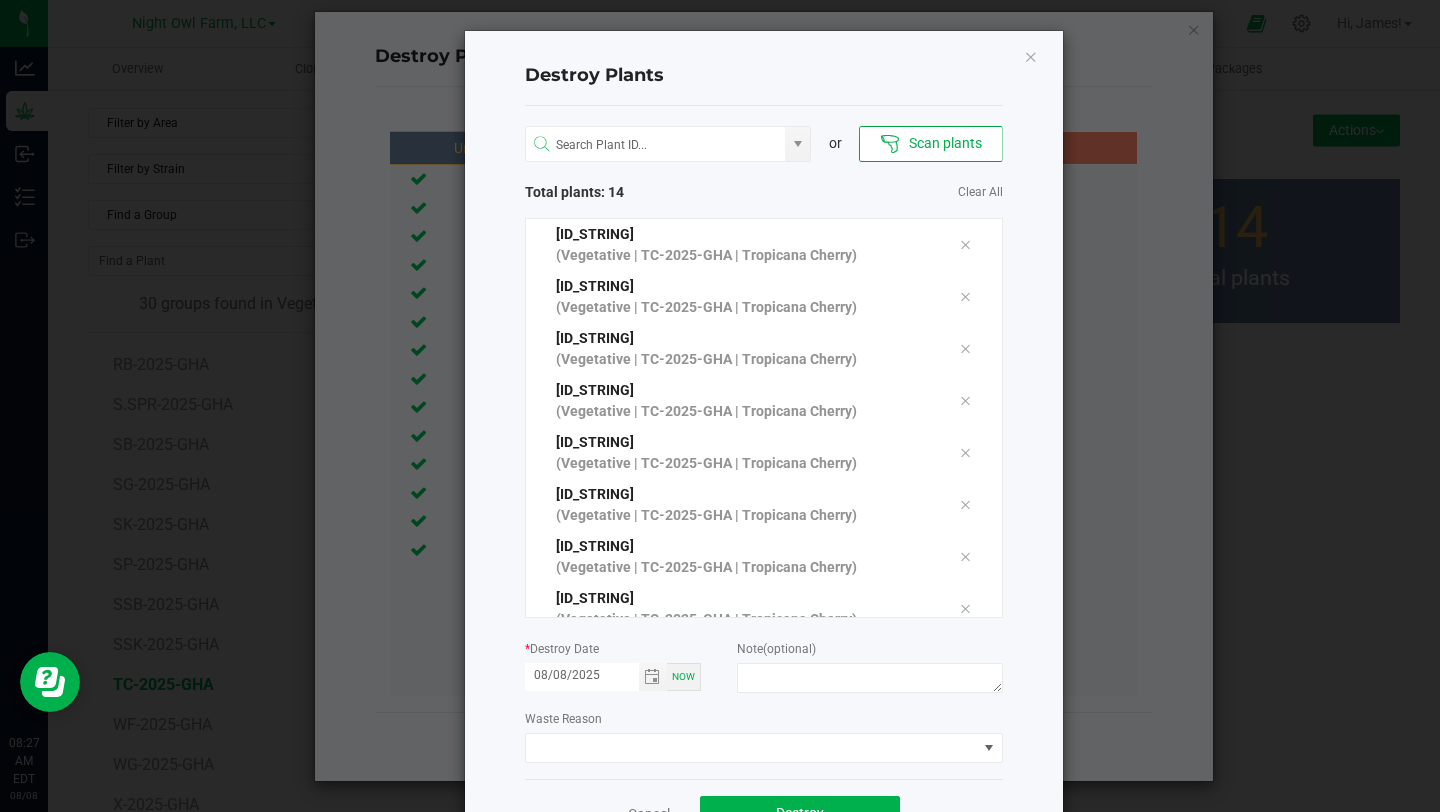 scroll, scrollTop: 66, scrollLeft: 0, axis: vertical 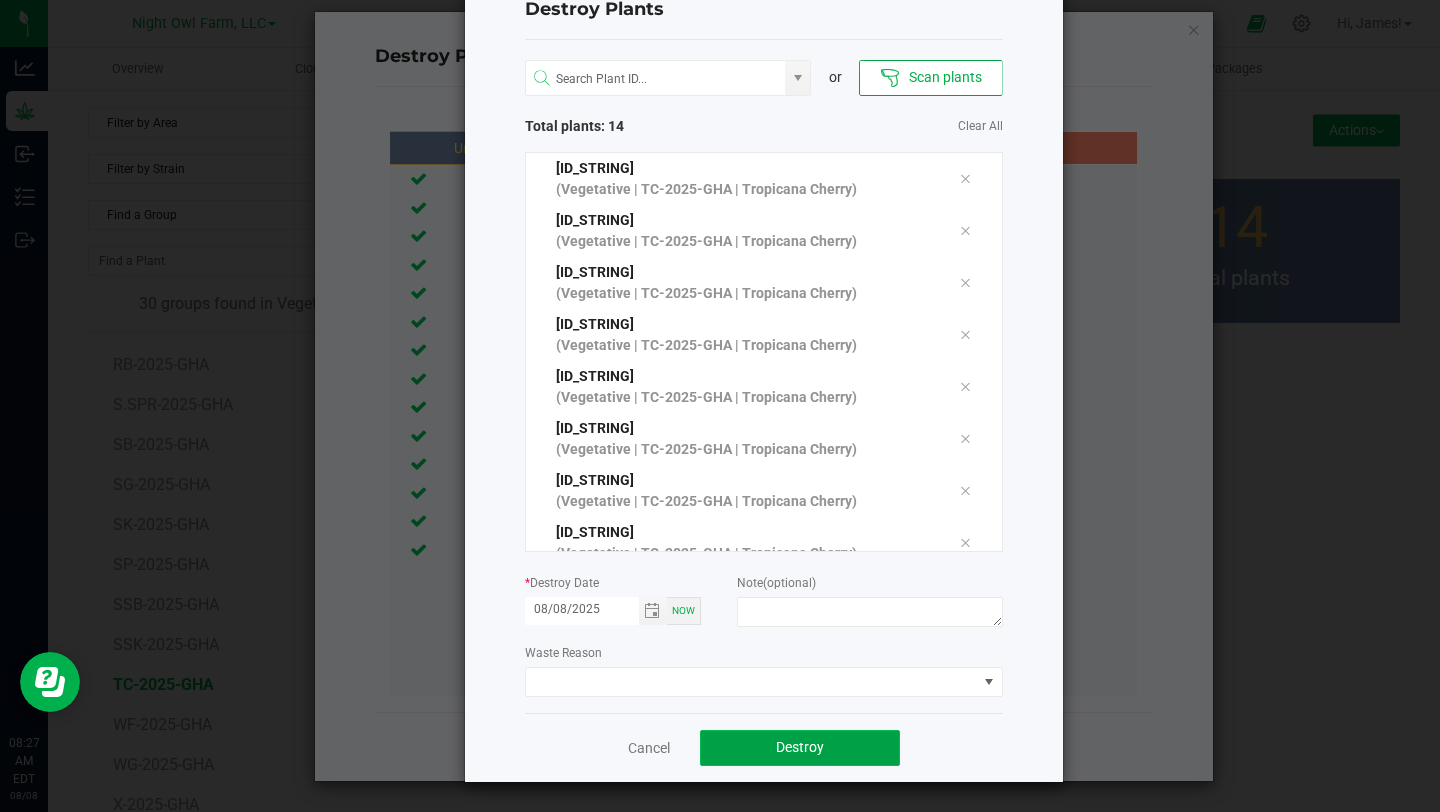 click on "Destroy" 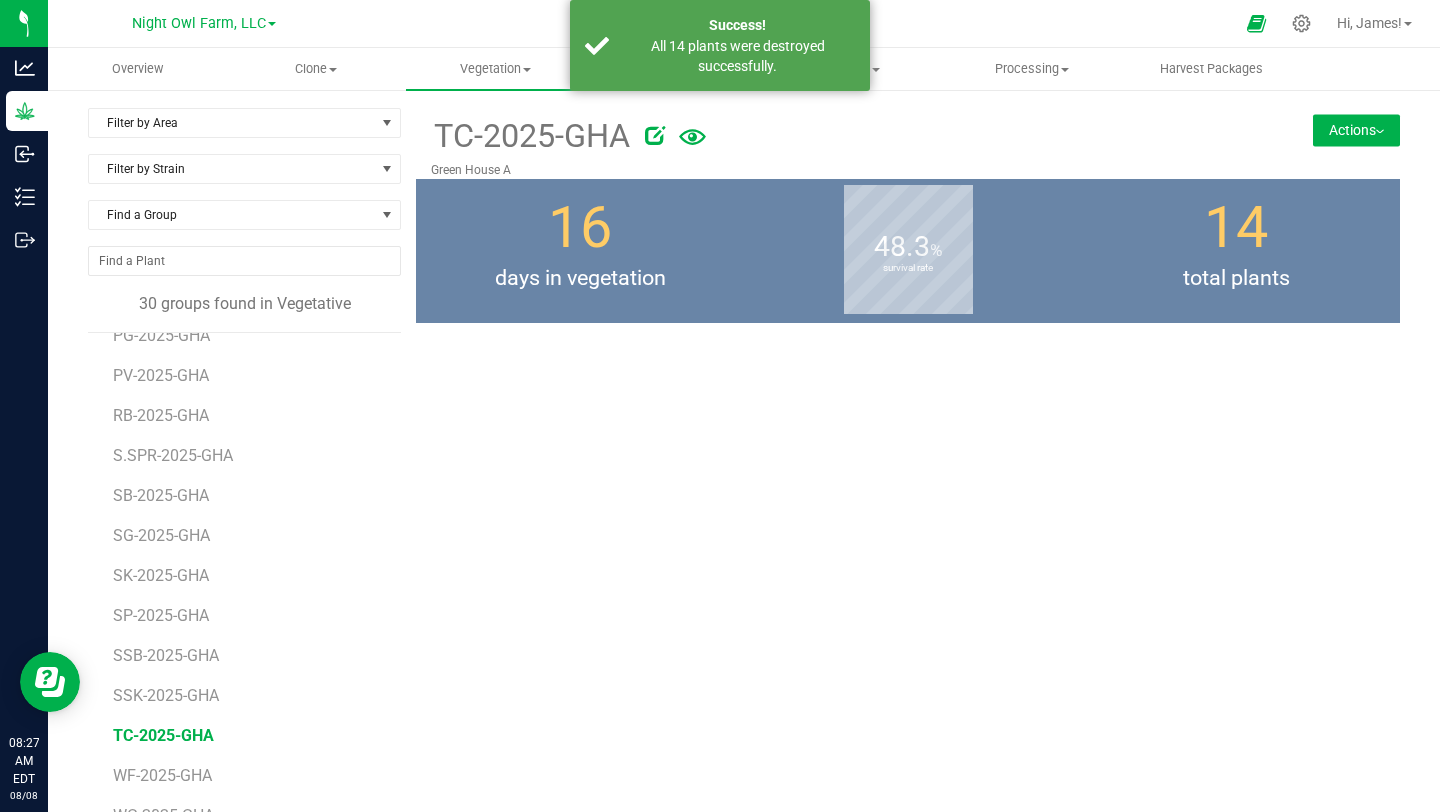 scroll, scrollTop: 716, scrollLeft: 0, axis: vertical 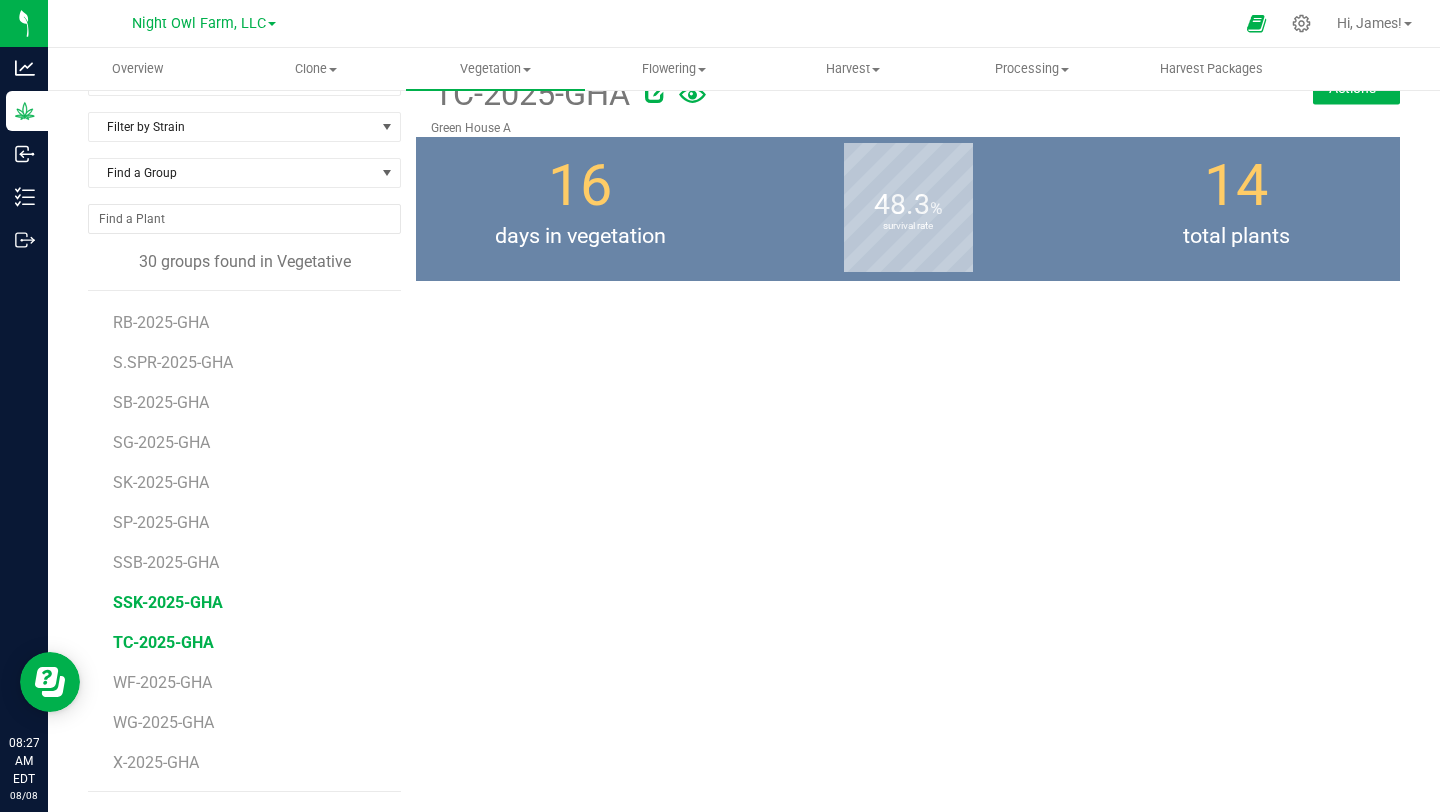click on "SSK-2025-GHA" at bounding box center [168, 602] 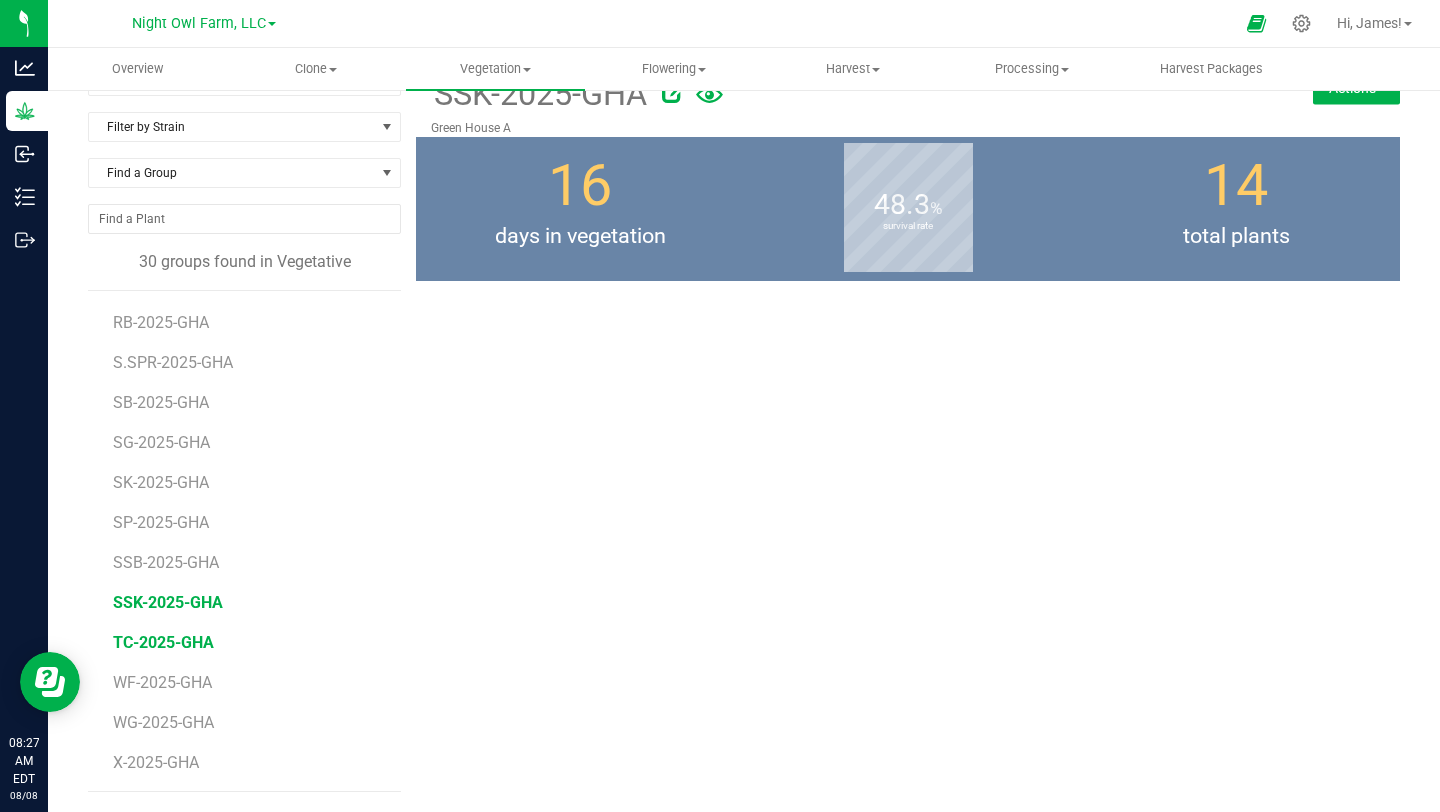 click on "TC-2025-GHA" at bounding box center (163, 642) 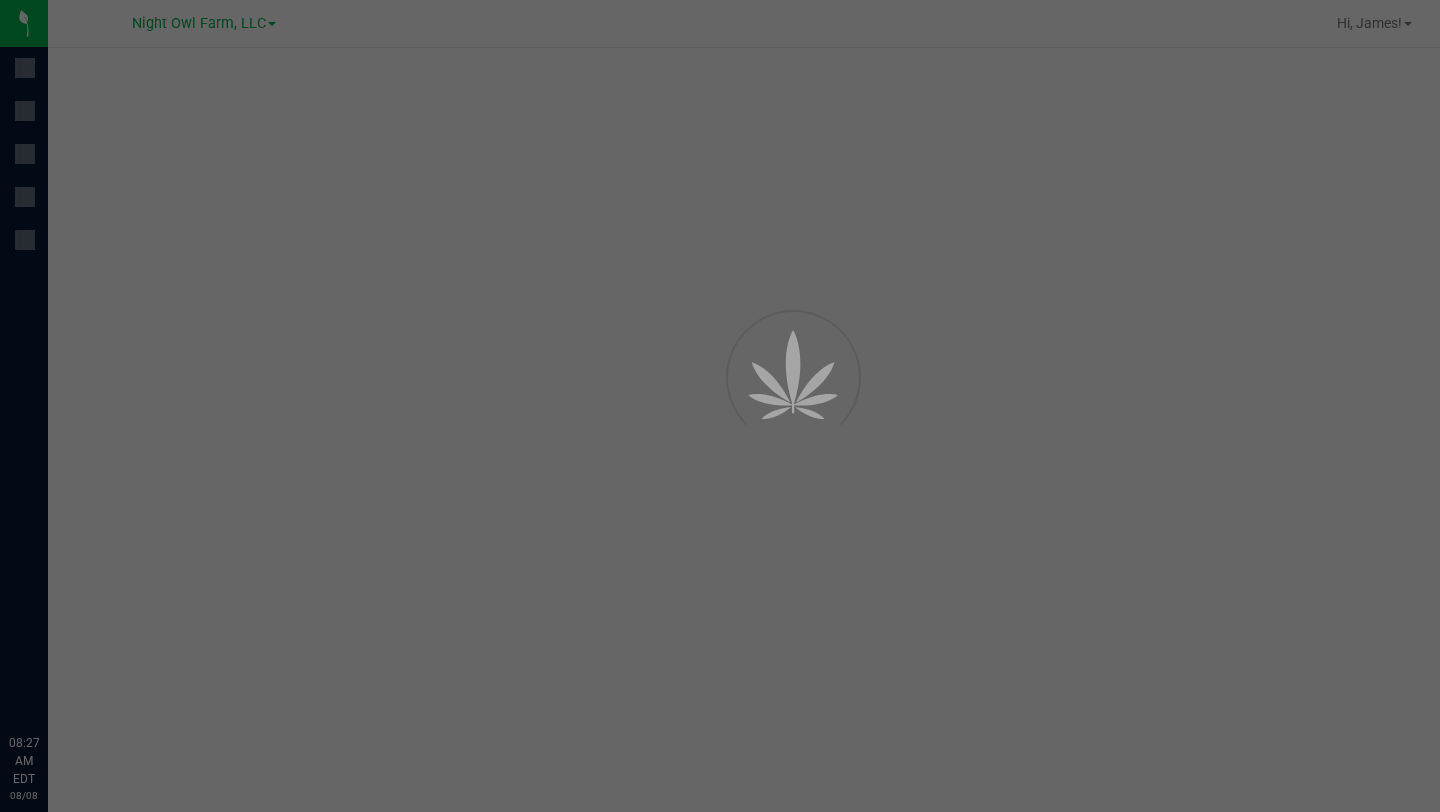scroll, scrollTop: 0, scrollLeft: 0, axis: both 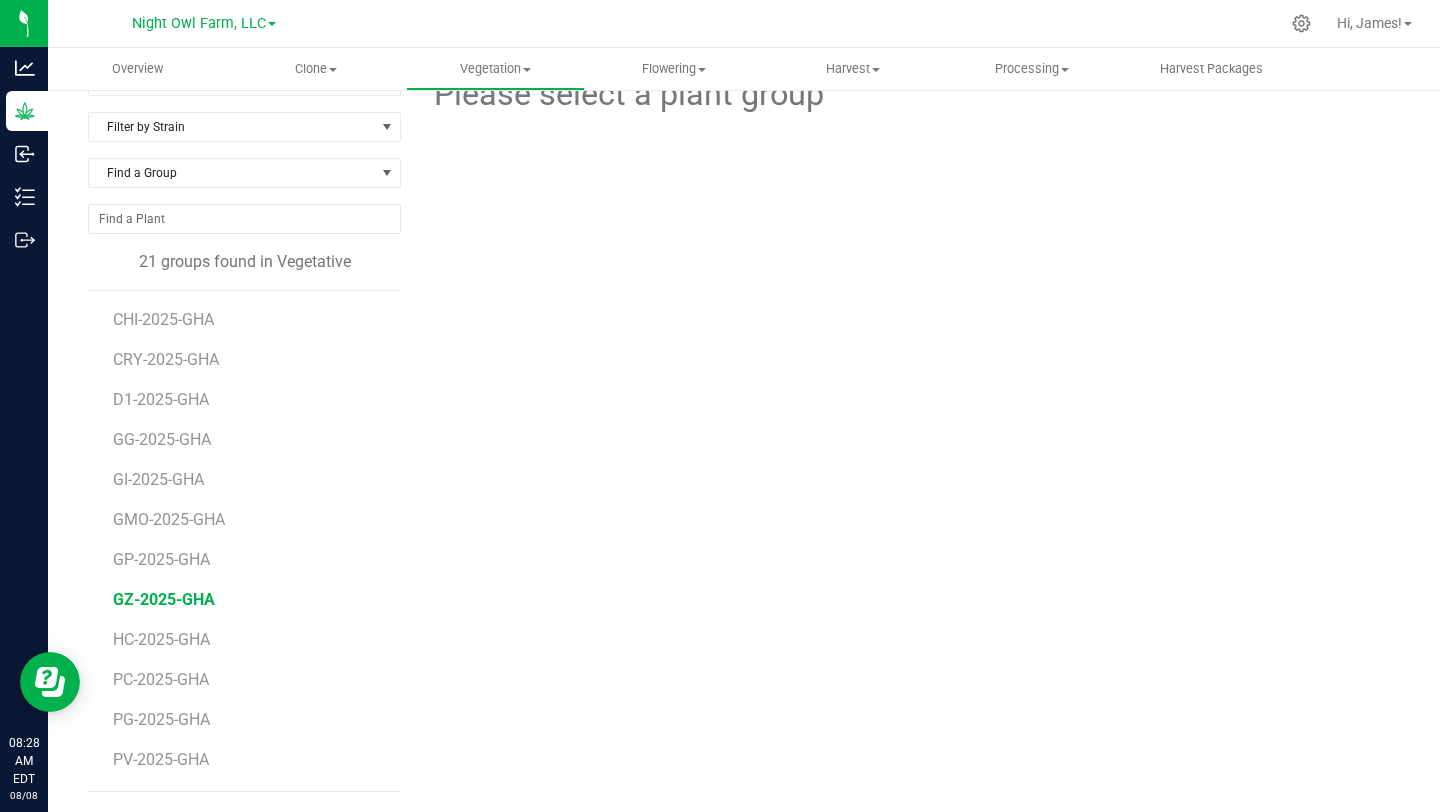 click on "GZ-2025-GHA" at bounding box center [164, 599] 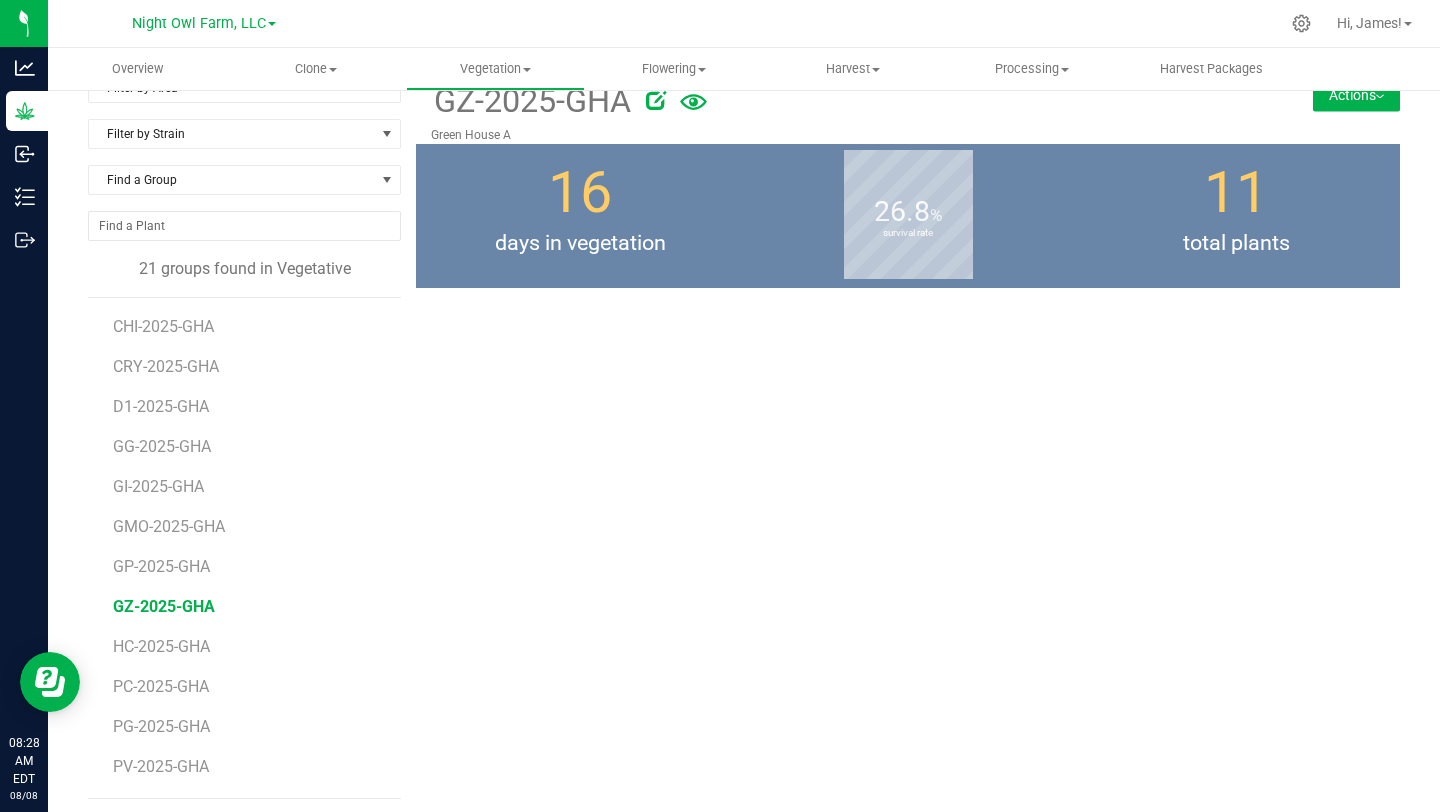 scroll, scrollTop: 0, scrollLeft: 0, axis: both 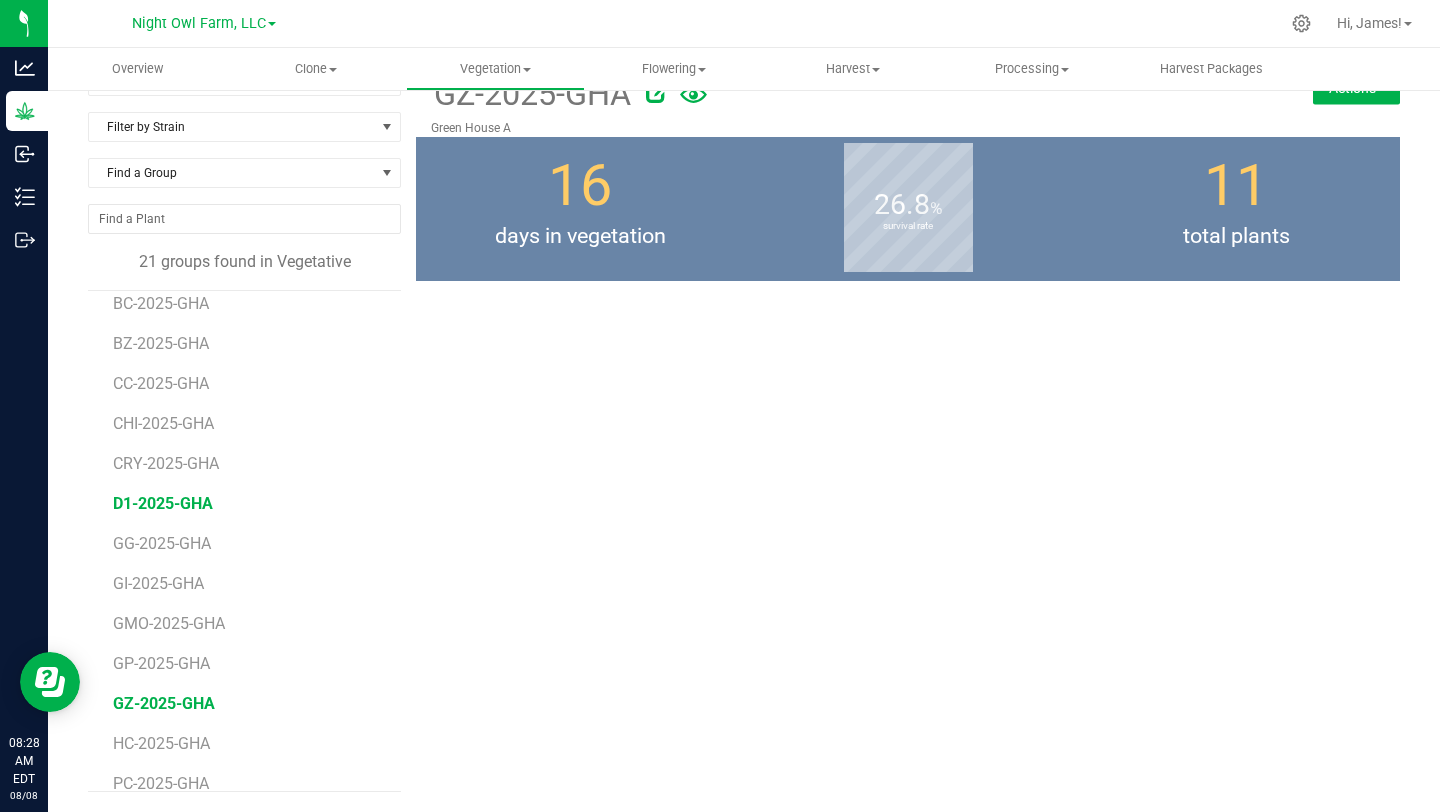 click on "D1-2025-GHA" at bounding box center (163, 503) 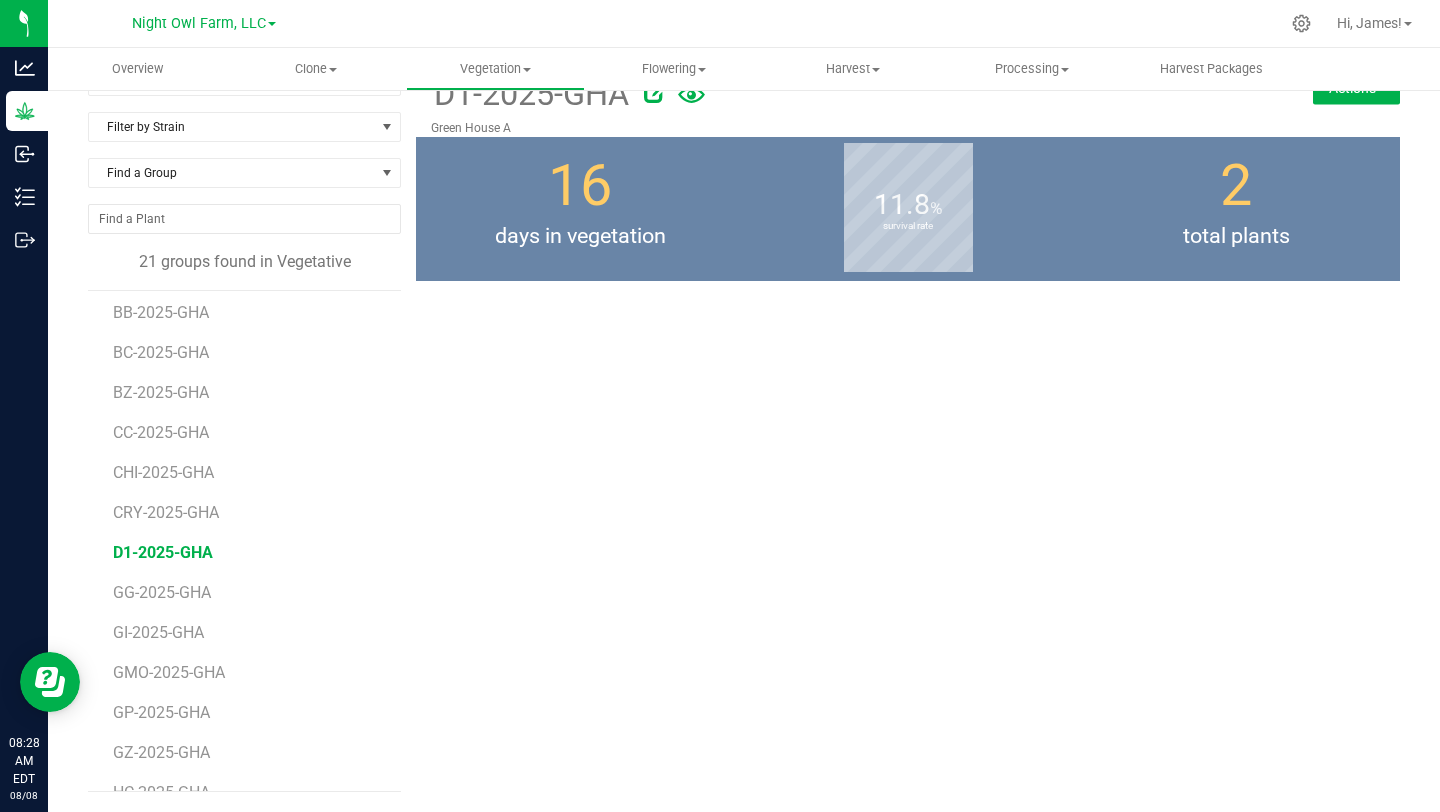 scroll, scrollTop: 0, scrollLeft: 0, axis: both 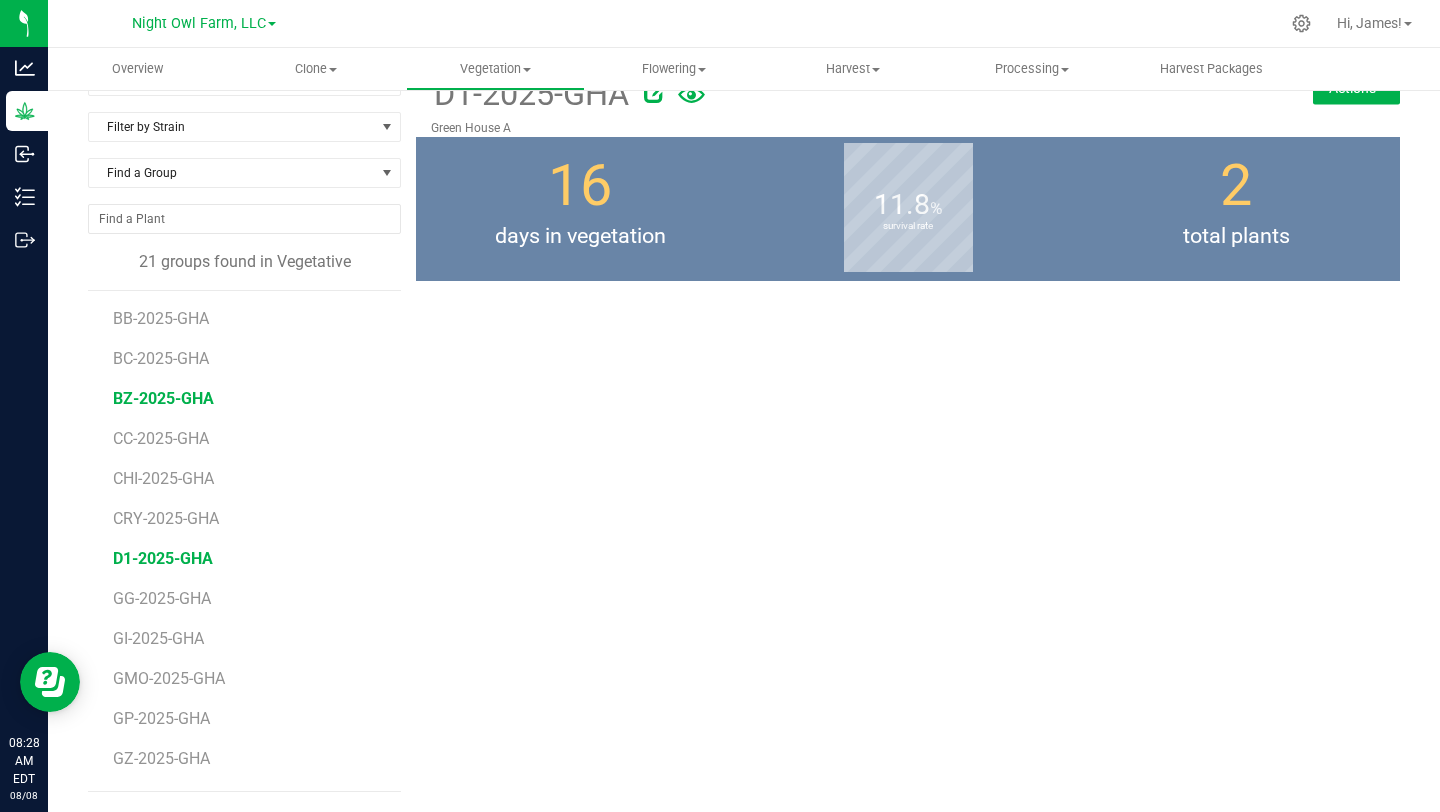 click on "BZ-2025-GHA" at bounding box center [163, 398] 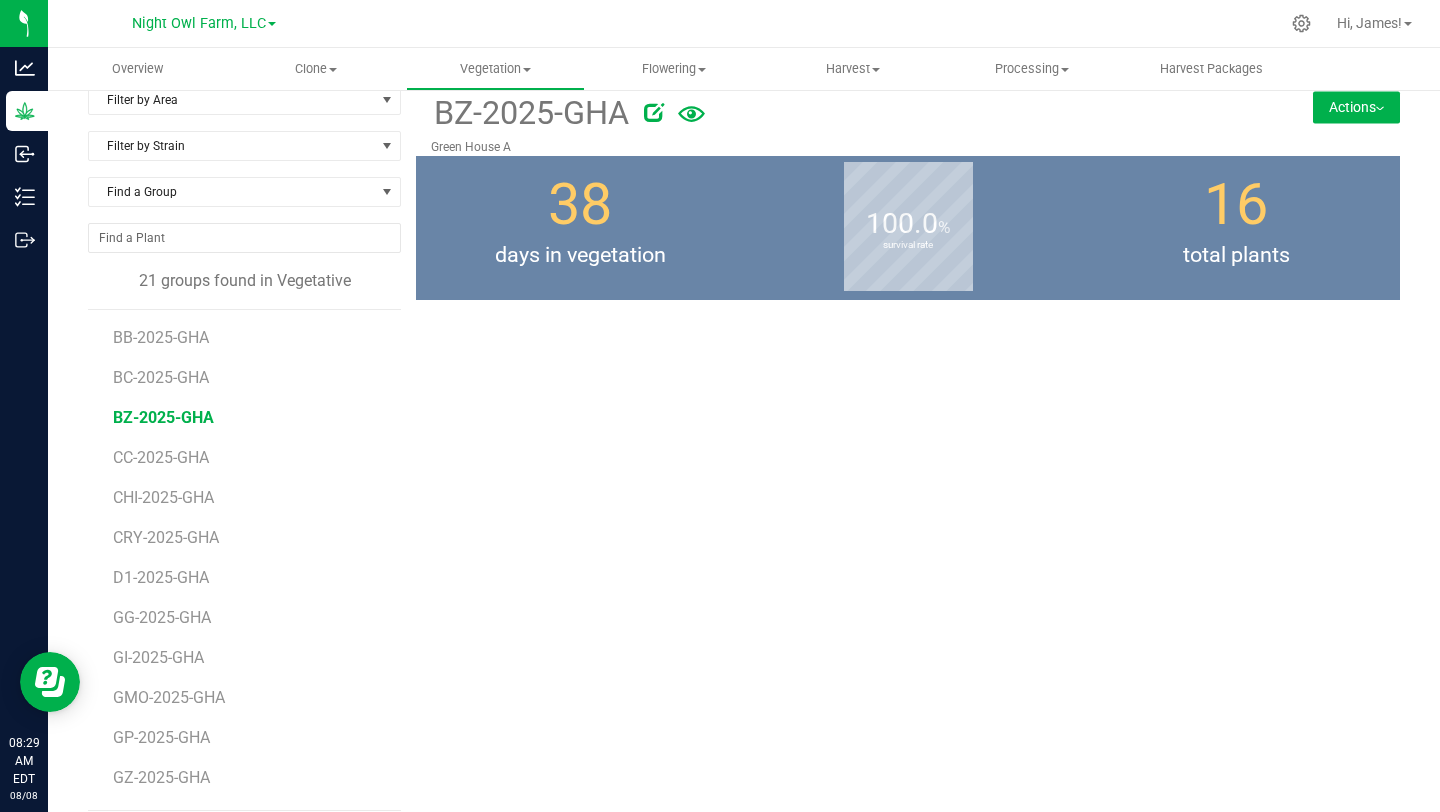 scroll, scrollTop: 42, scrollLeft: 0, axis: vertical 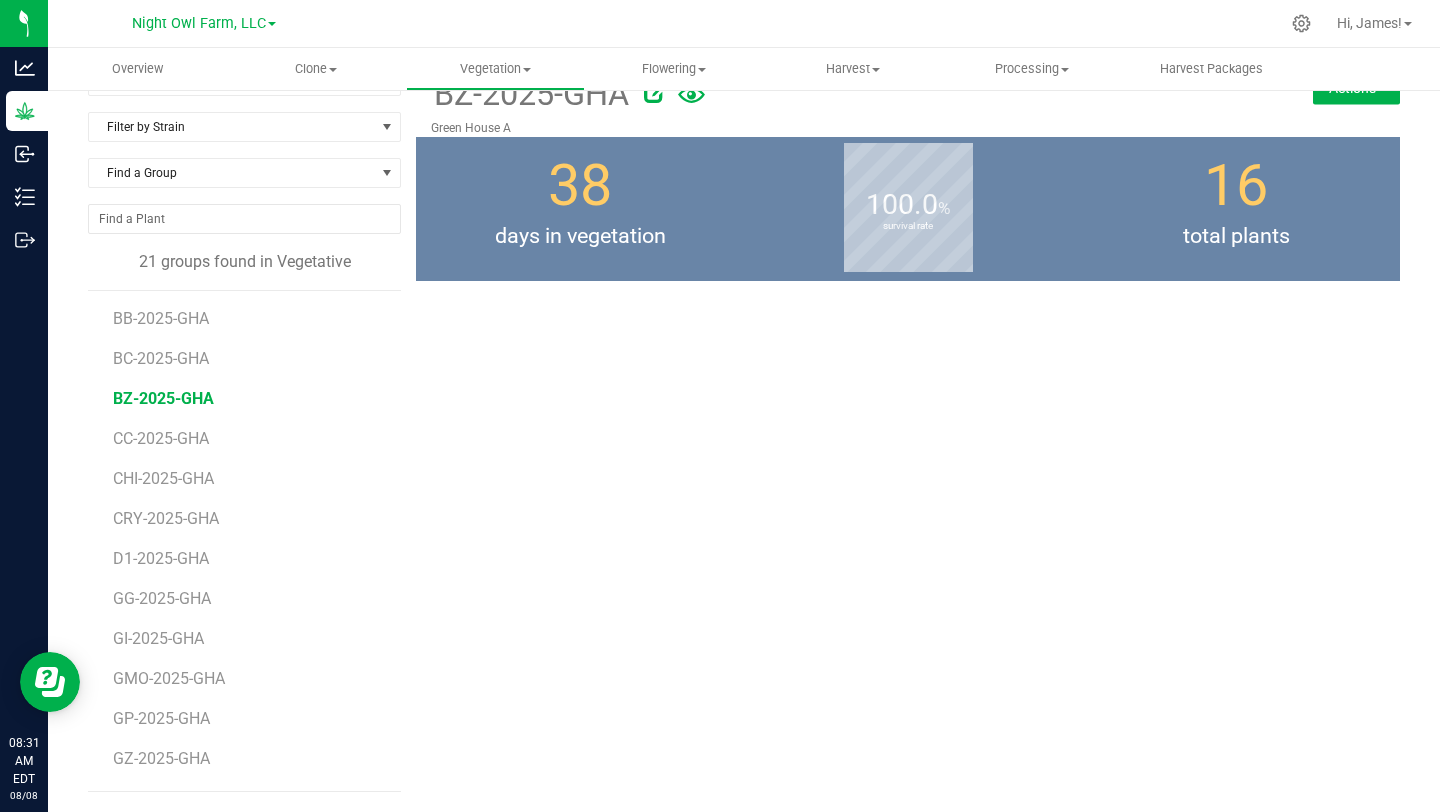 drag, startPoint x: 564, startPoint y: 688, endPoint x: 559, endPoint y: 667, distance: 21.587032 